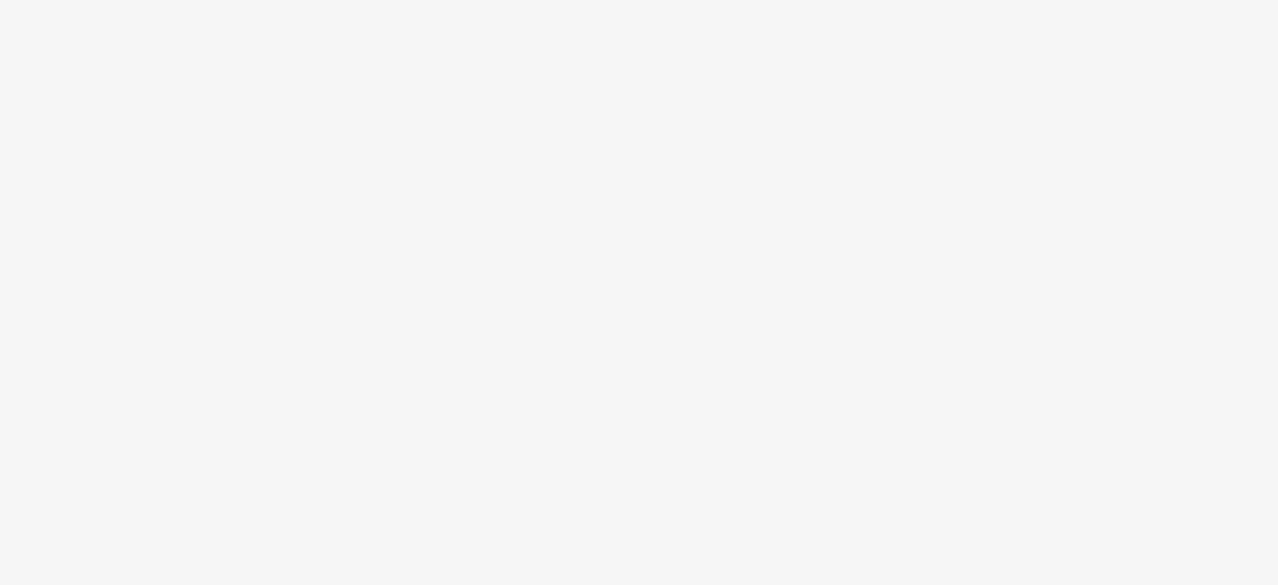 scroll, scrollTop: 0, scrollLeft: 0, axis: both 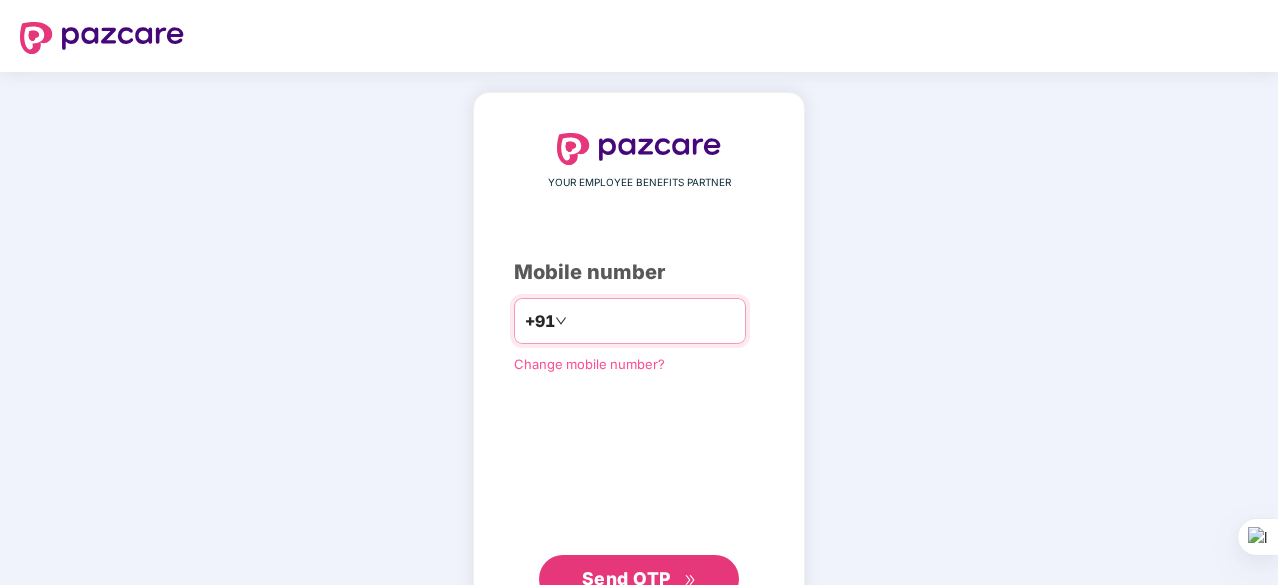 click at bounding box center (653, 321) 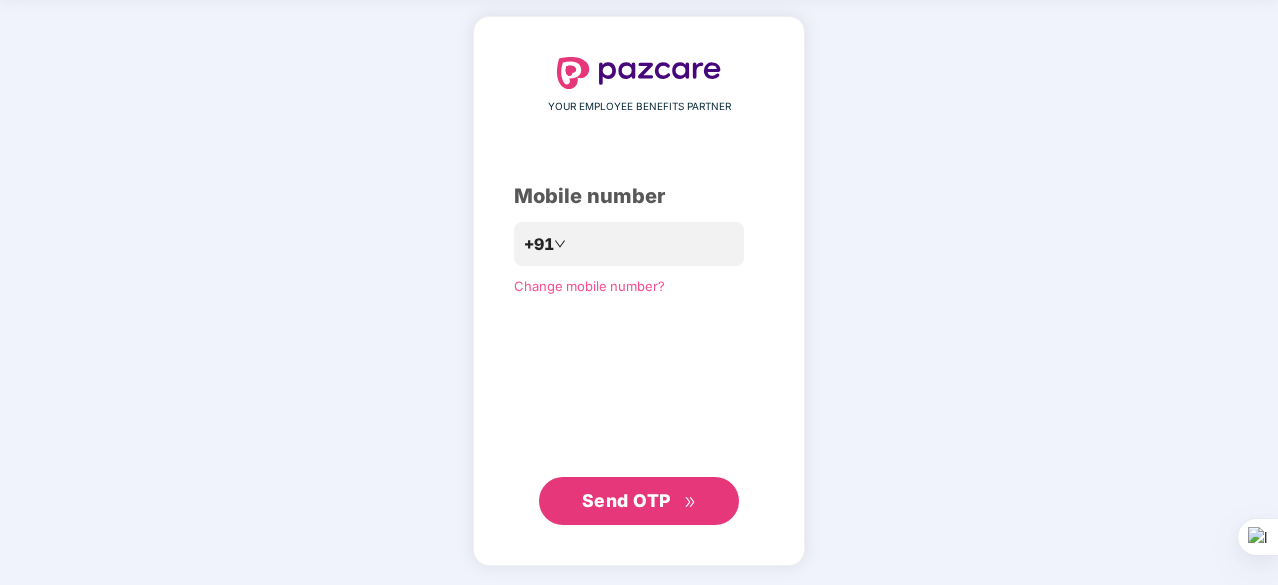 scroll, scrollTop: 75, scrollLeft: 0, axis: vertical 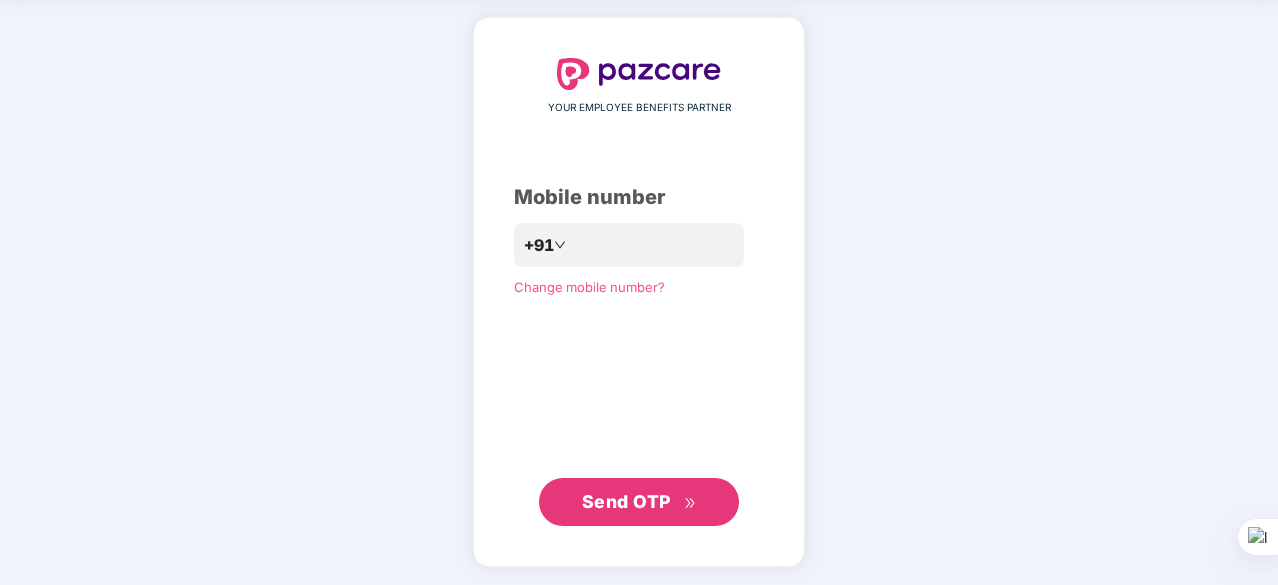 click on "Send OTP" at bounding box center (626, 501) 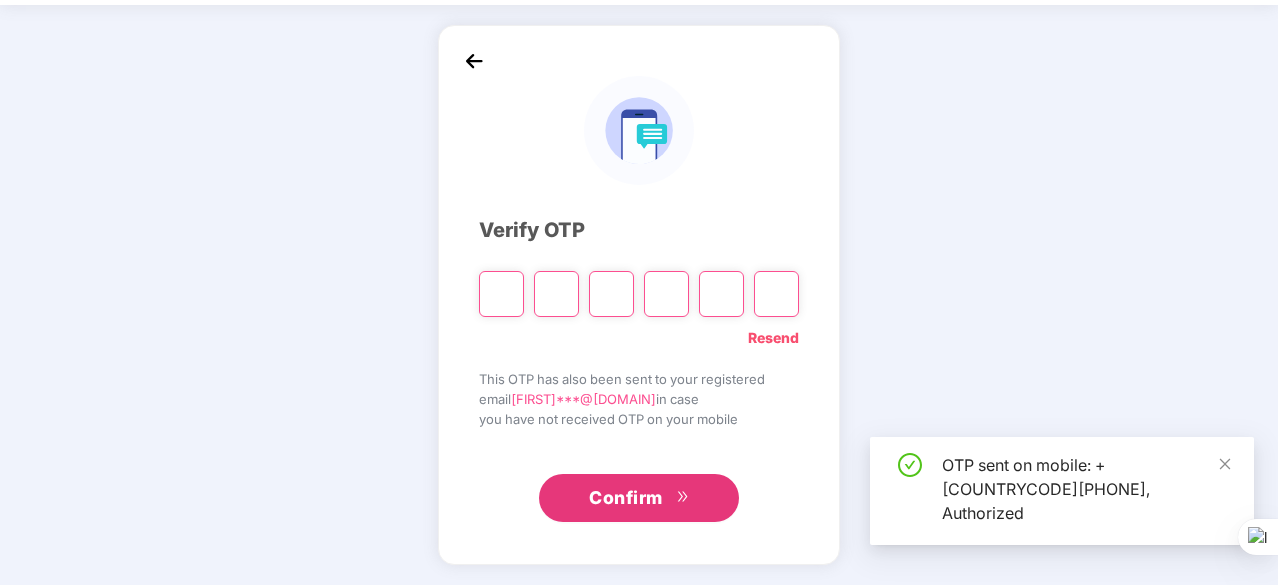 scroll, scrollTop: 66, scrollLeft: 0, axis: vertical 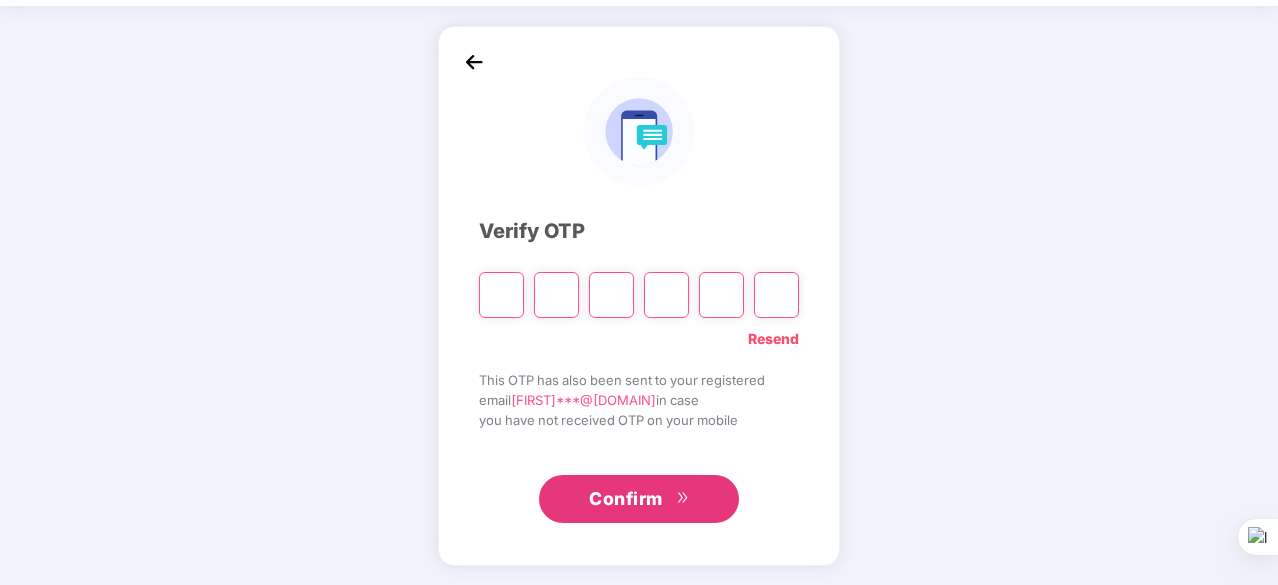 type on "*" 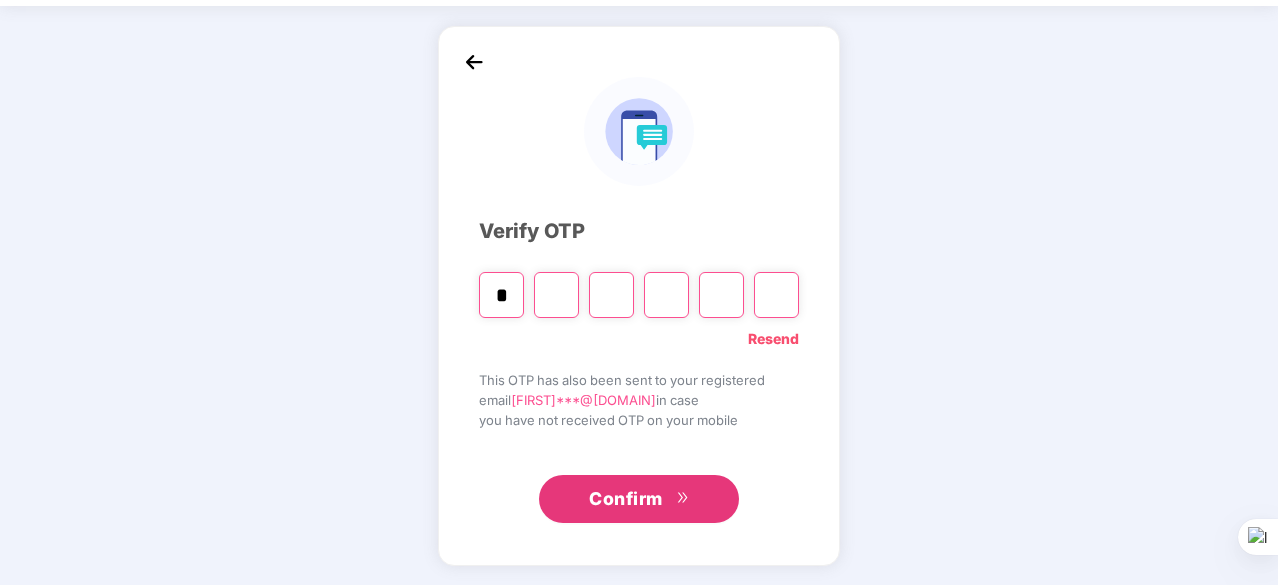type on "*" 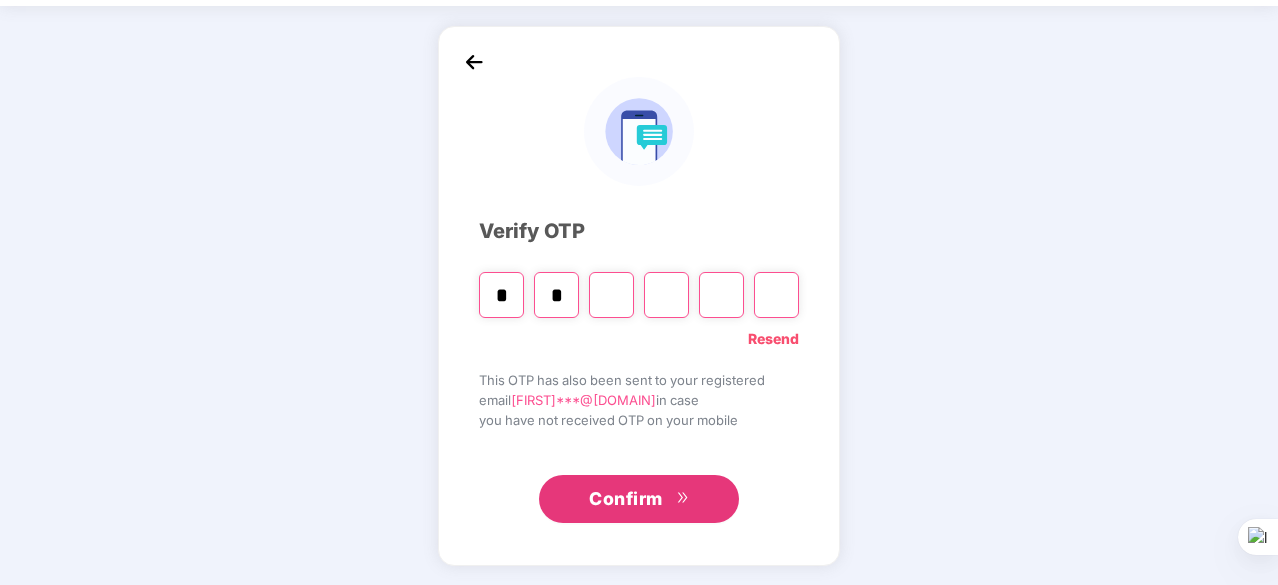 type on "*" 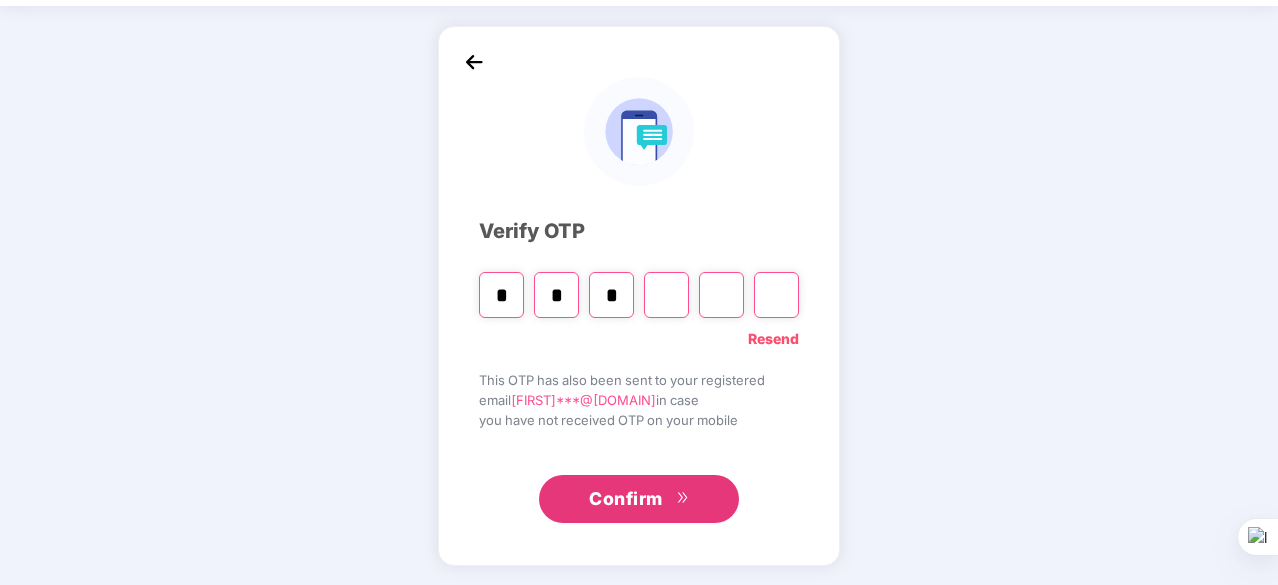type on "*" 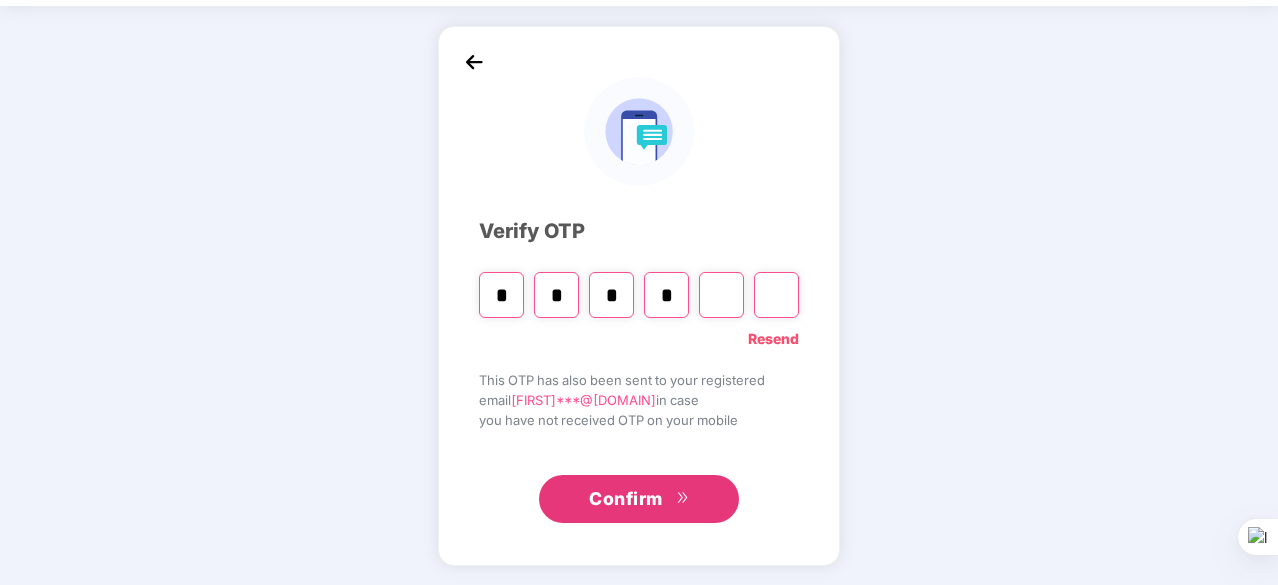 type on "*" 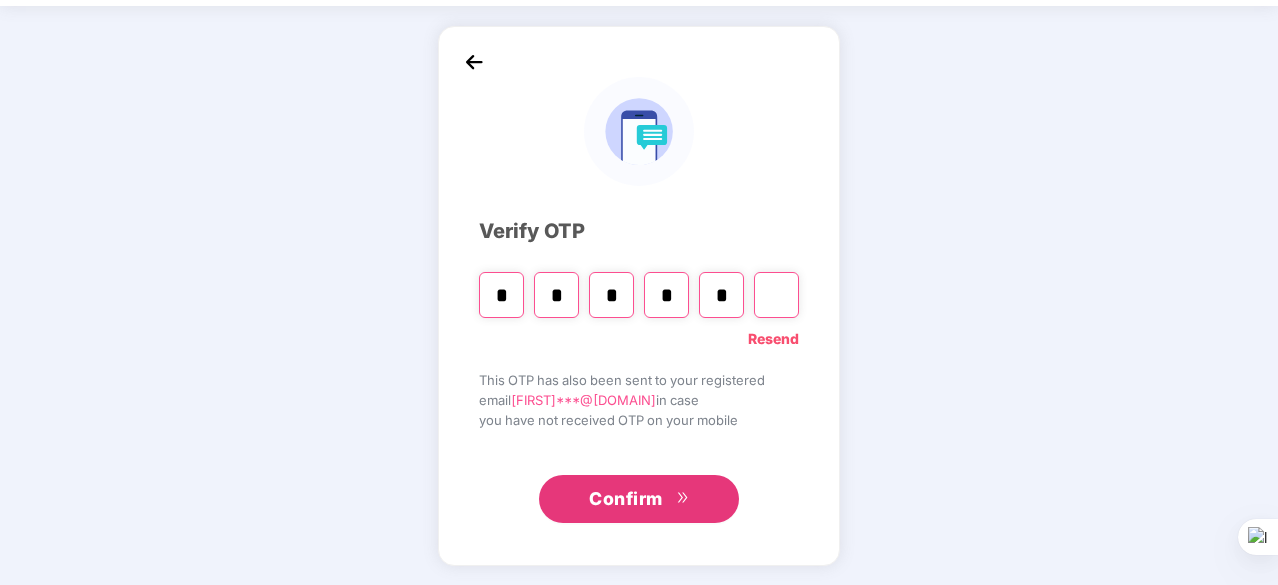 type on "*" 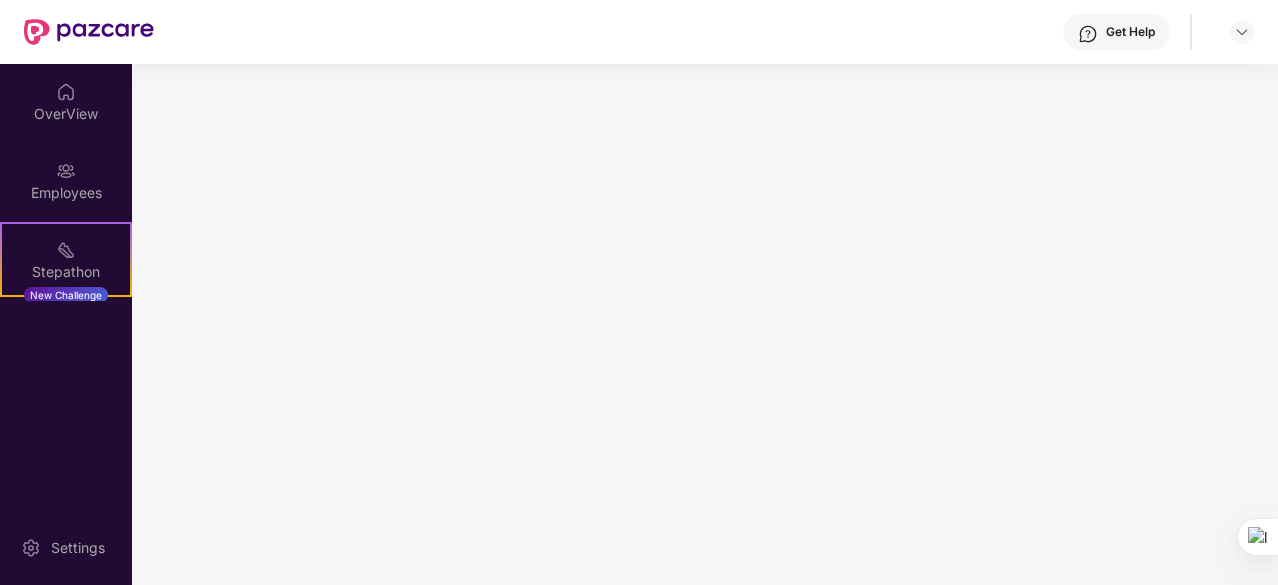 scroll, scrollTop: 0, scrollLeft: 0, axis: both 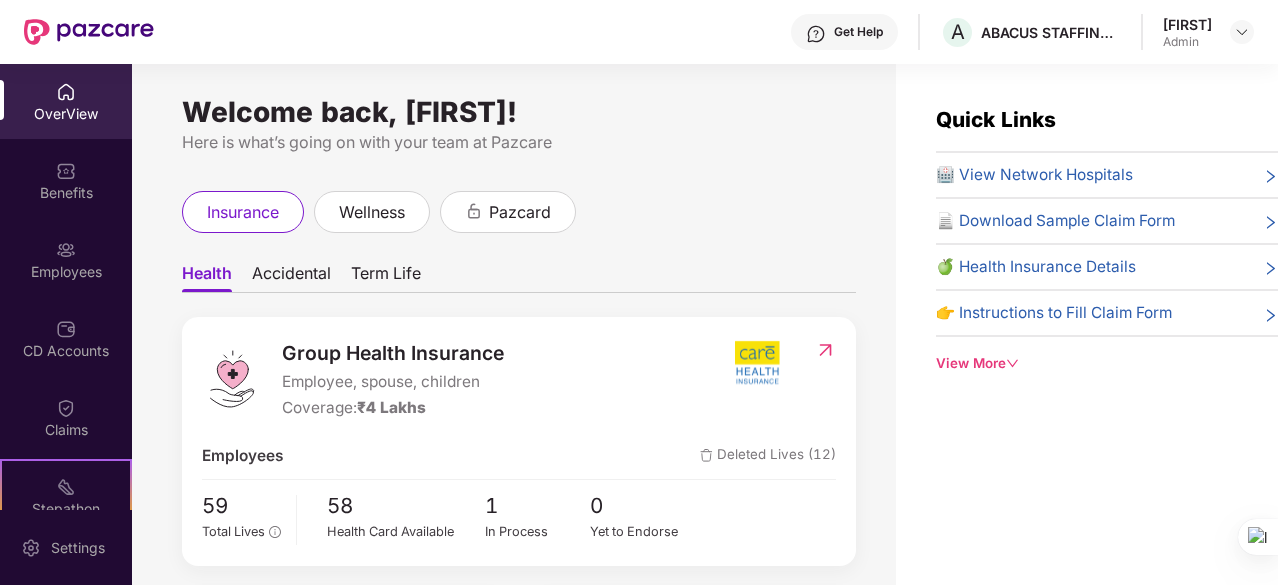 click on "OverView" at bounding box center [66, 114] 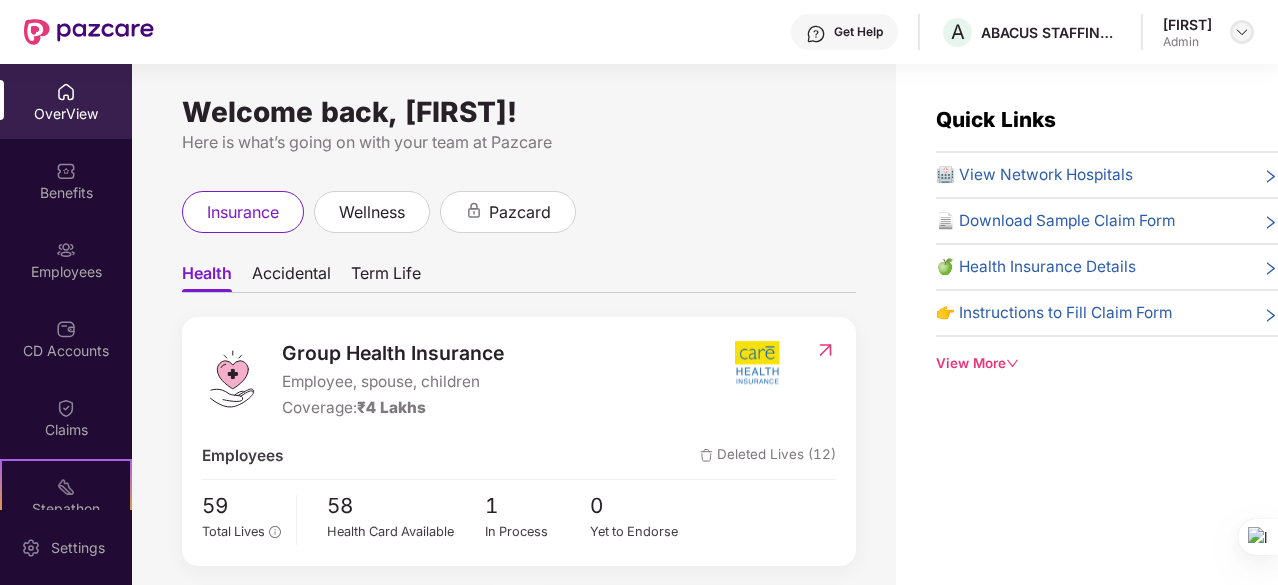 click at bounding box center [1242, 32] 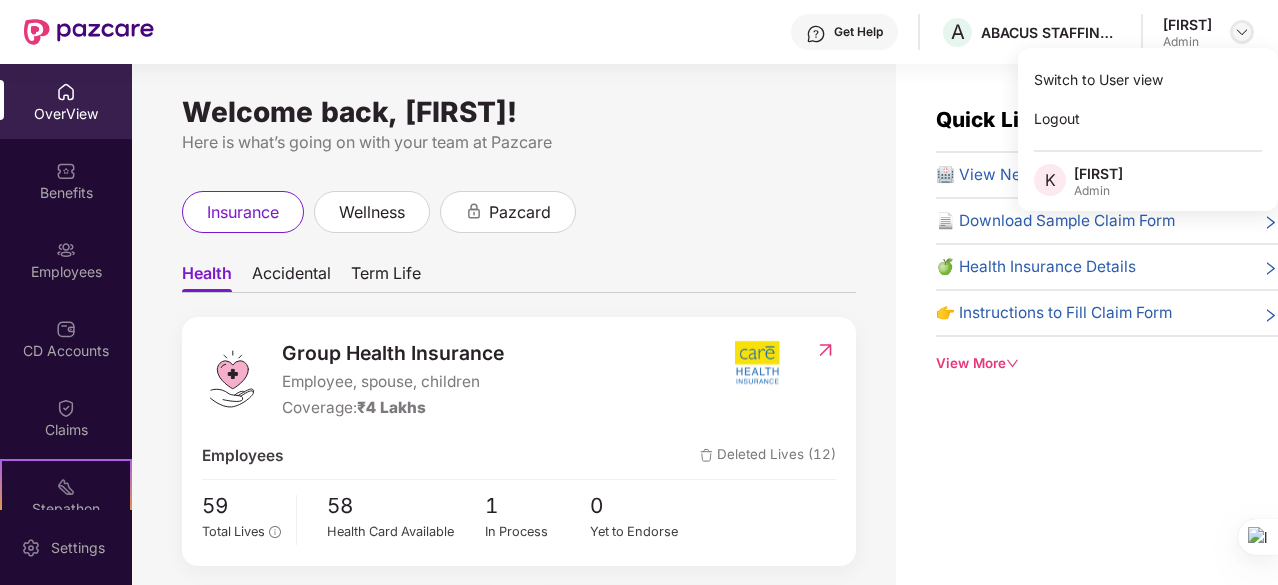 click at bounding box center [1242, 32] 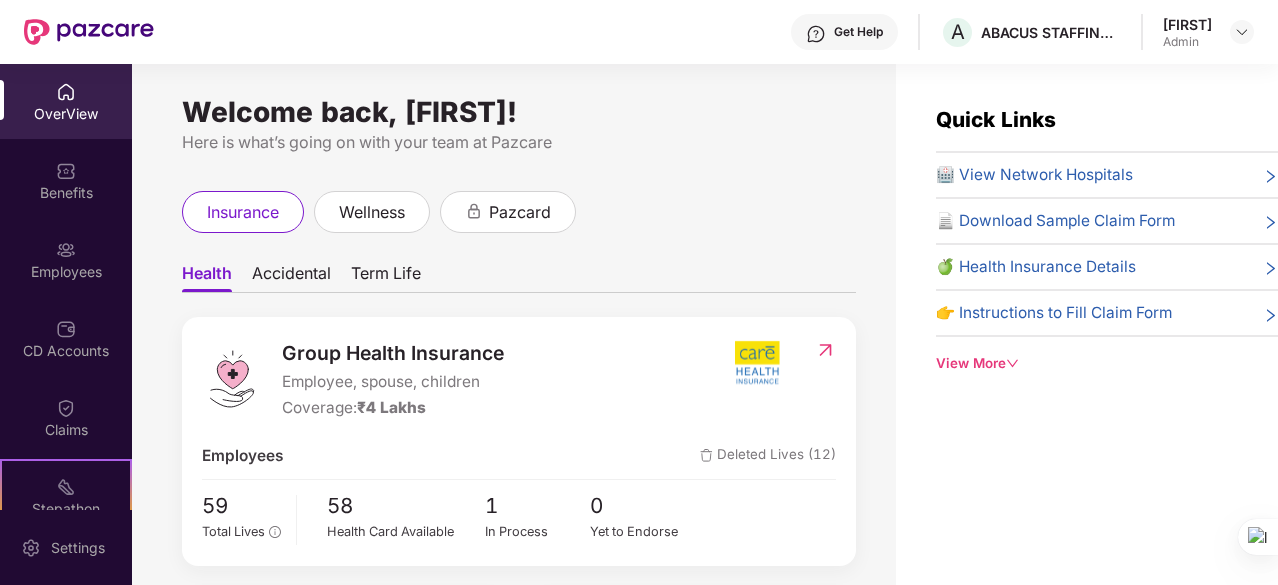click 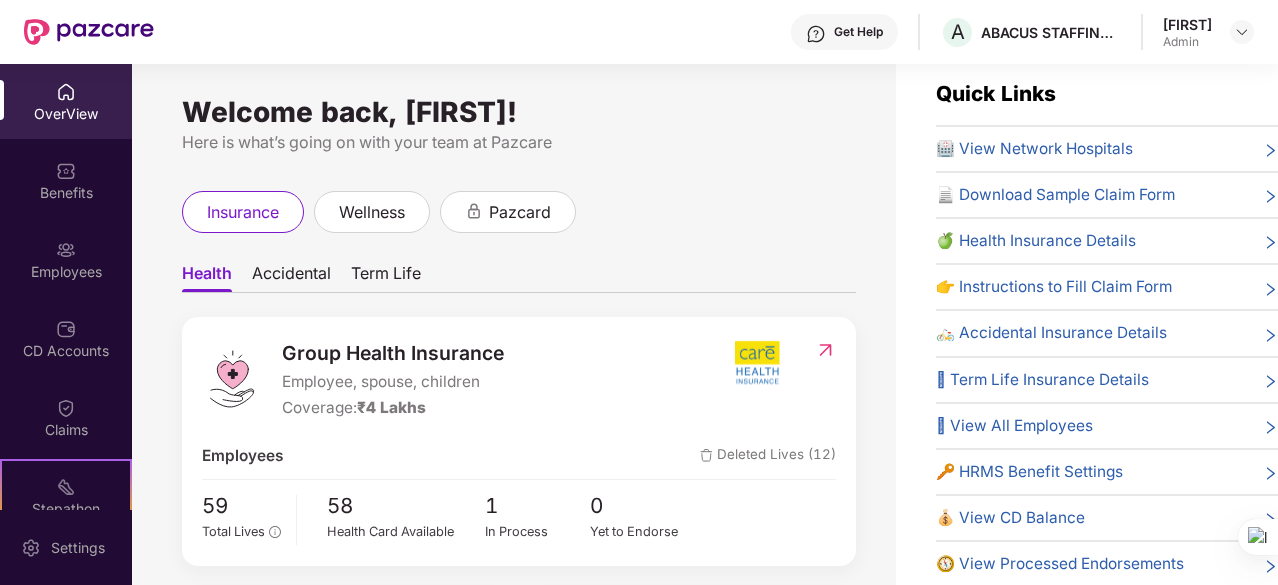 scroll, scrollTop: 40, scrollLeft: 0, axis: vertical 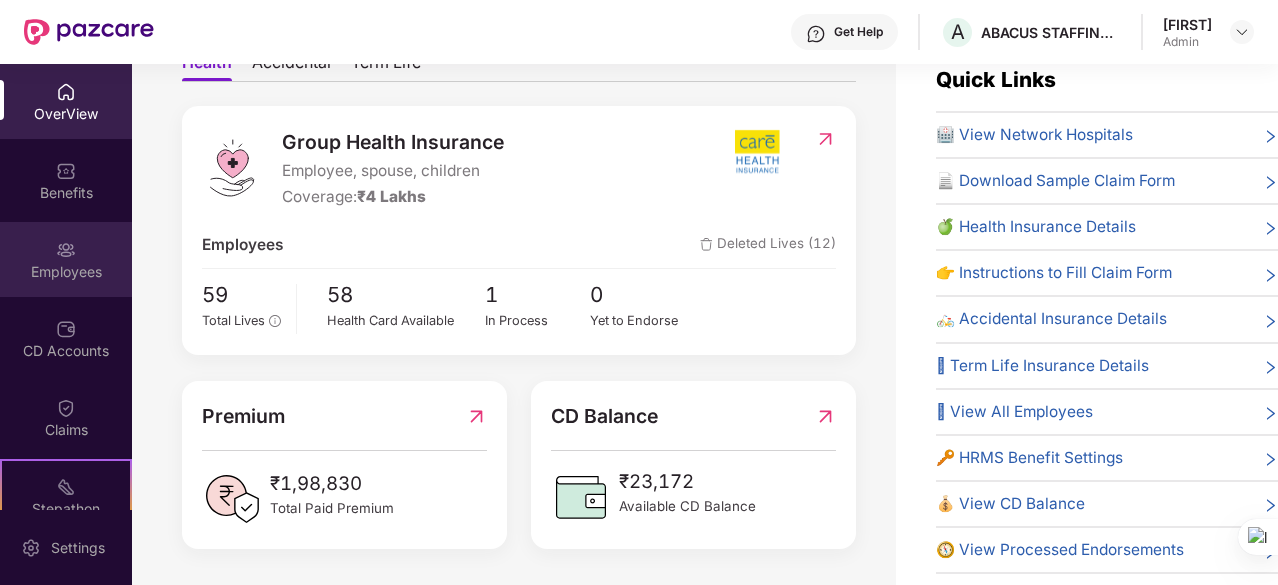 click on "Employees" at bounding box center [66, 259] 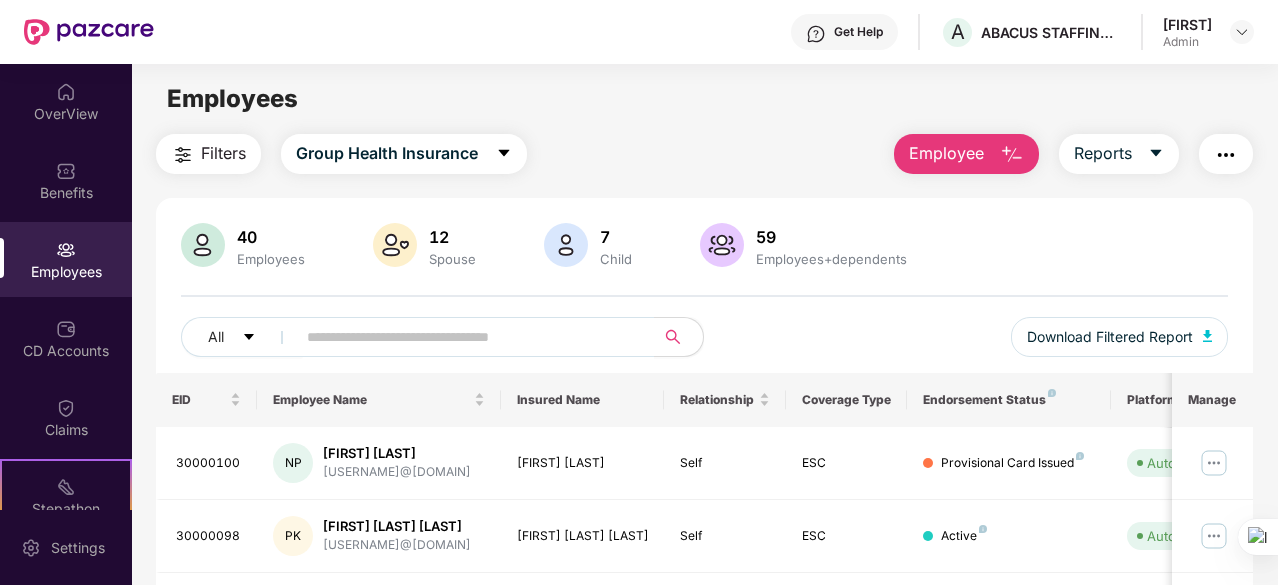 click on "Employee" at bounding box center (946, 153) 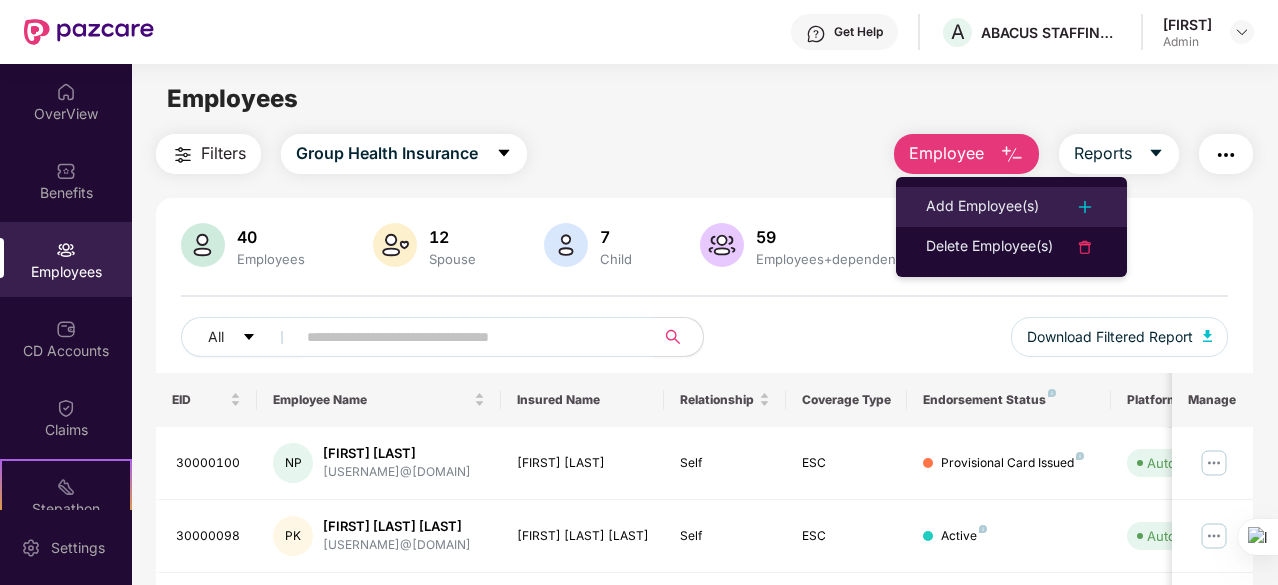 click on "Add Employee(s)" at bounding box center [982, 207] 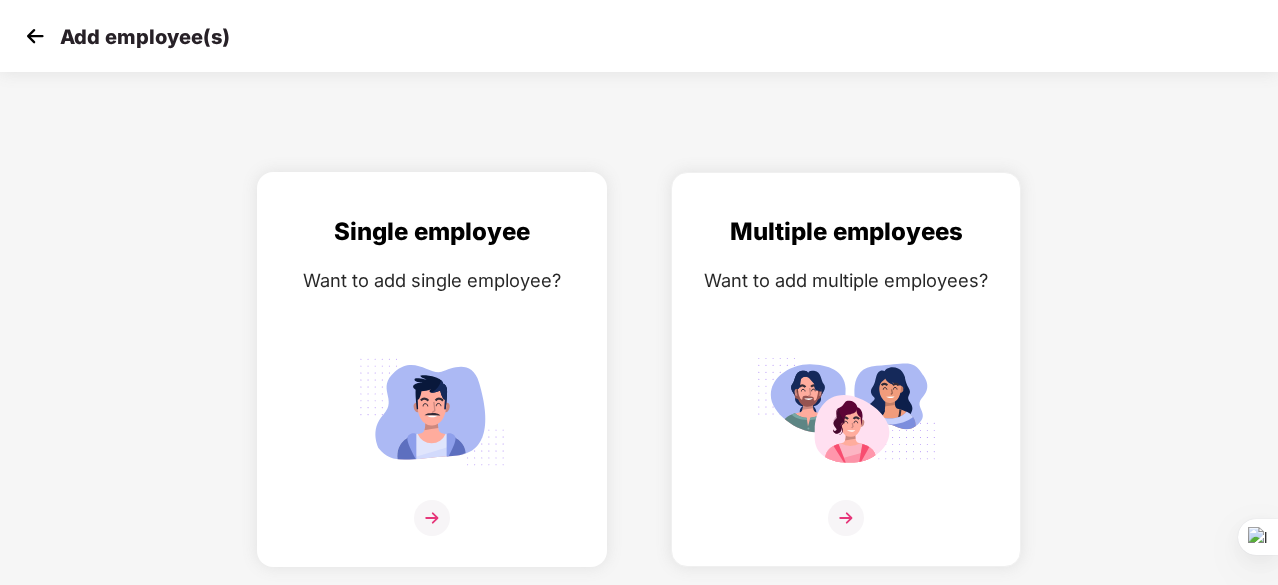 click at bounding box center [432, 518] 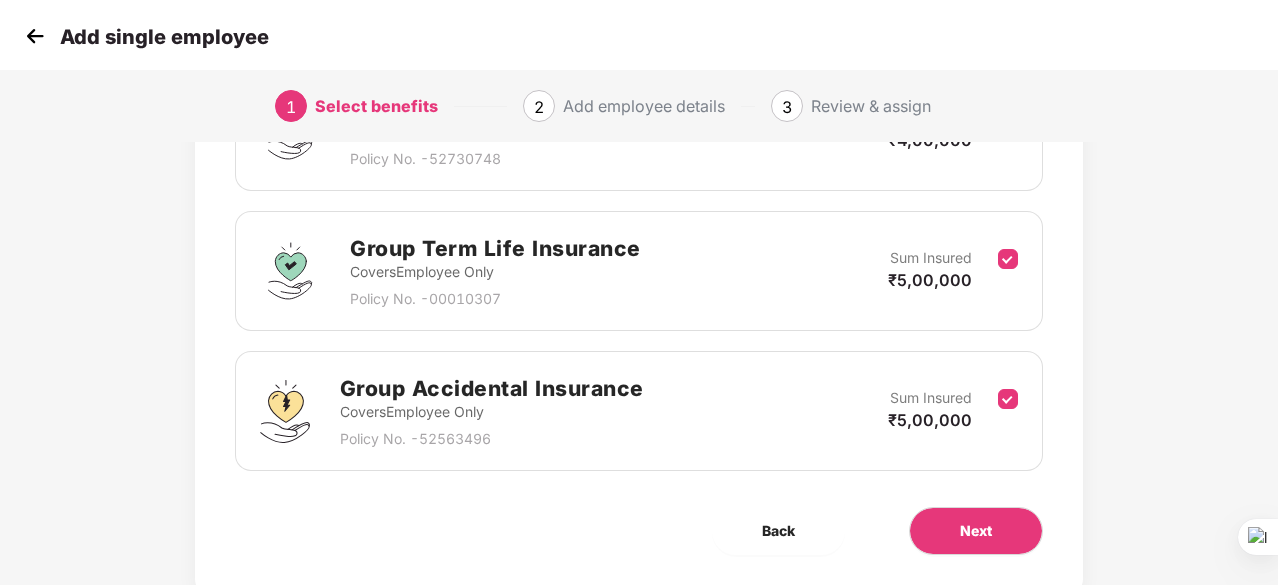 scroll, scrollTop: 431, scrollLeft: 0, axis: vertical 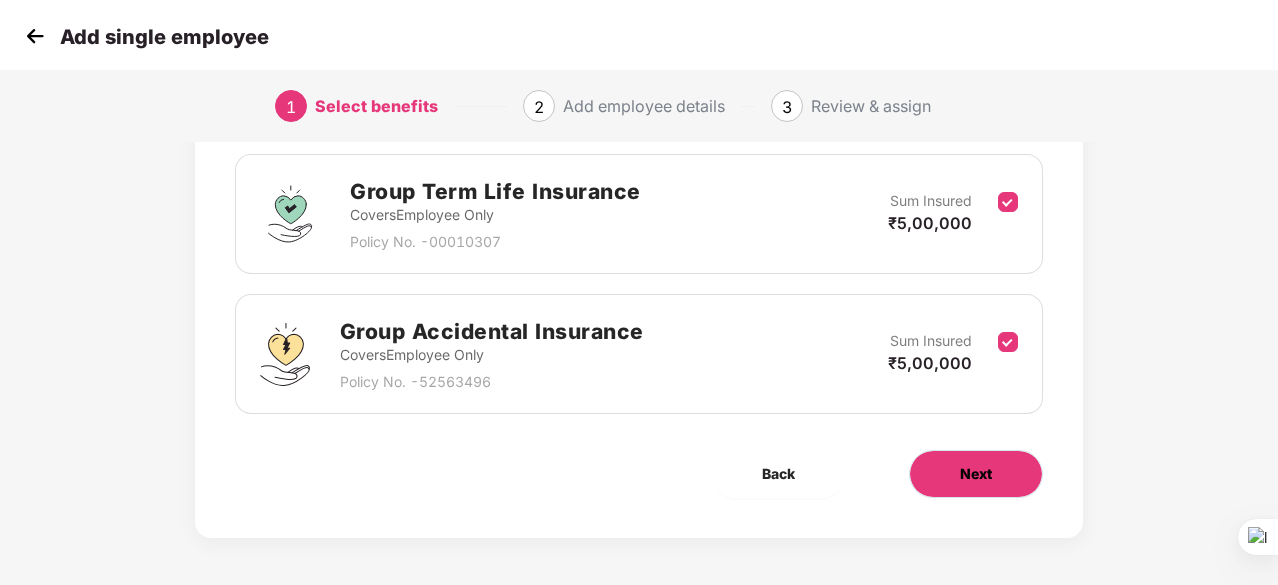 click on "Next" at bounding box center [976, 474] 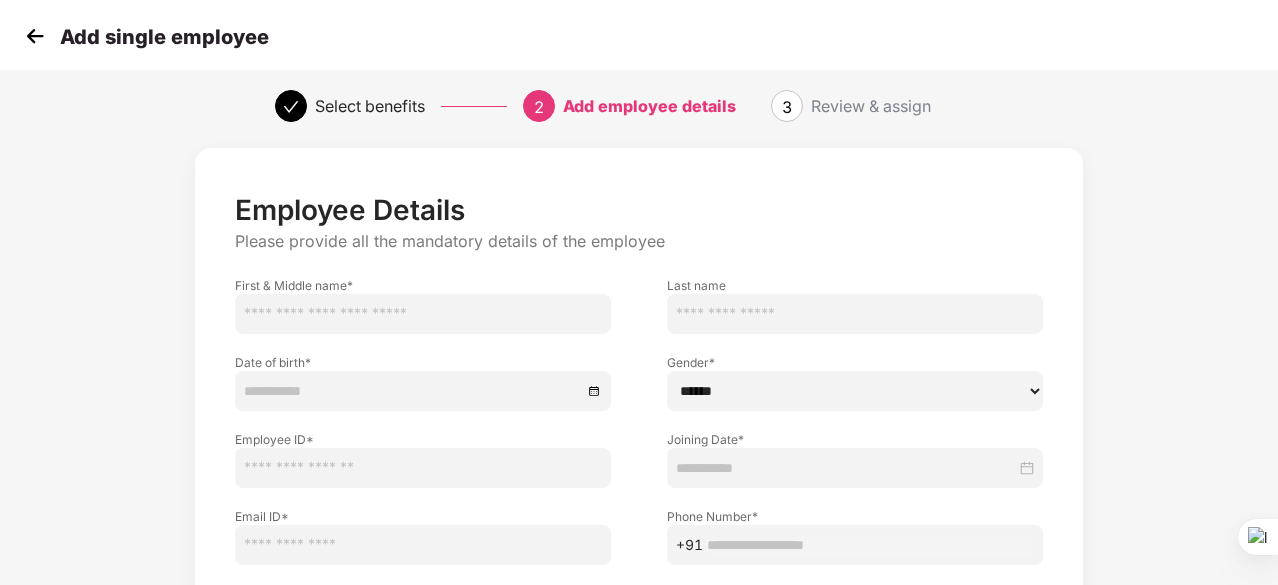 scroll, scrollTop: 0, scrollLeft: 0, axis: both 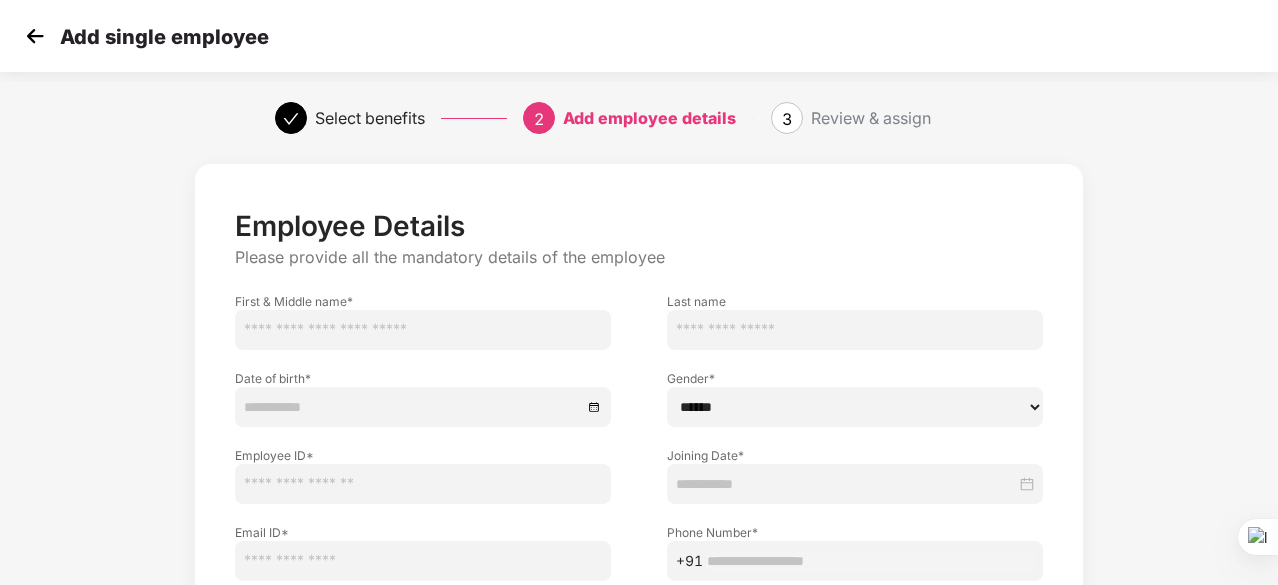 click at bounding box center [423, 330] 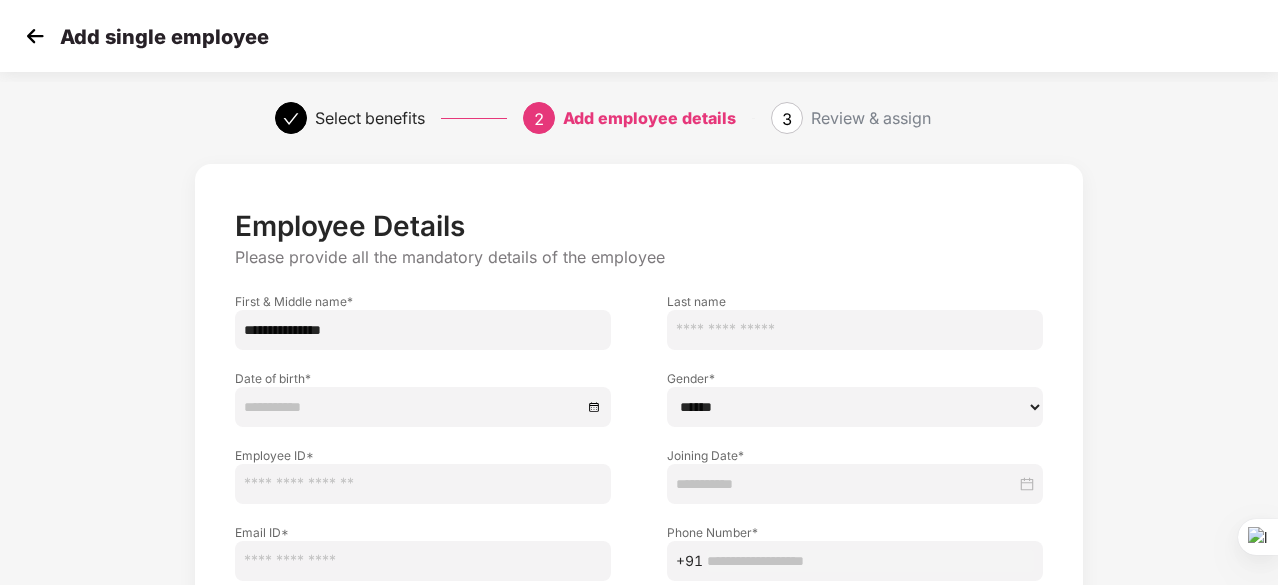 type on "**********" 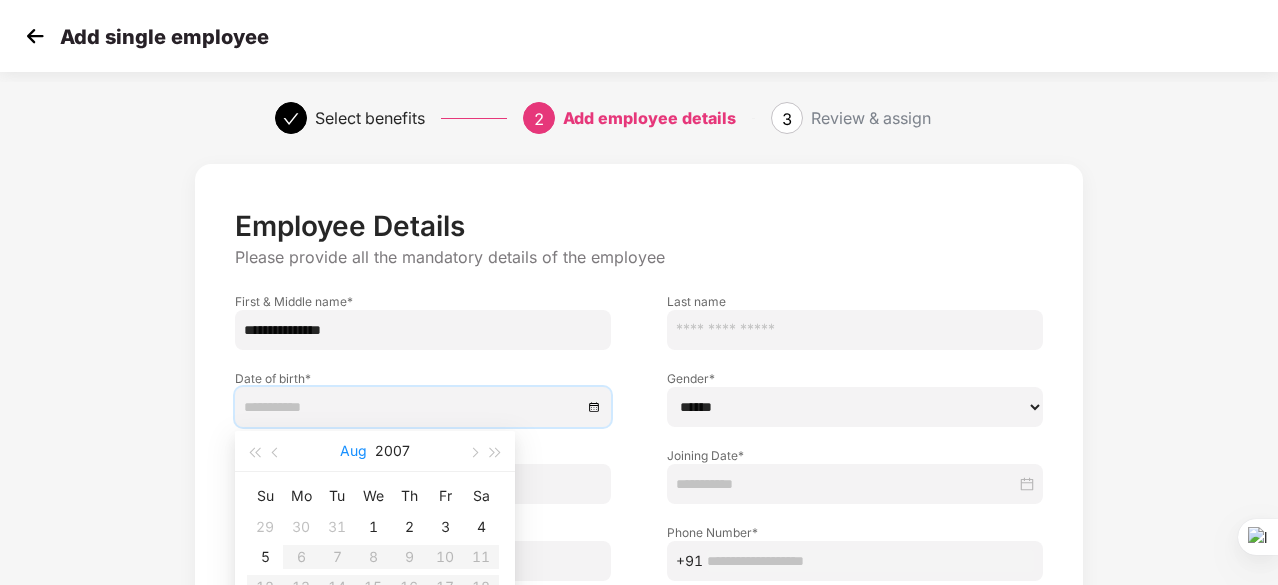 scroll, scrollTop: 100, scrollLeft: 0, axis: vertical 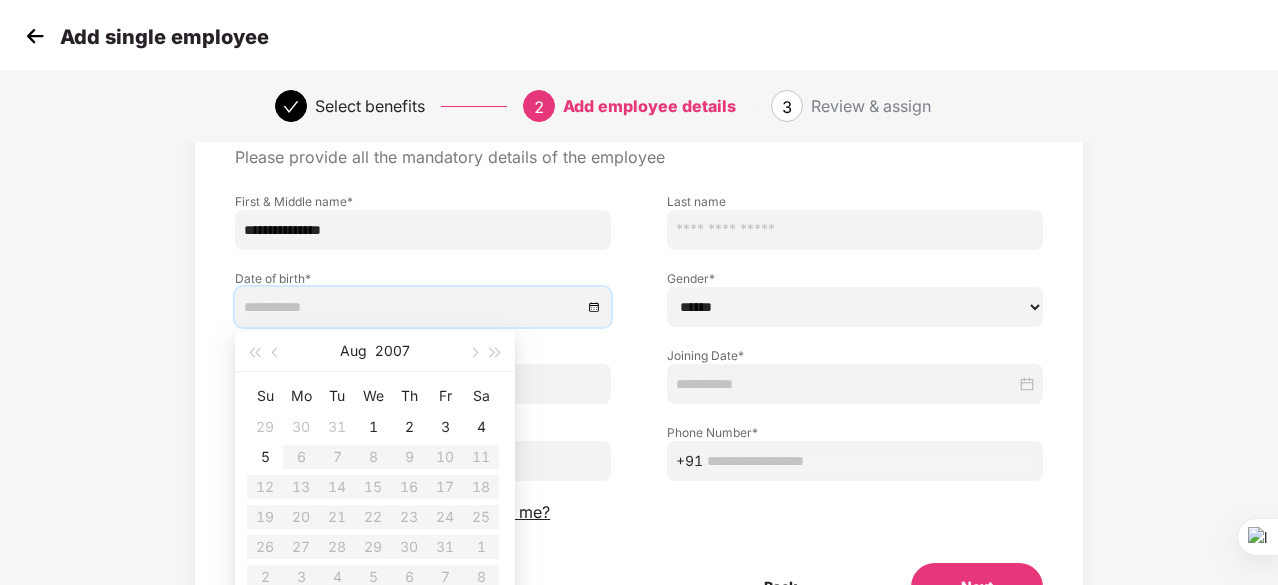 type on "**********" 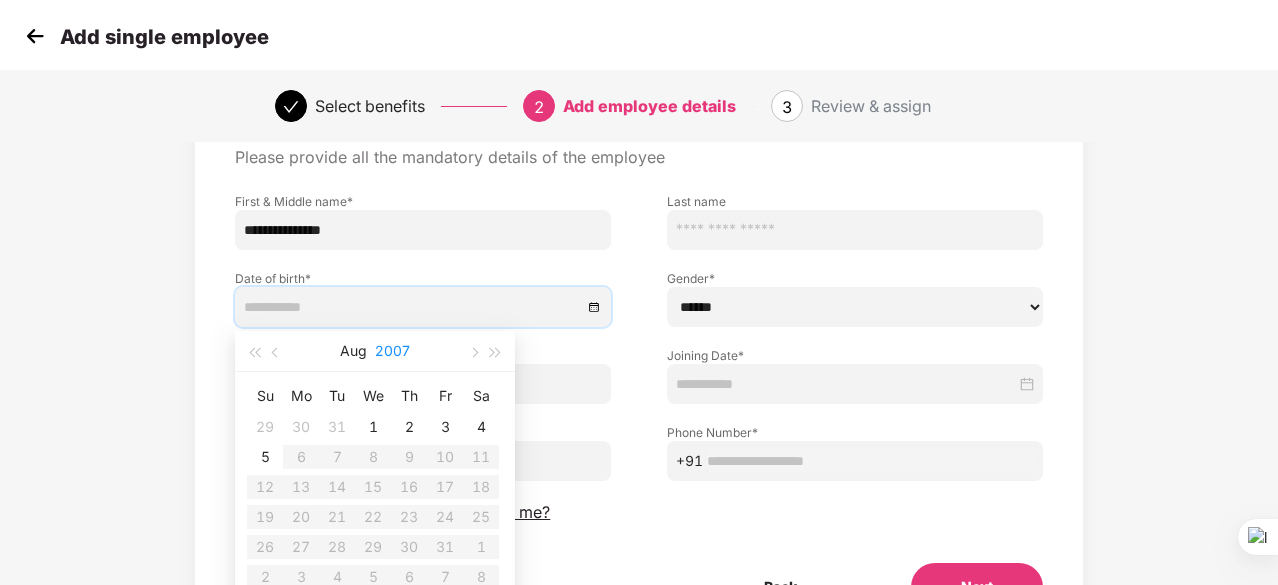 click on "2007" at bounding box center [392, 351] 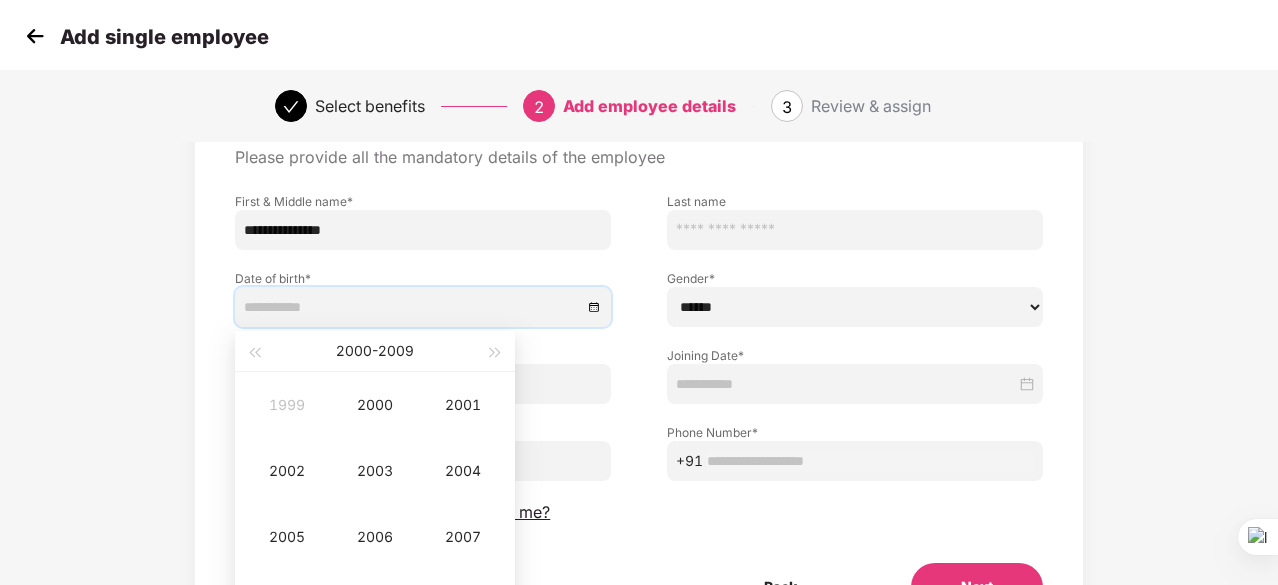 click on "2000 - 2009" at bounding box center [375, 351] 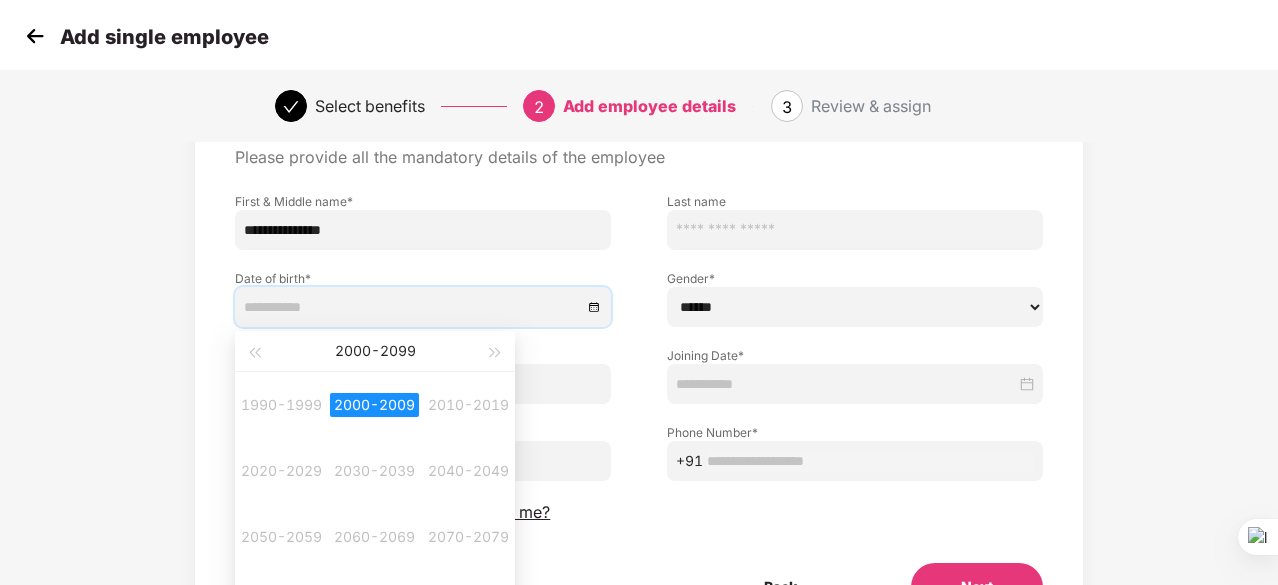 type on "**********" 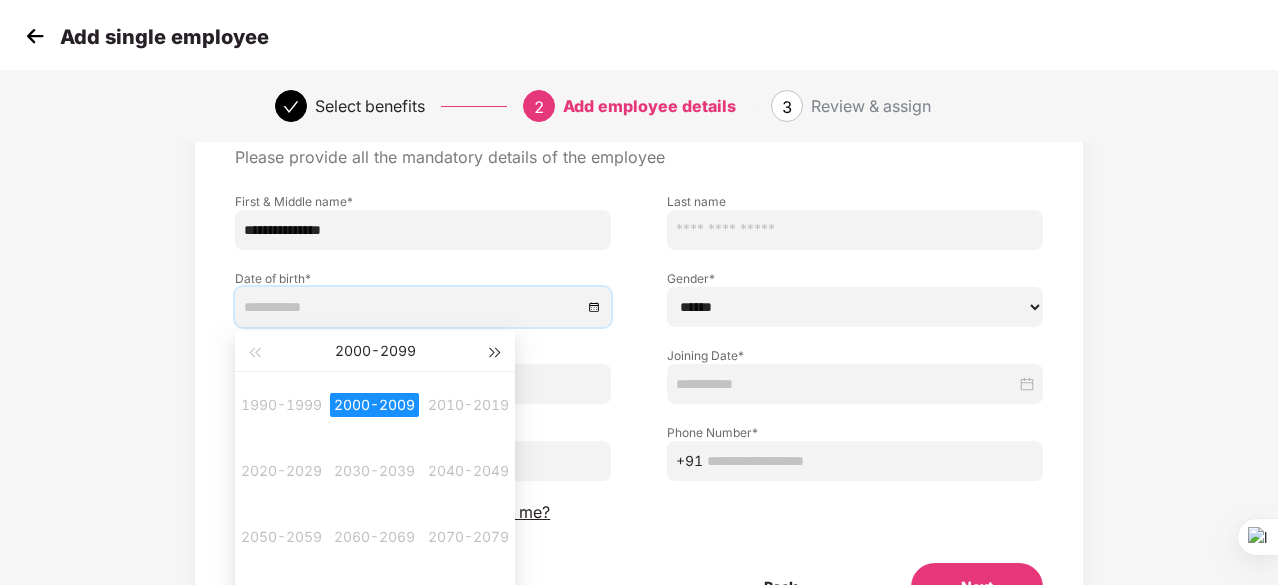 click at bounding box center [496, 353] 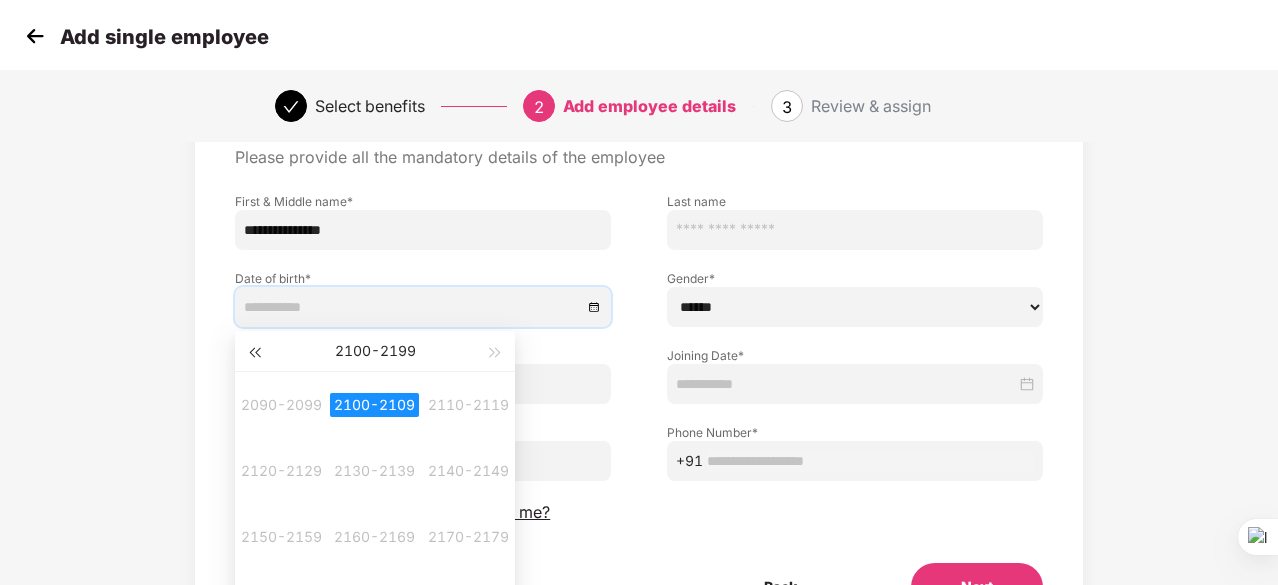 click at bounding box center (254, 353) 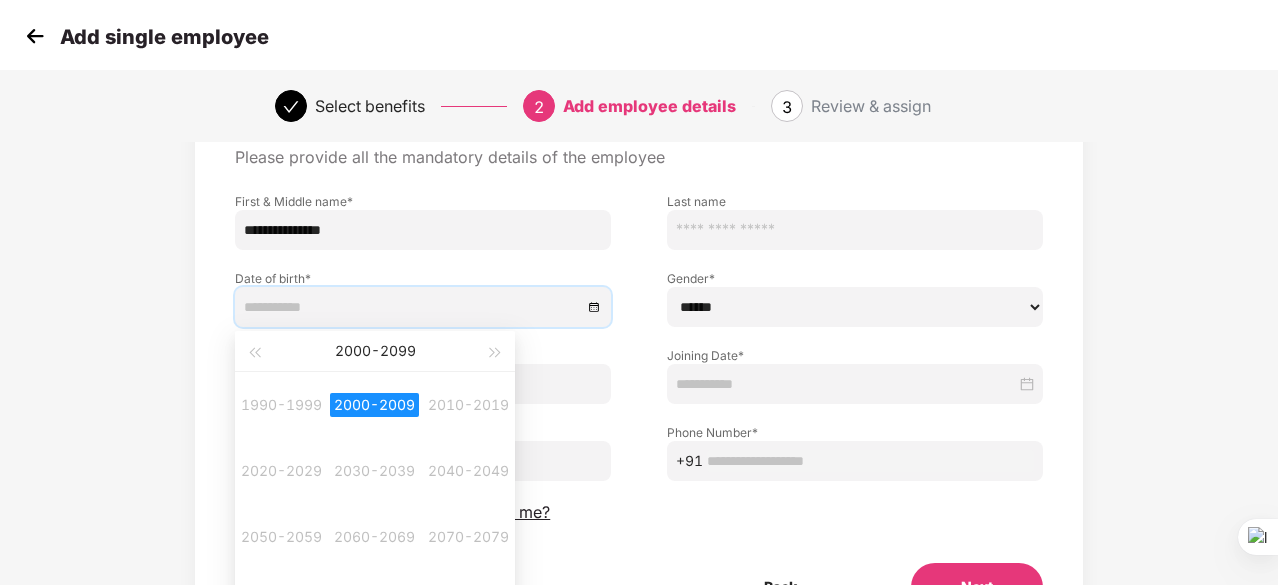type on "**********" 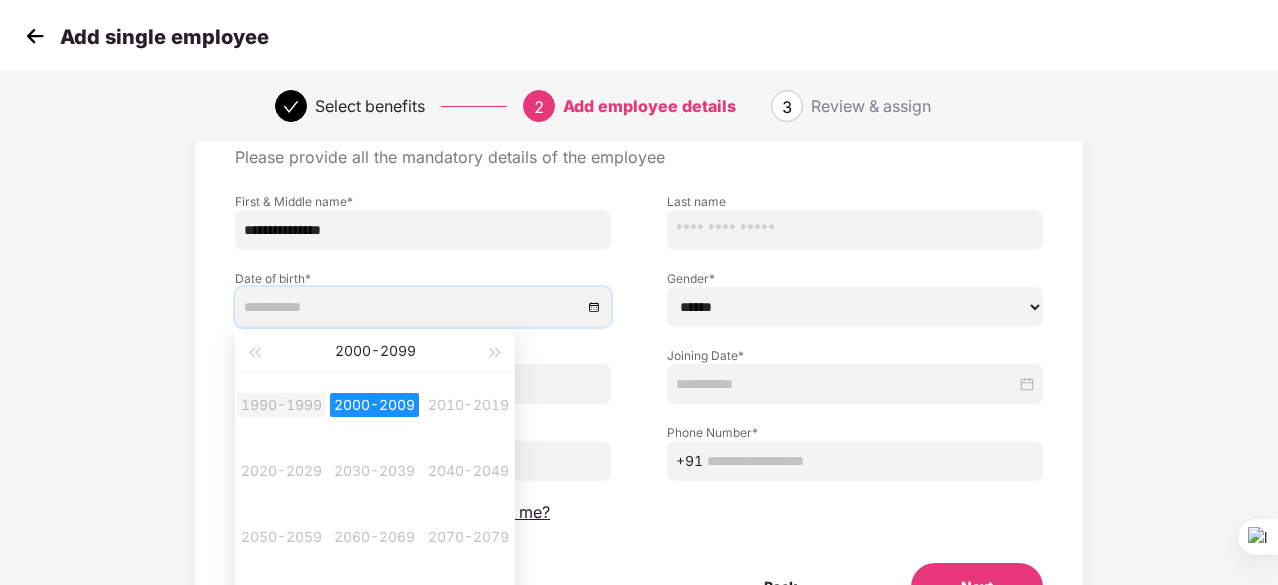 type on "**********" 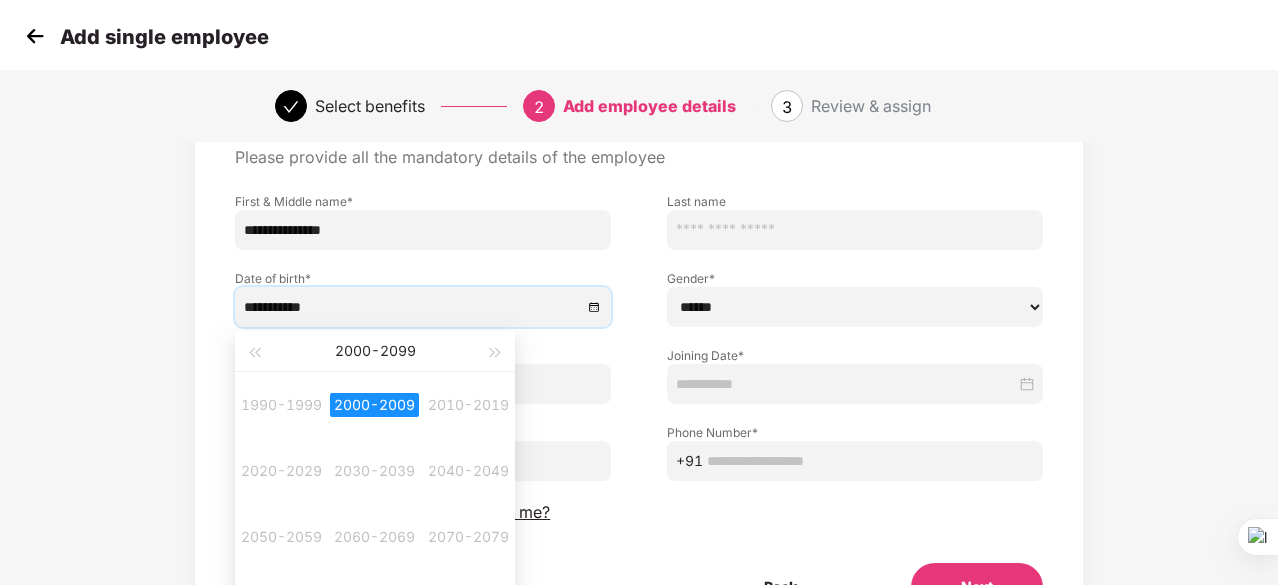 type on "**********" 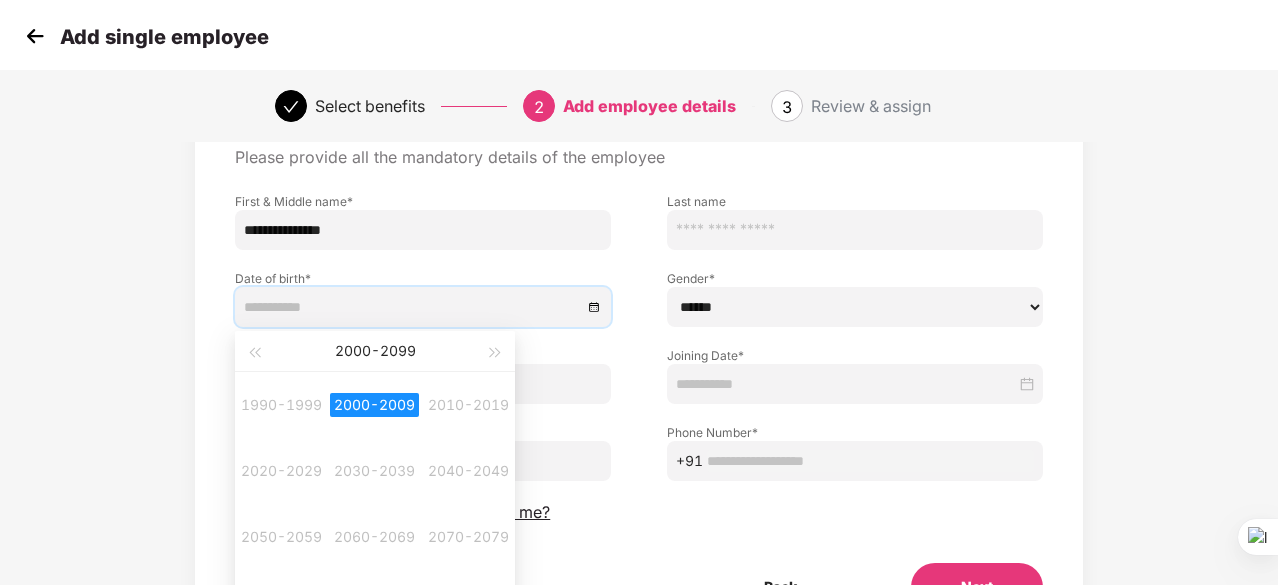 click on "2000-2009" at bounding box center (374, 405) 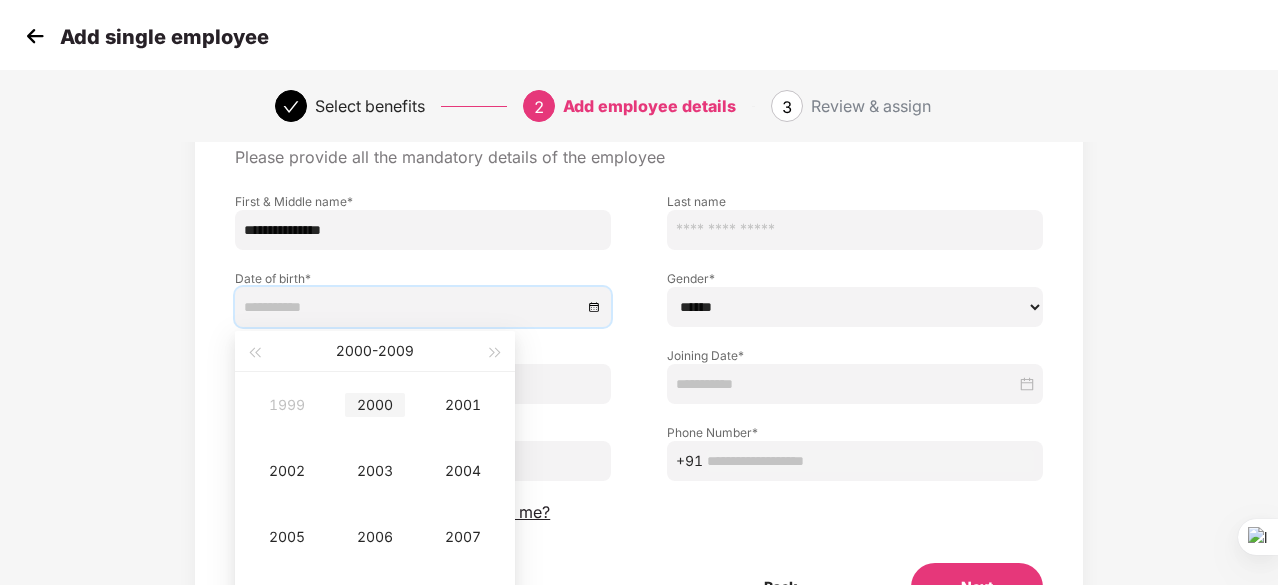 click on "2000" at bounding box center (375, 405) 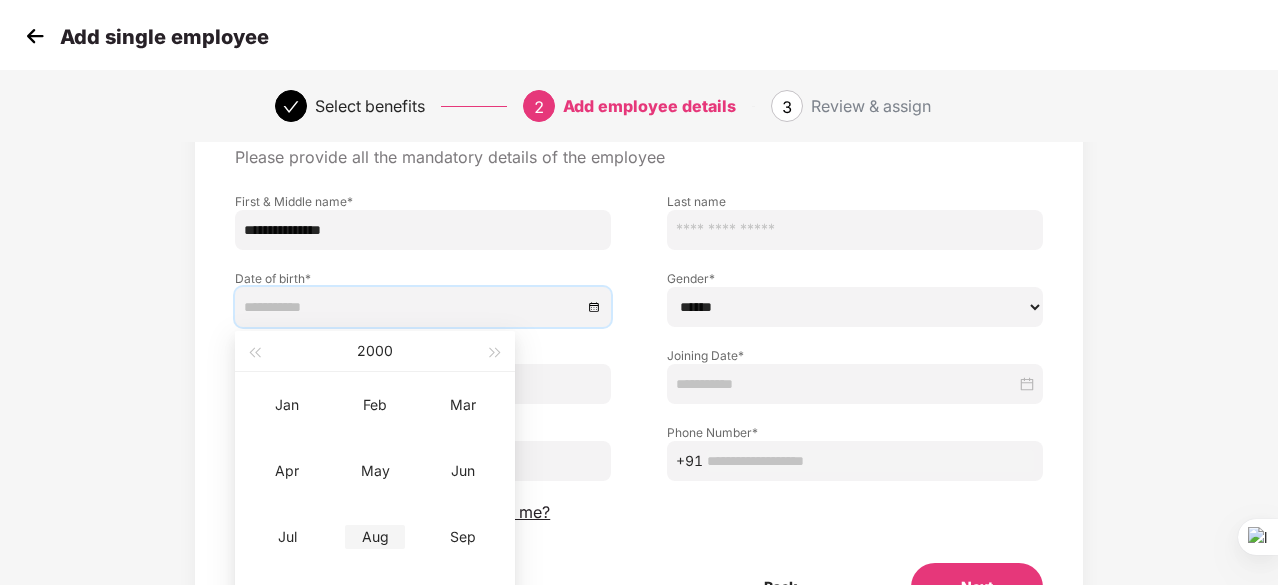 scroll, scrollTop: 200, scrollLeft: 0, axis: vertical 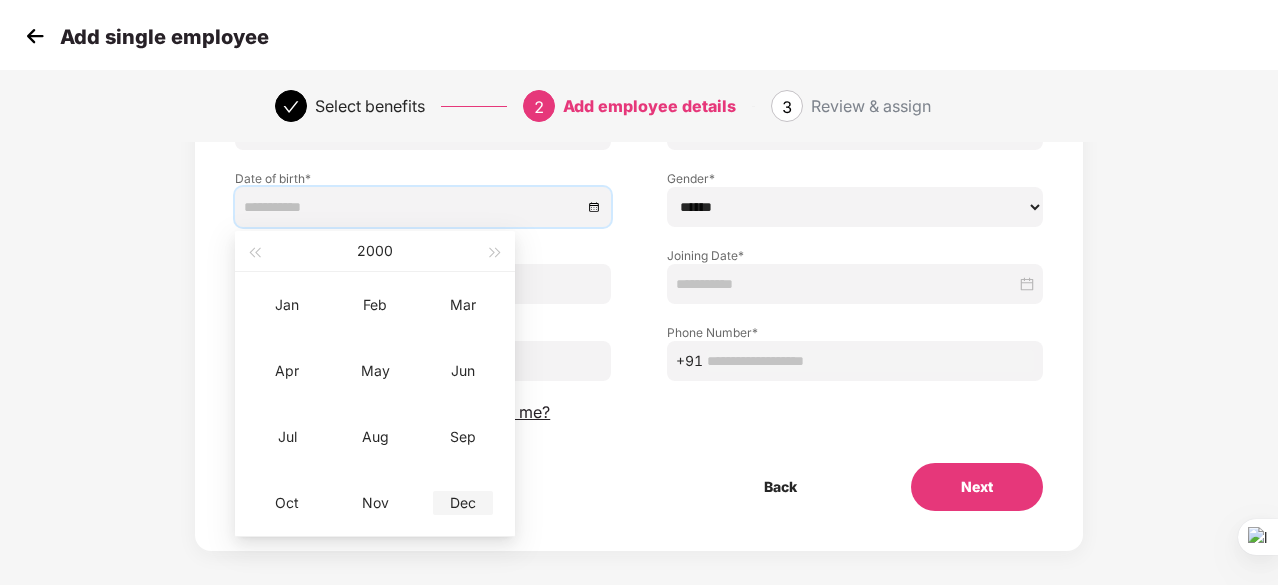 type on "**********" 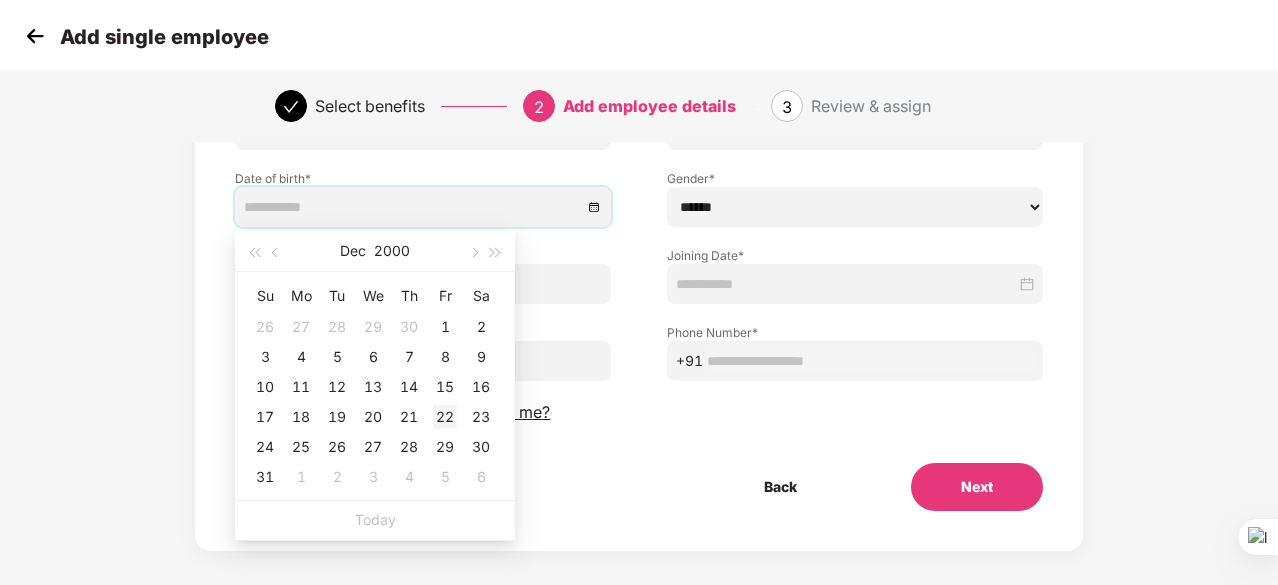 type on "**********" 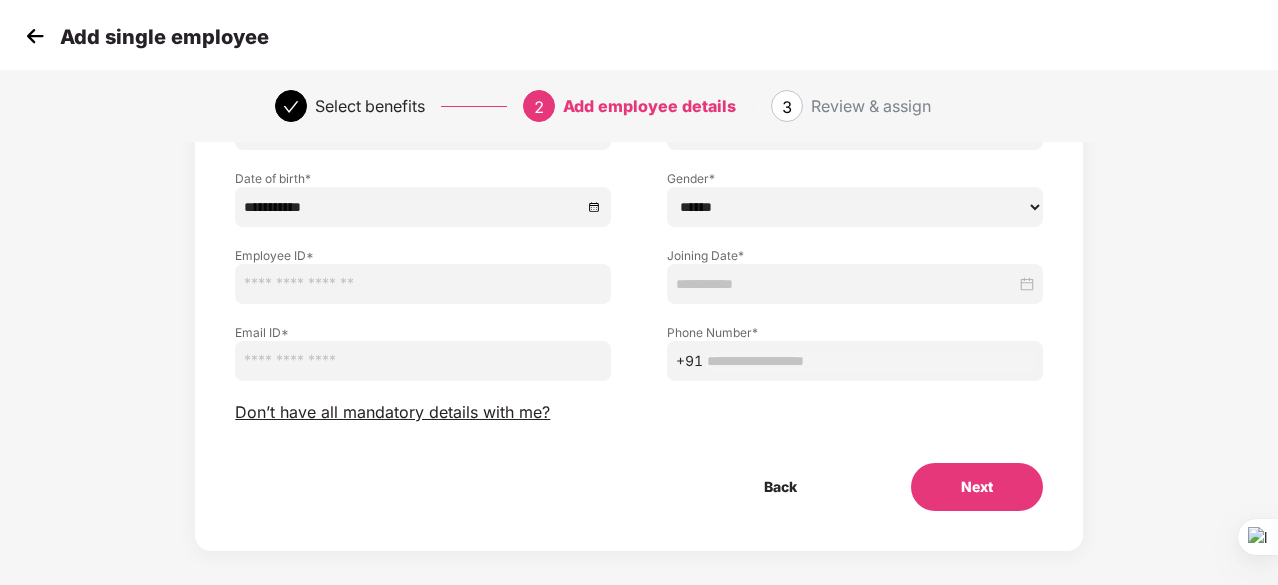 click at bounding box center (423, 284) 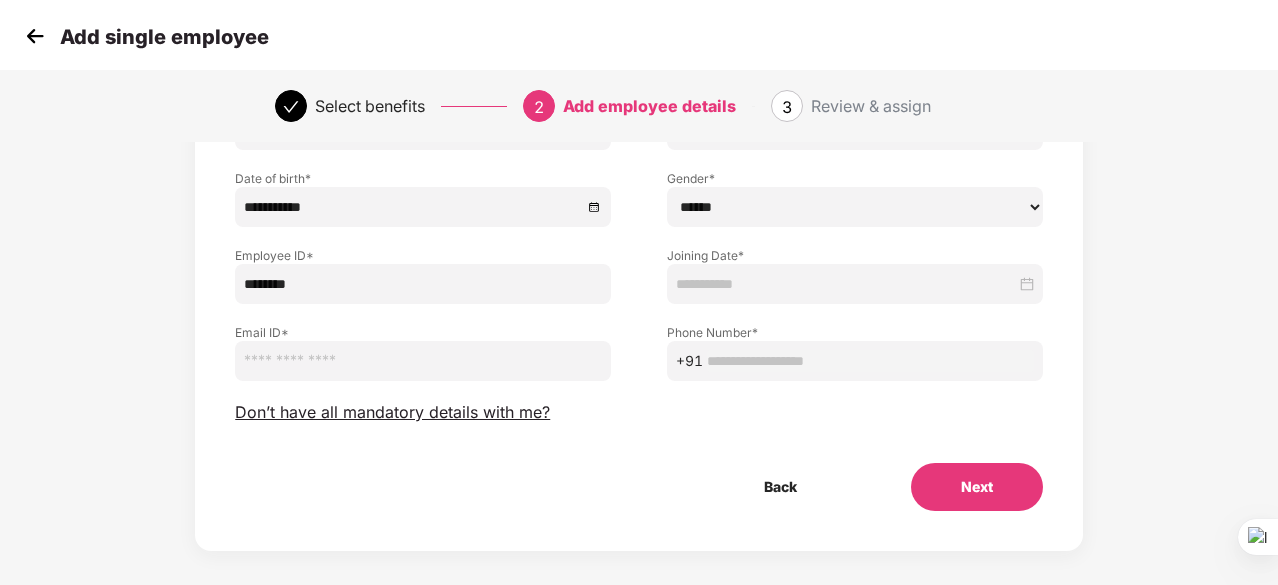 type on "********" 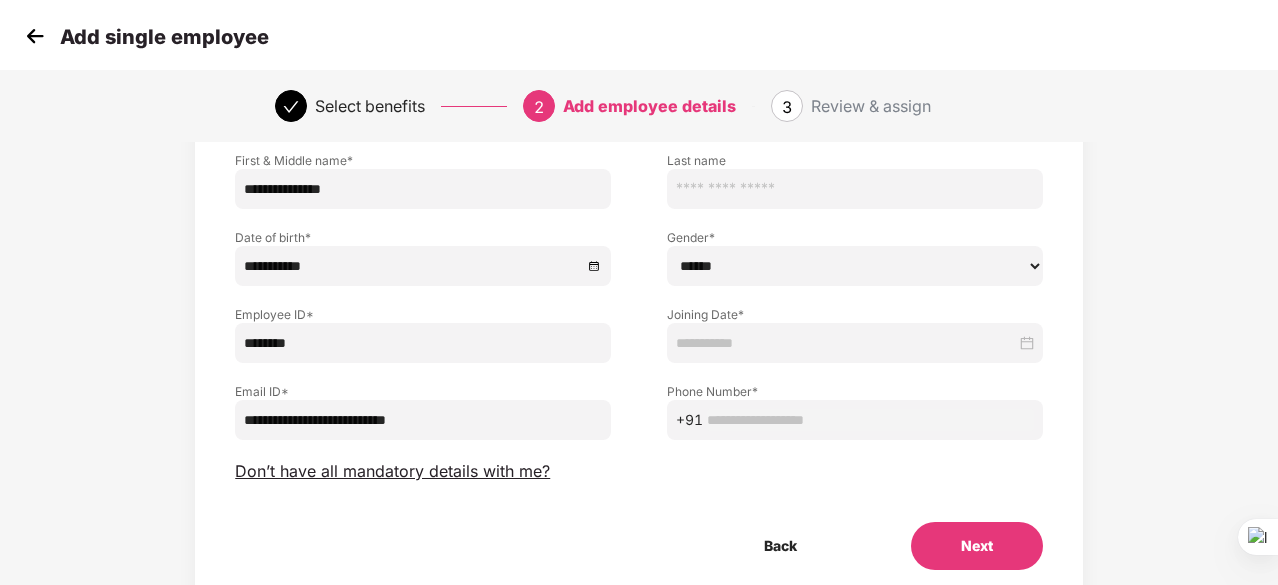scroll, scrollTop: 100, scrollLeft: 0, axis: vertical 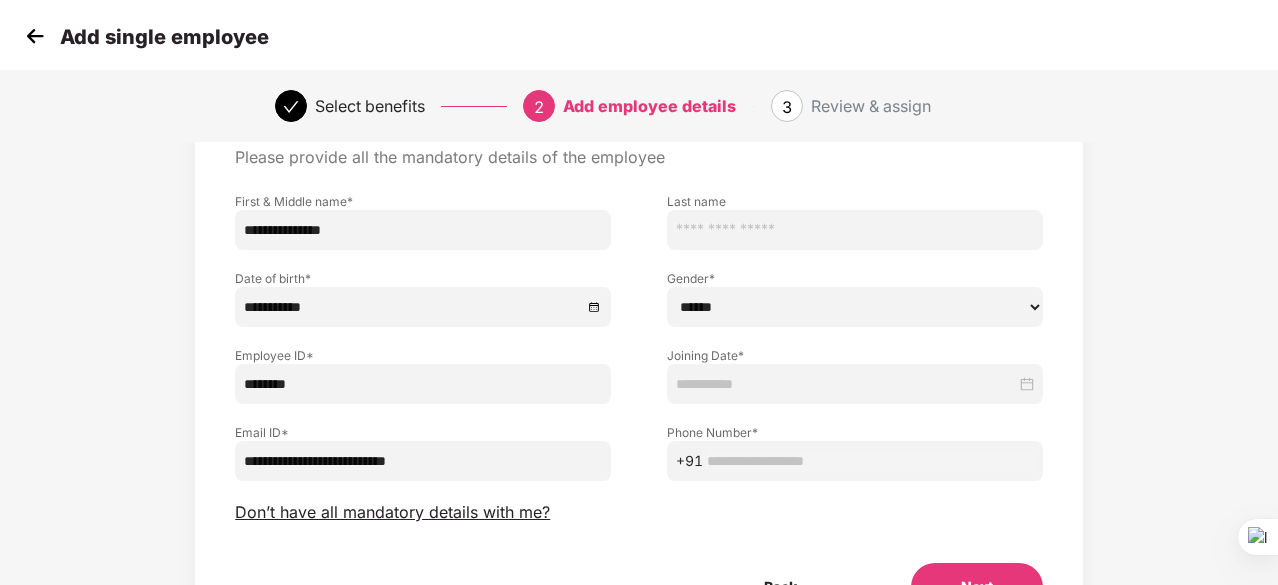 type on "**********" 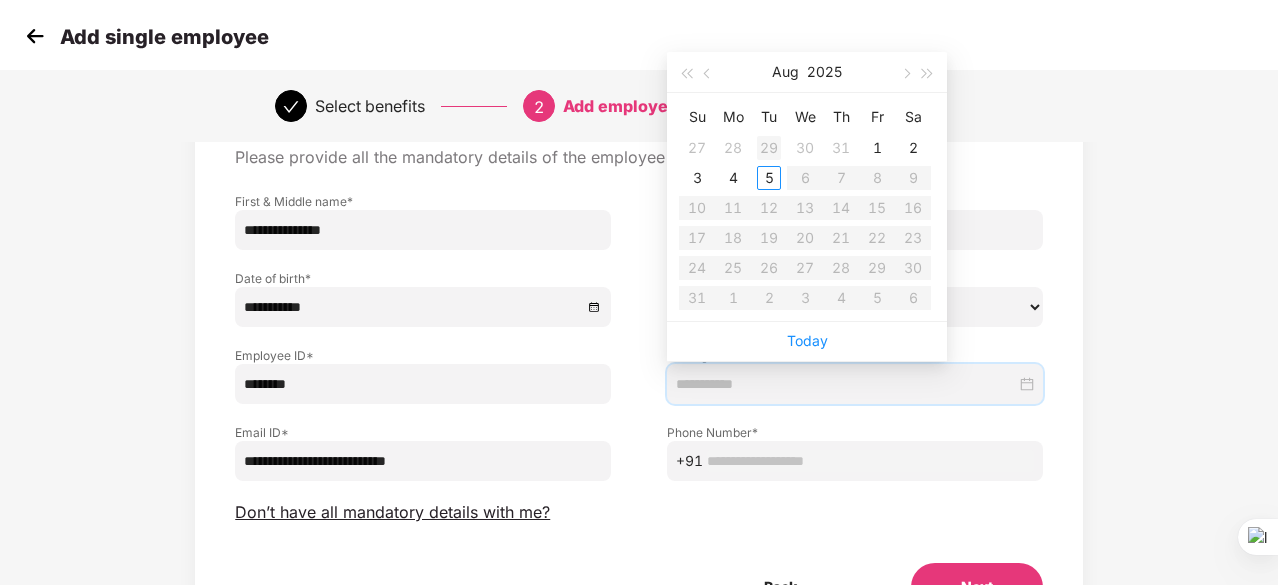 type on "**********" 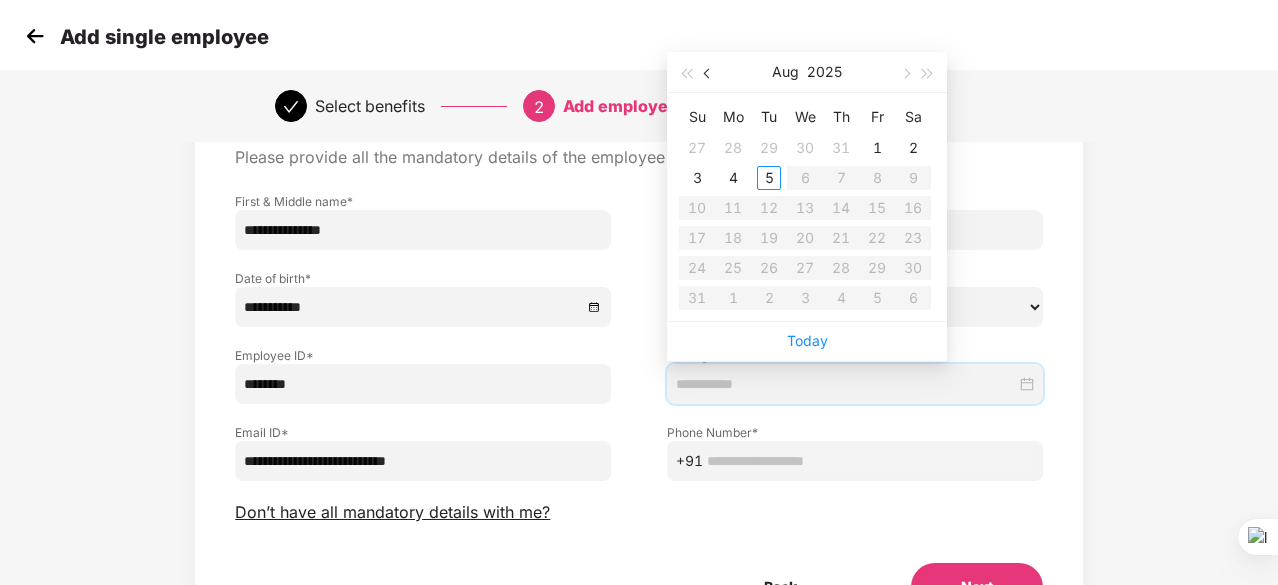 click at bounding box center (709, 74) 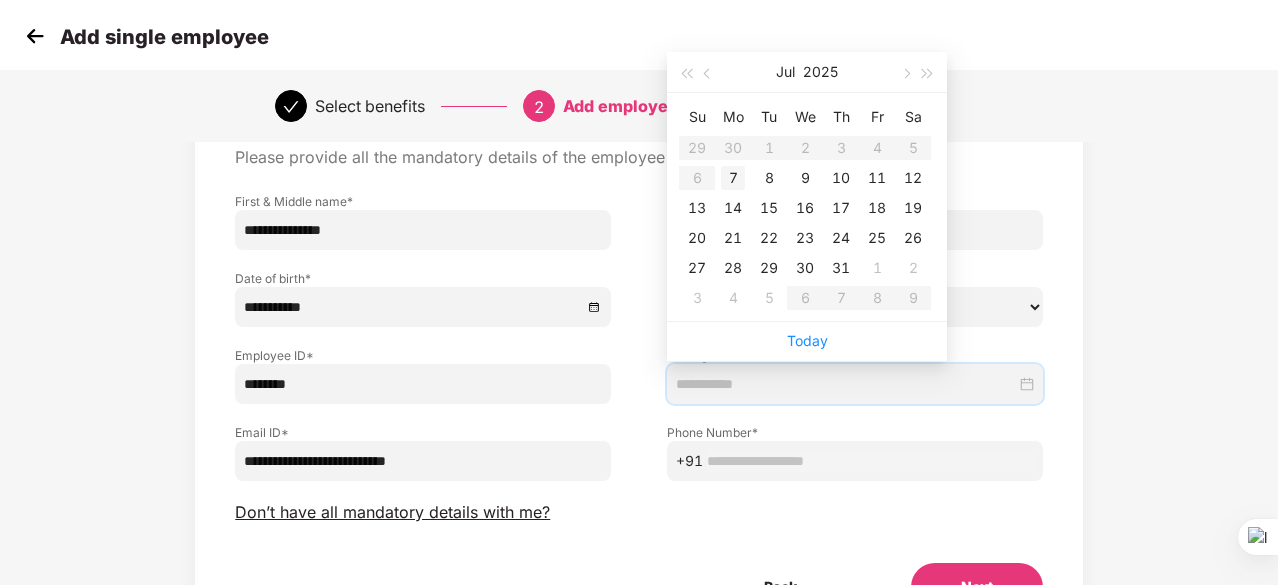 type on "**********" 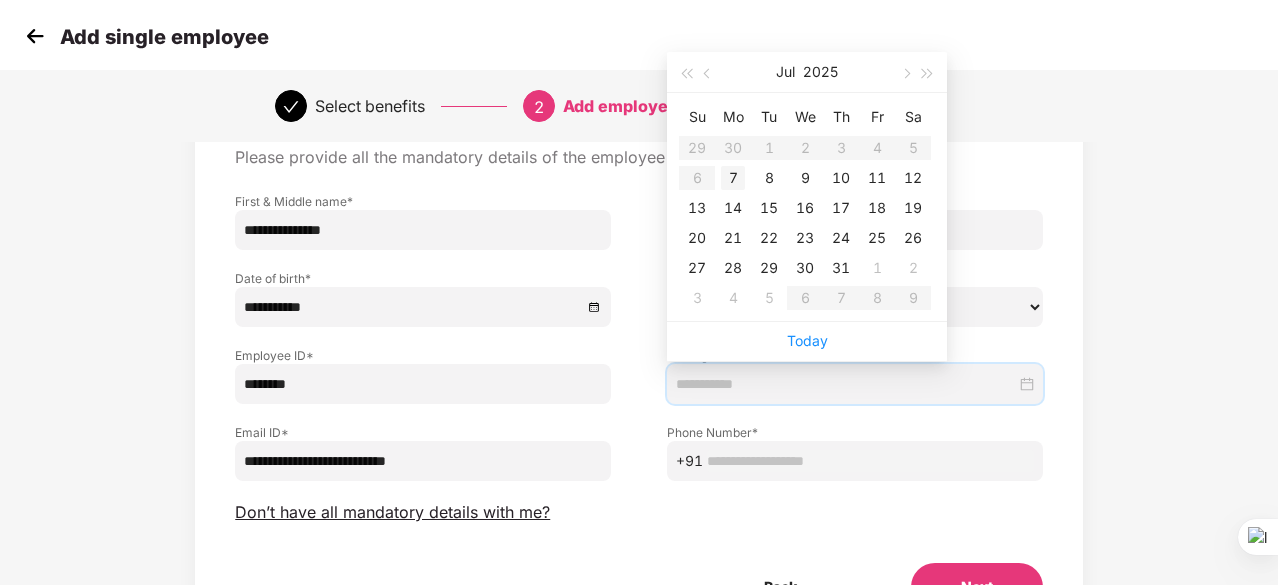 type on "**********" 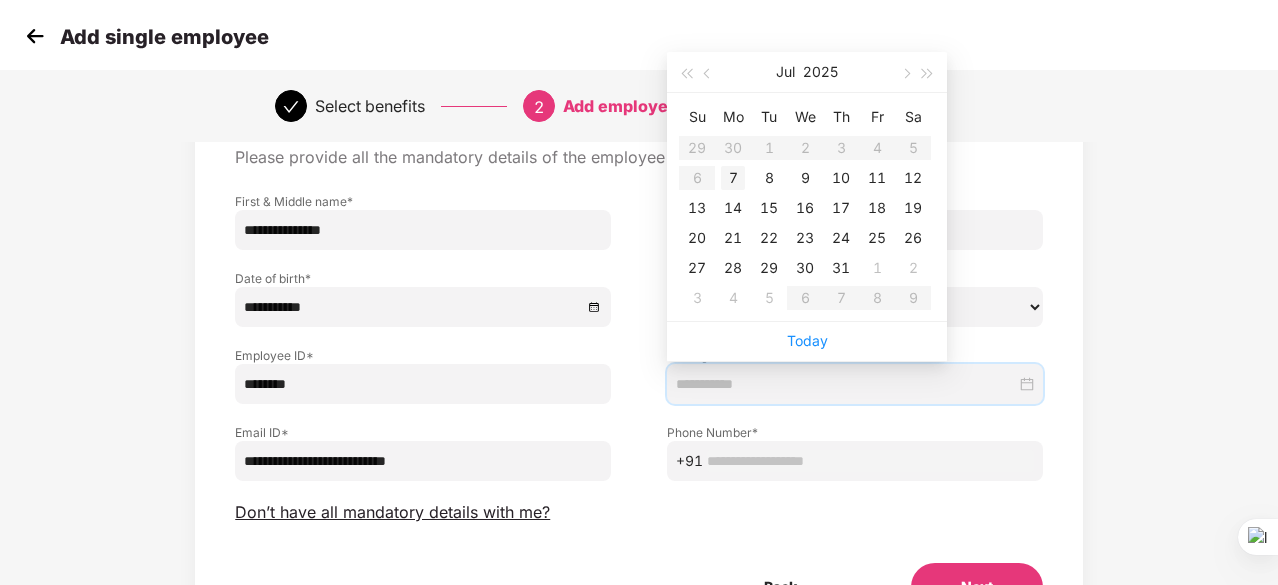 click on "7" at bounding box center (733, 178) 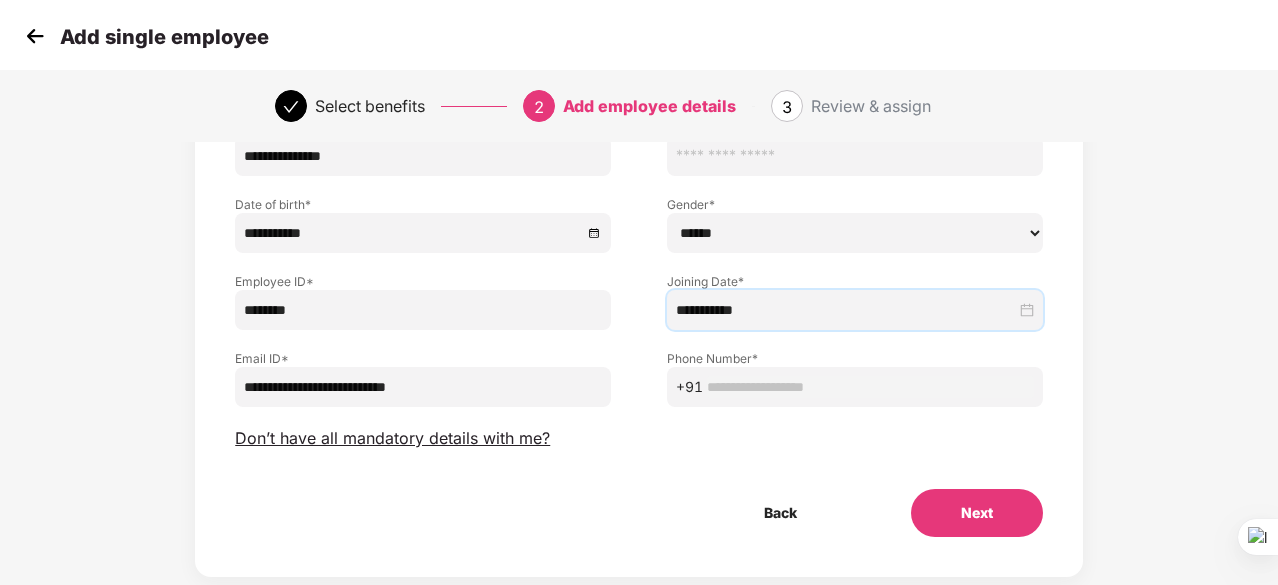 scroll, scrollTop: 216, scrollLeft: 0, axis: vertical 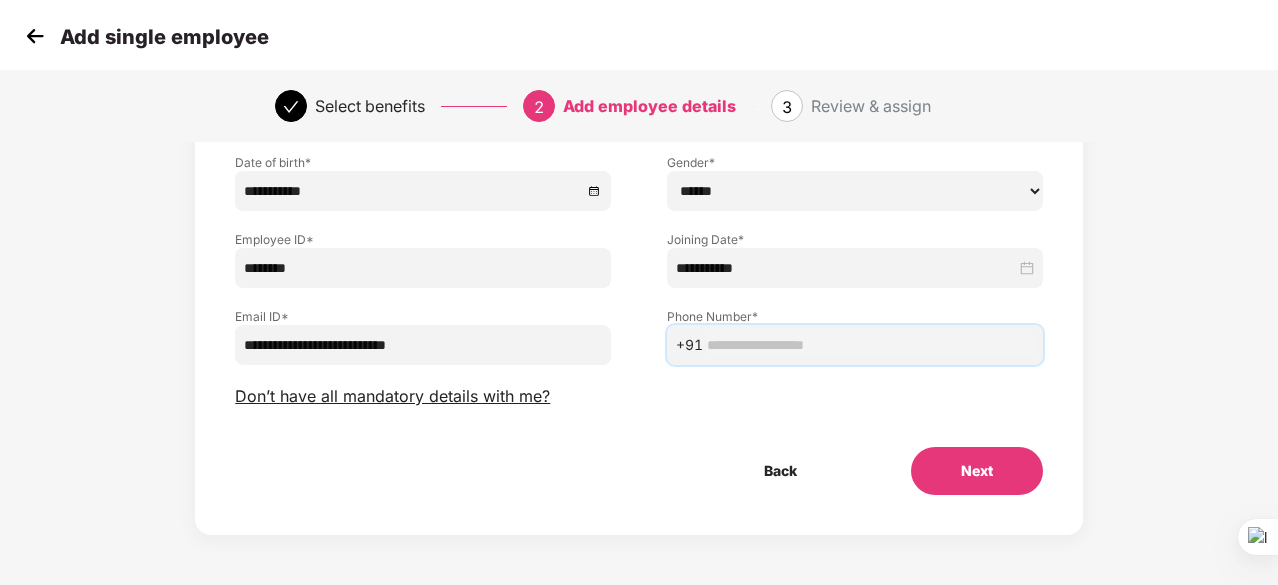 click at bounding box center [870, 345] 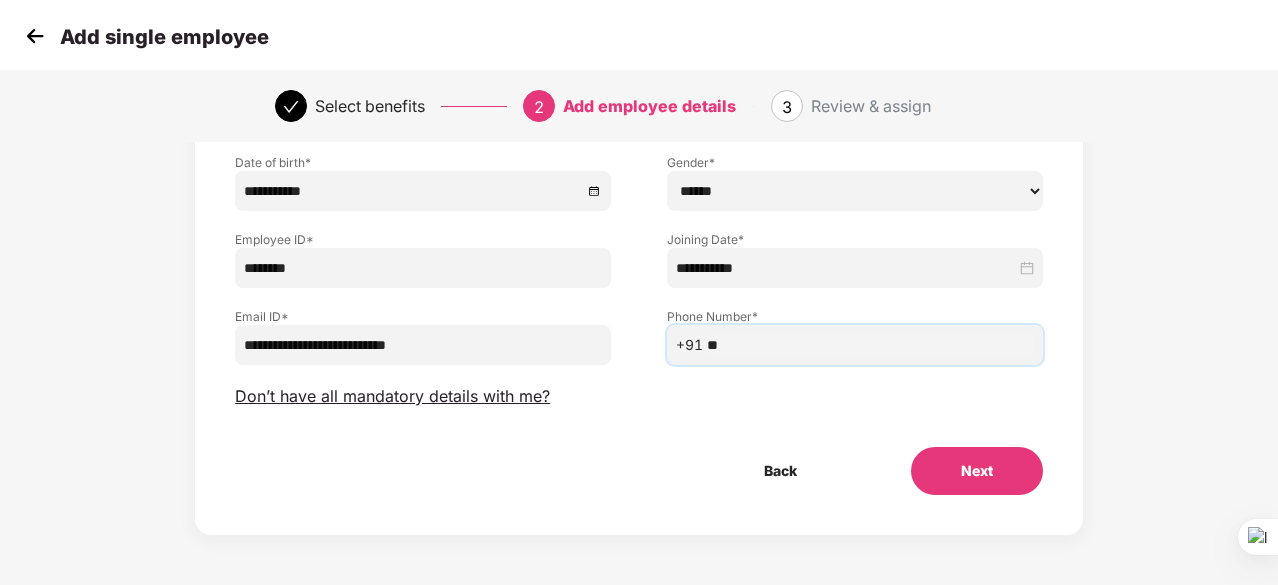 type on "*" 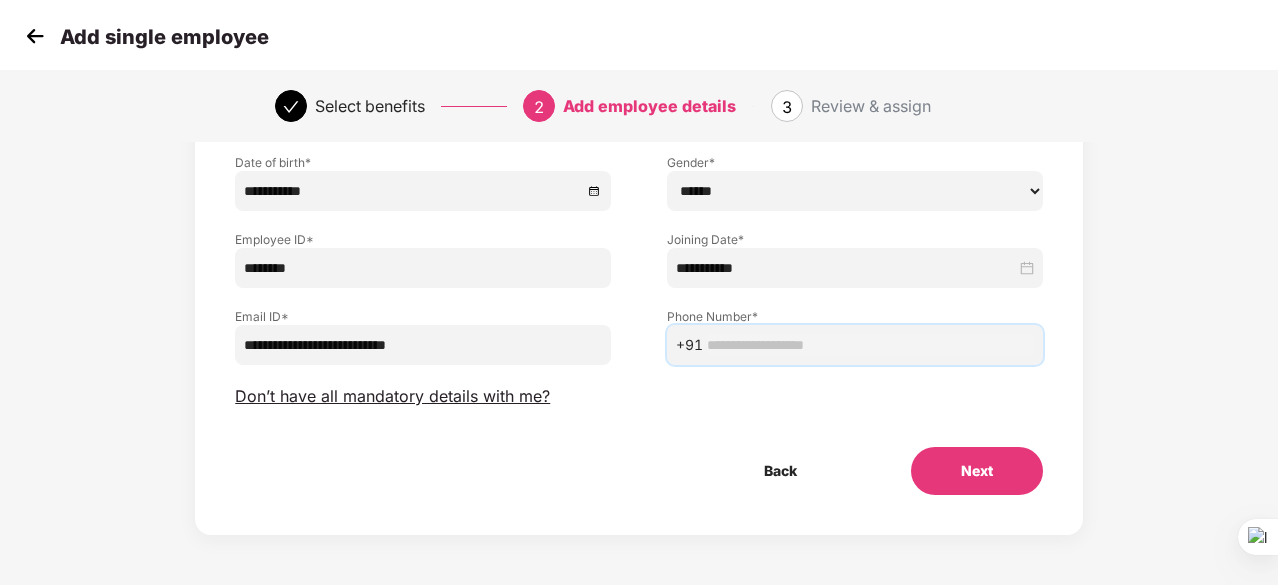 paste on "**********" 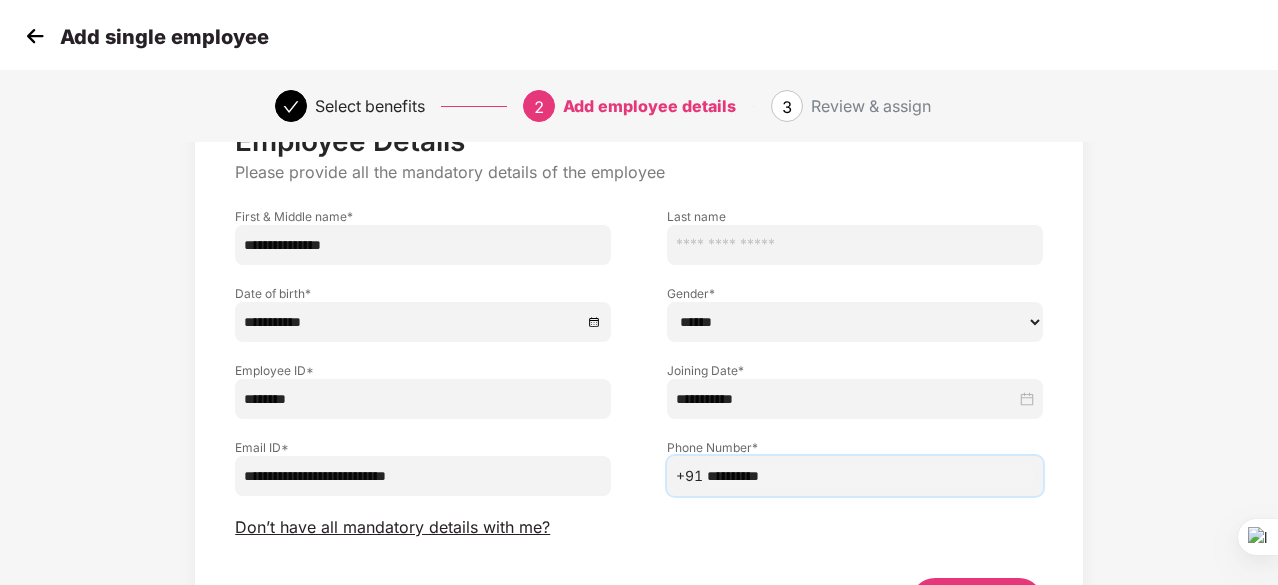 scroll, scrollTop: 116, scrollLeft: 0, axis: vertical 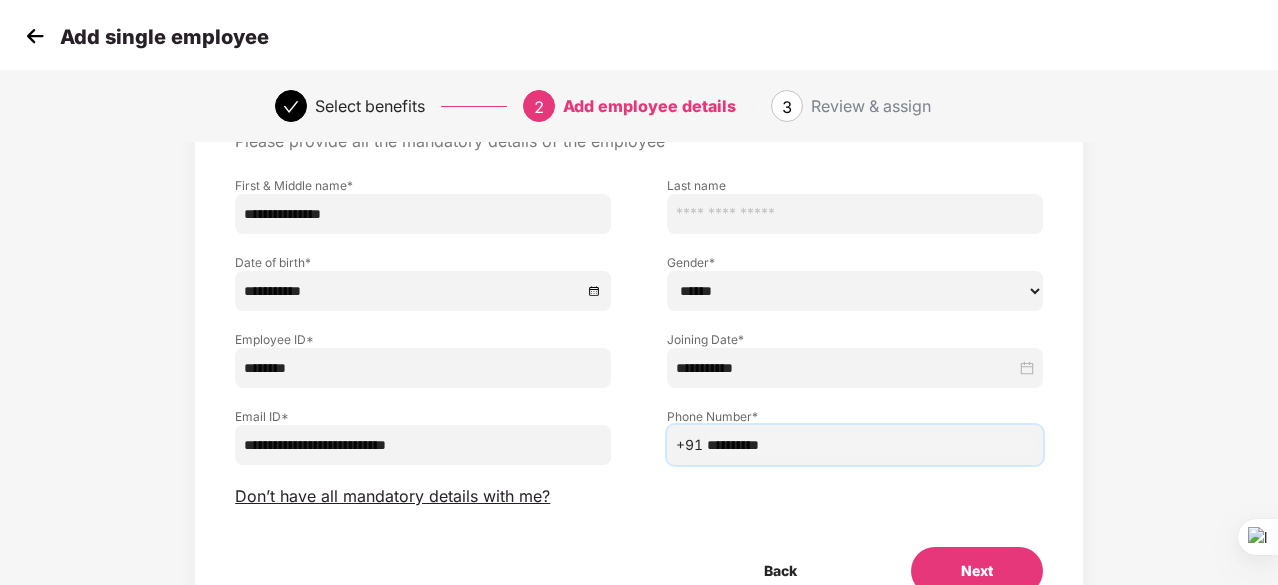 type on "**********" 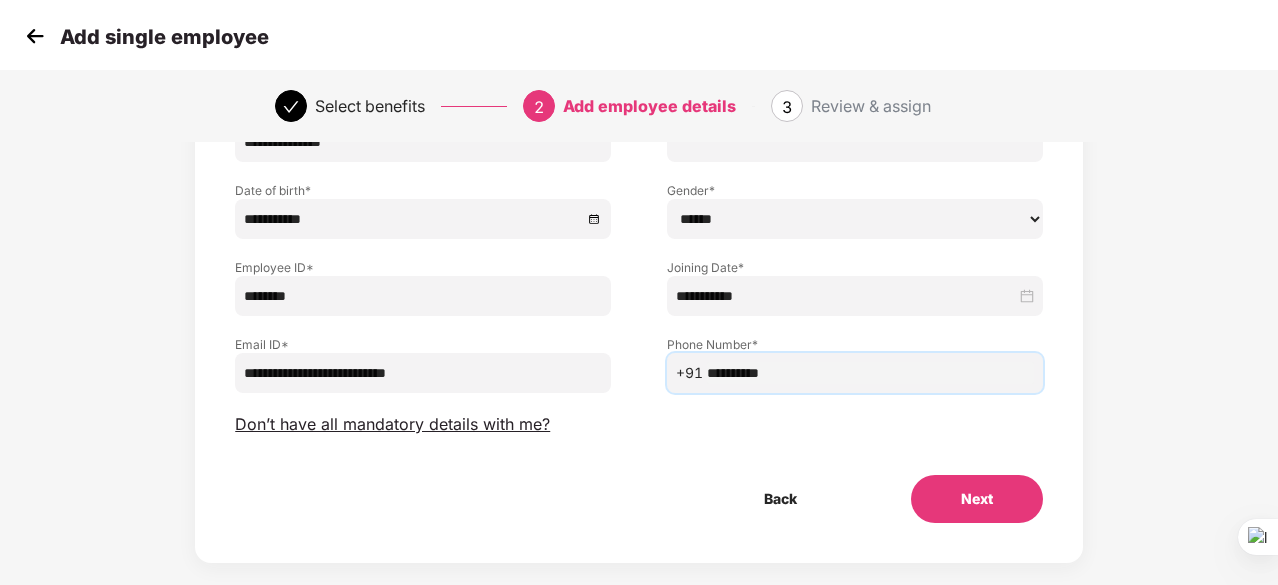 scroll, scrollTop: 216, scrollLeft: 0, axis: vertical 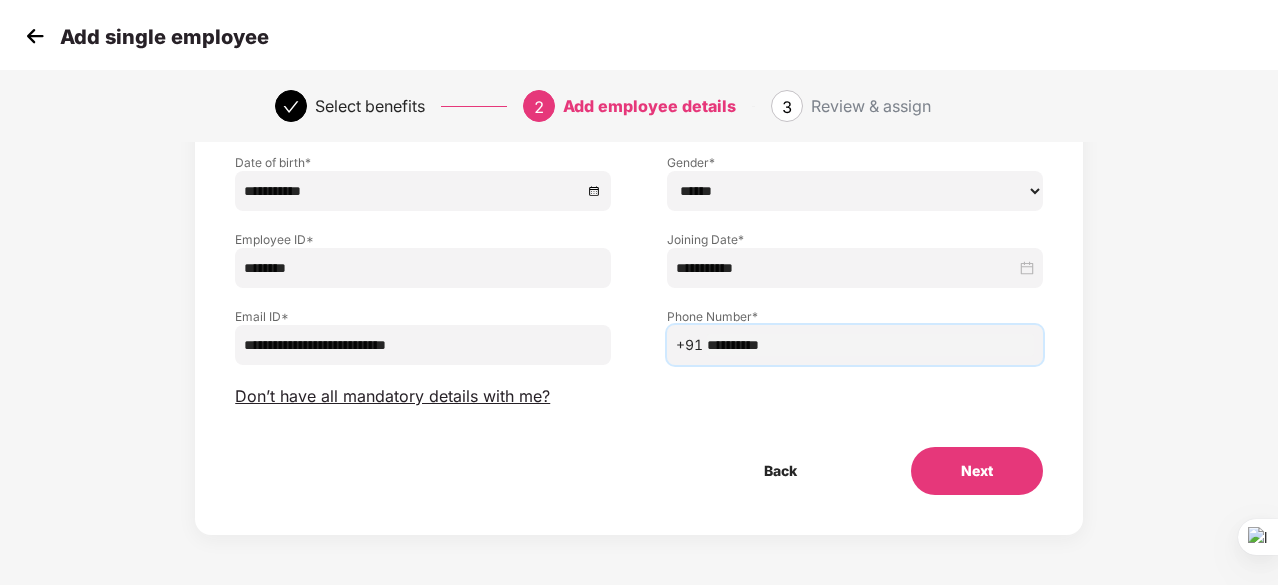 click on "Next" at bounding box center [977, 471] 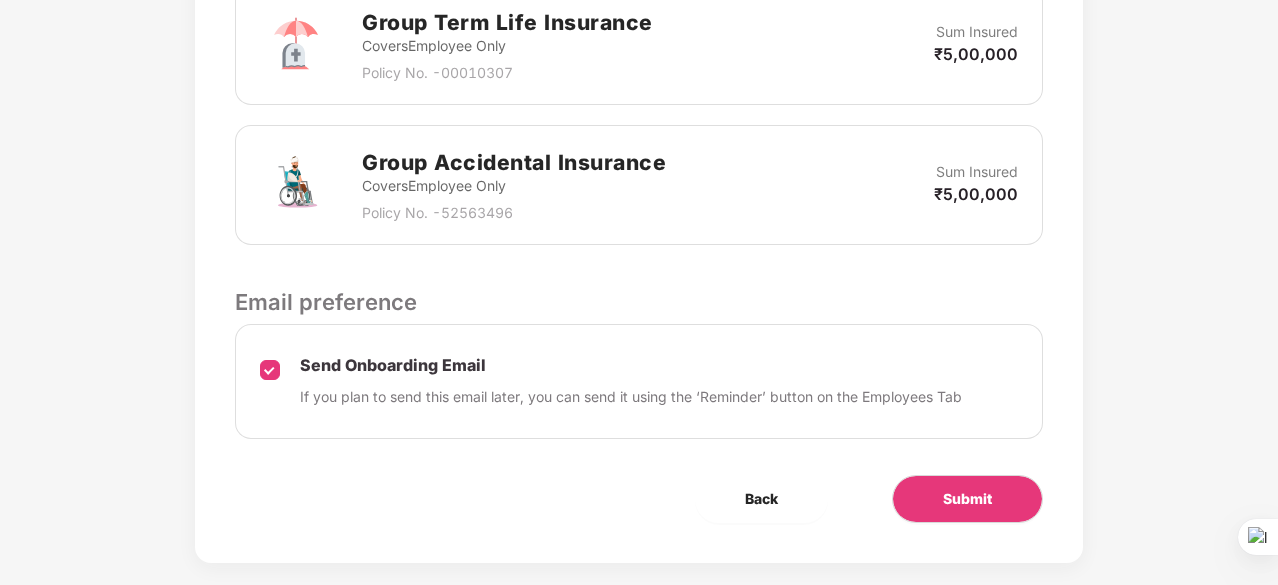 scroll, scrollTop: 866, scrollLeft: 0, axis: vertical 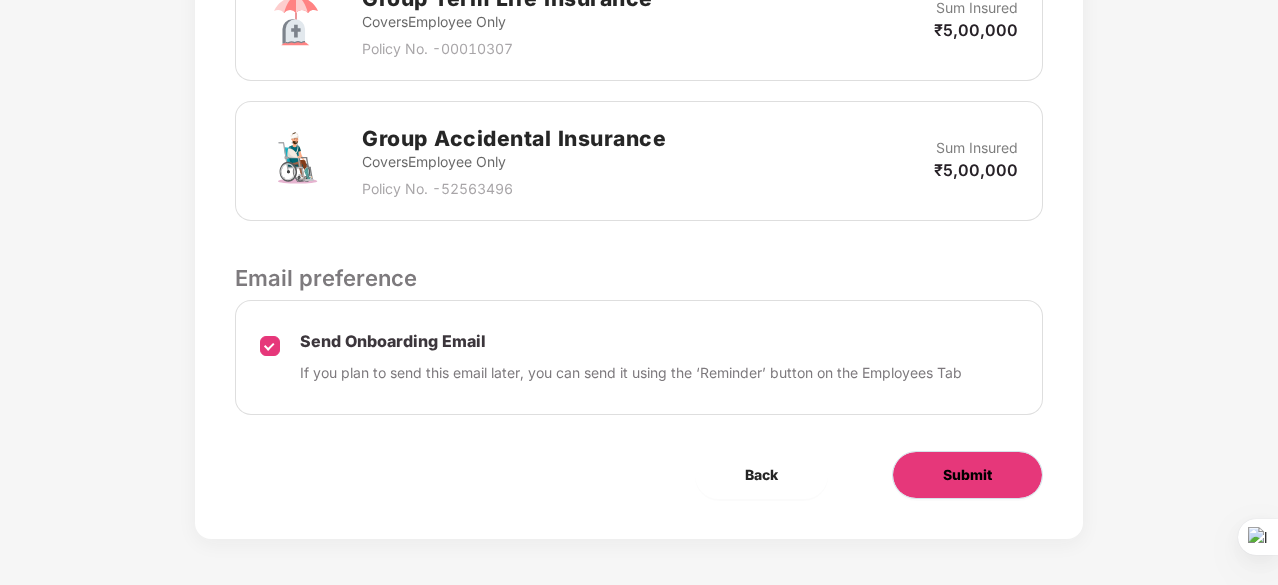 click on "Submit" at bounding box center [967, 475] 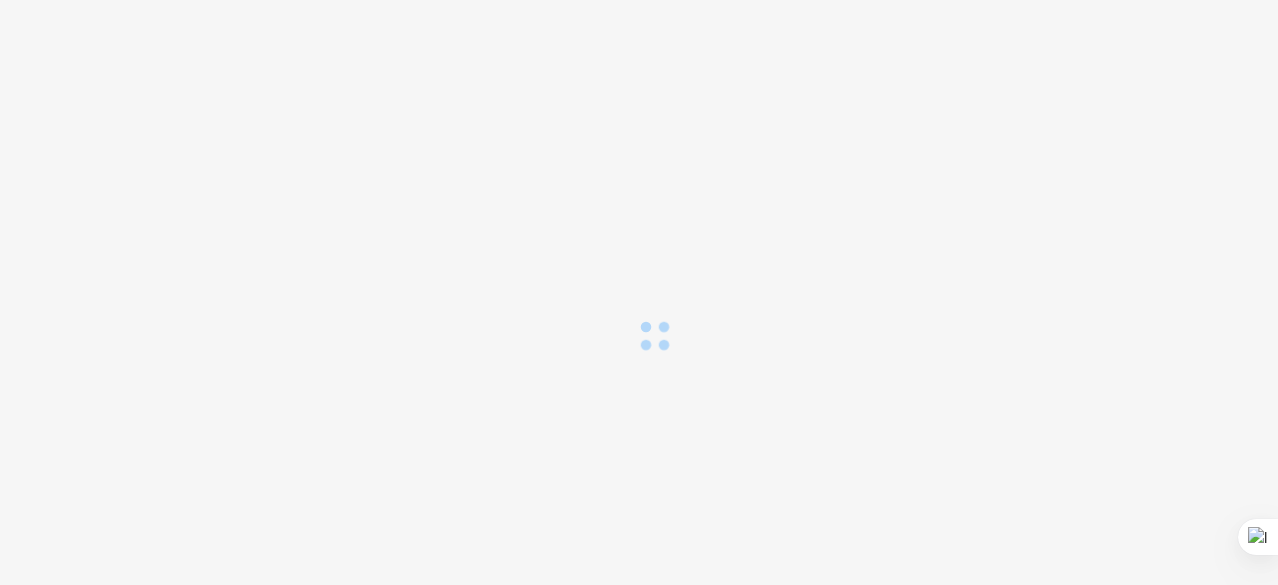 scroll, scrollTop: 0, scrollLeft: 0, axis: both 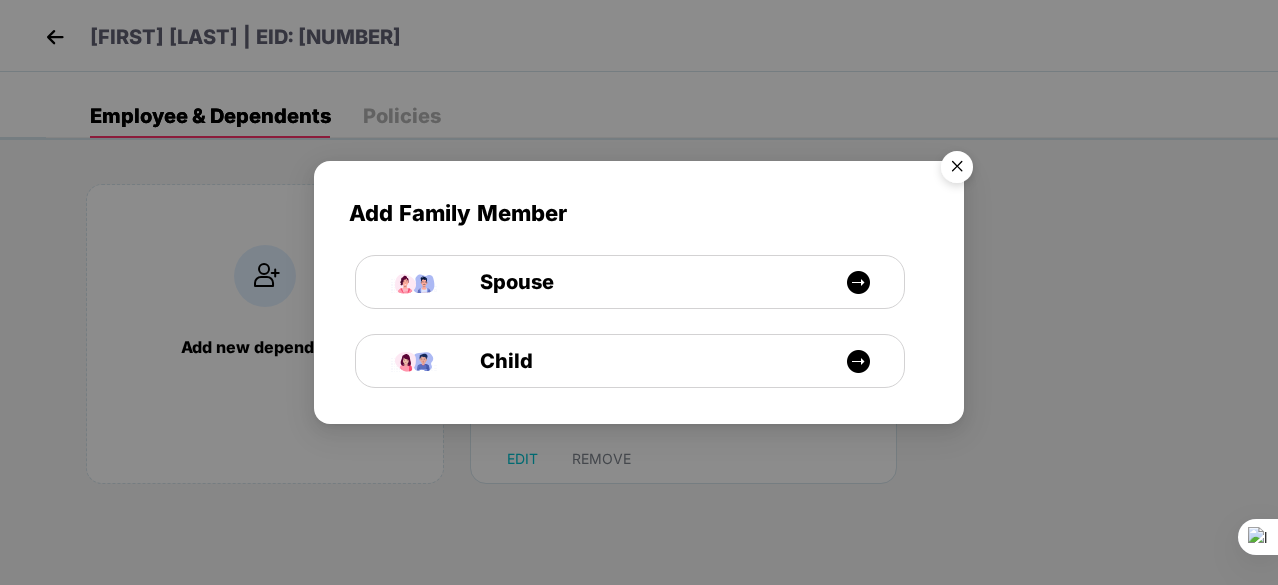 click at bounding box center [957, 170] 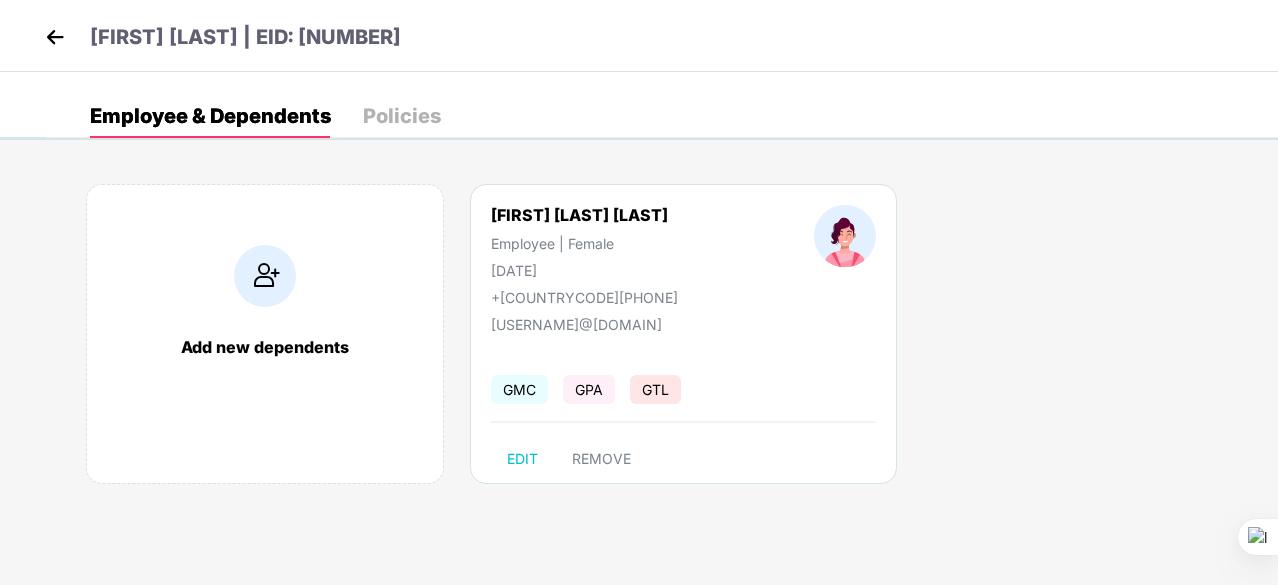 click at bounding box center (55, 37) 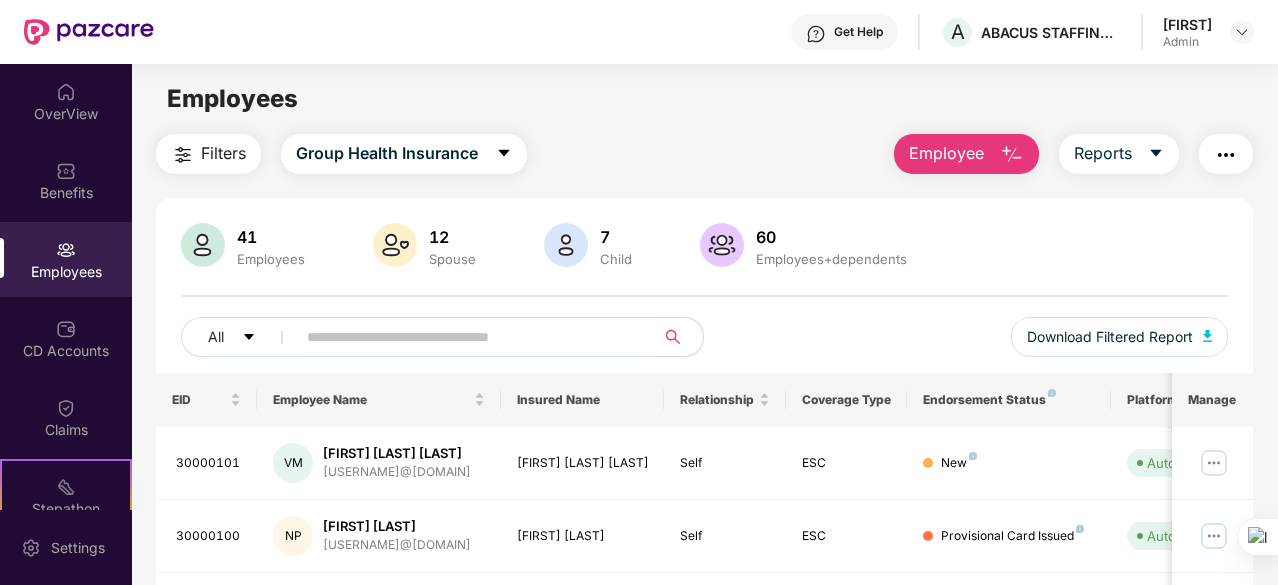 click at bounding box center (1012, 155) 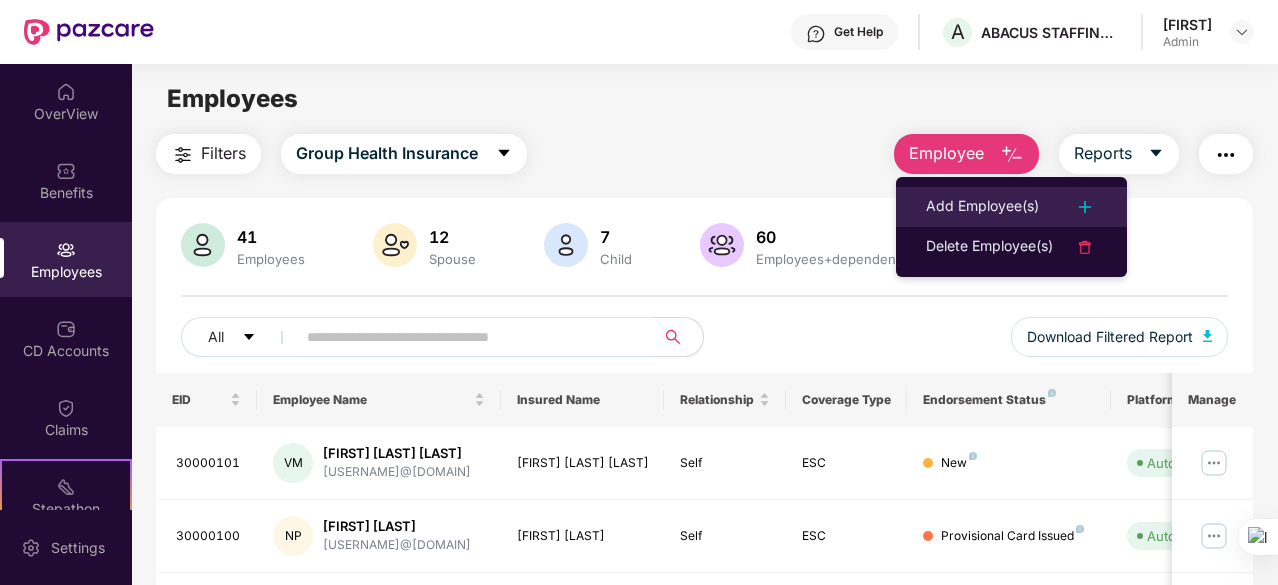 click on "Add Employee(s)" at bounding box center [982, 207] 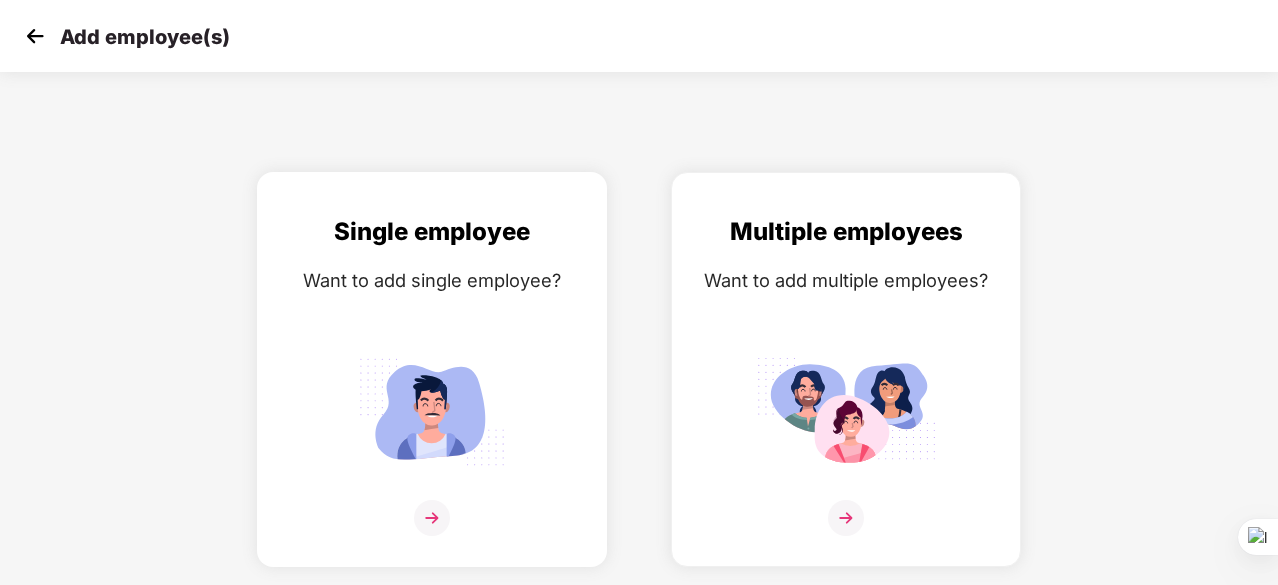 click at bounding box center (432, 518) 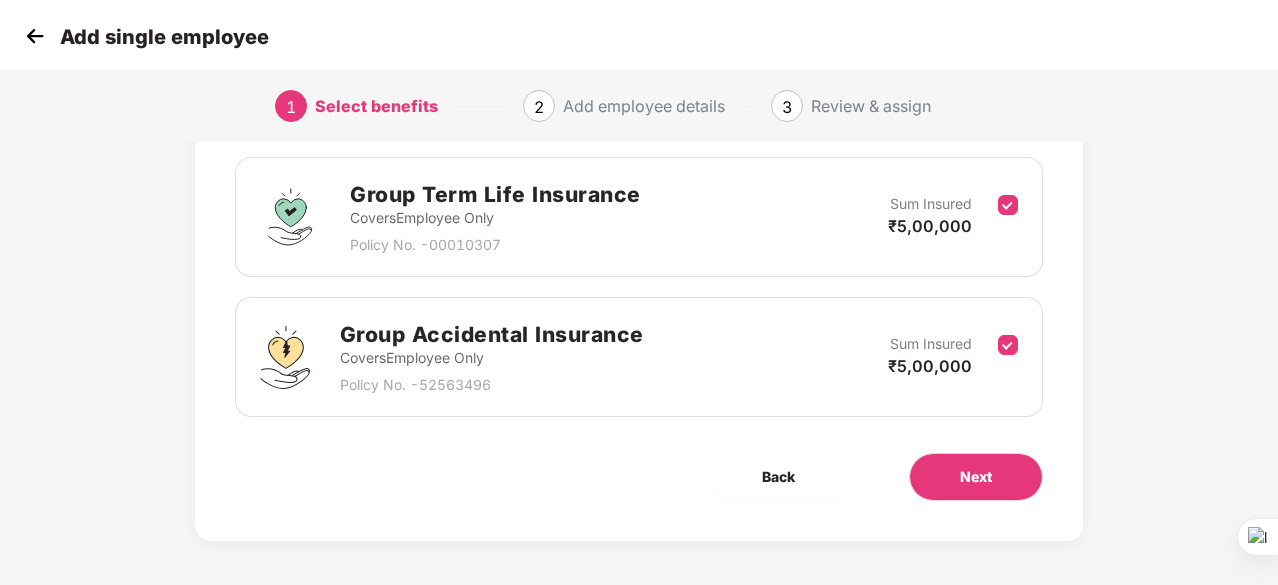 scroll, scrollTop: 431, scrollLeft: 0, axis: vertical 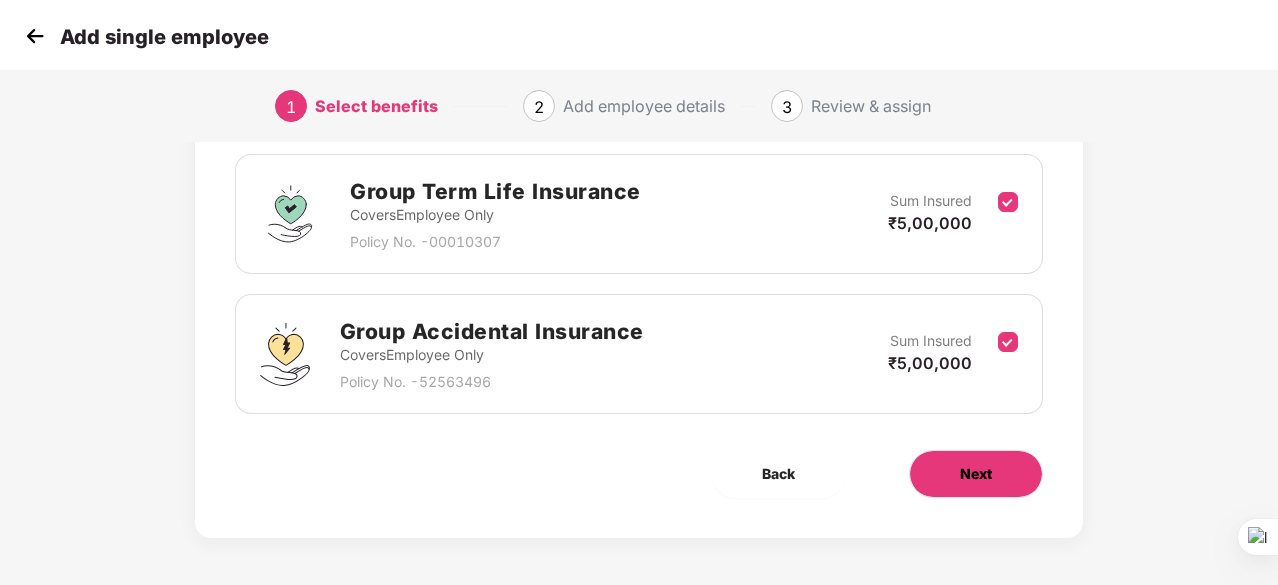 click on "Next" at bounding box center [976, 474] 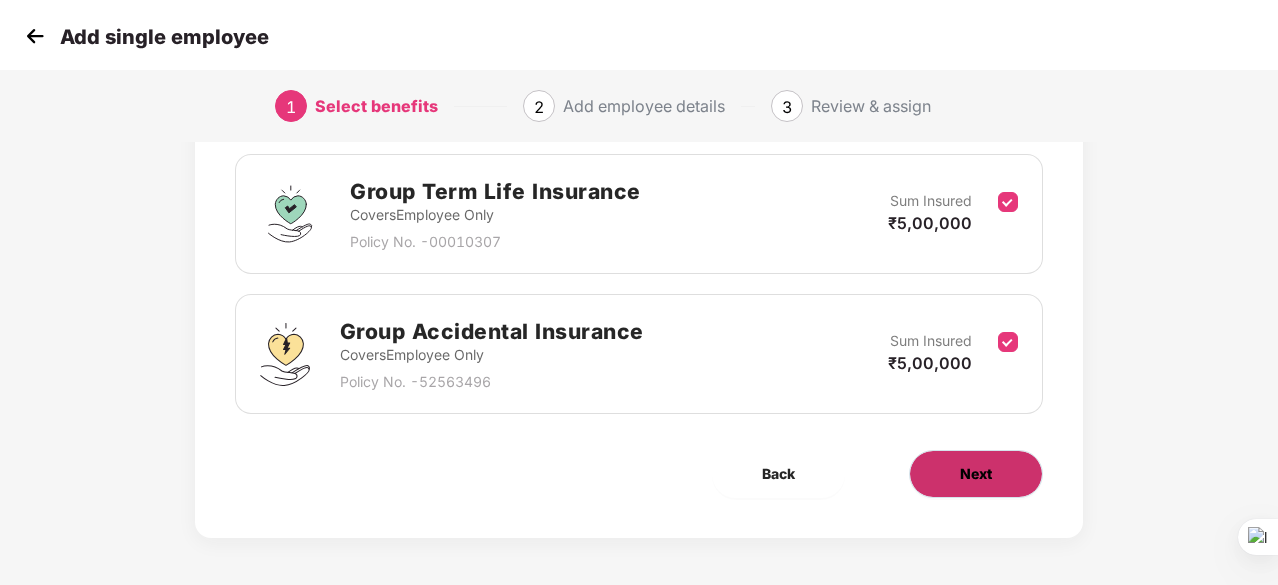scroll, scrollTop: 0, scrollLeft: 0, axis: both 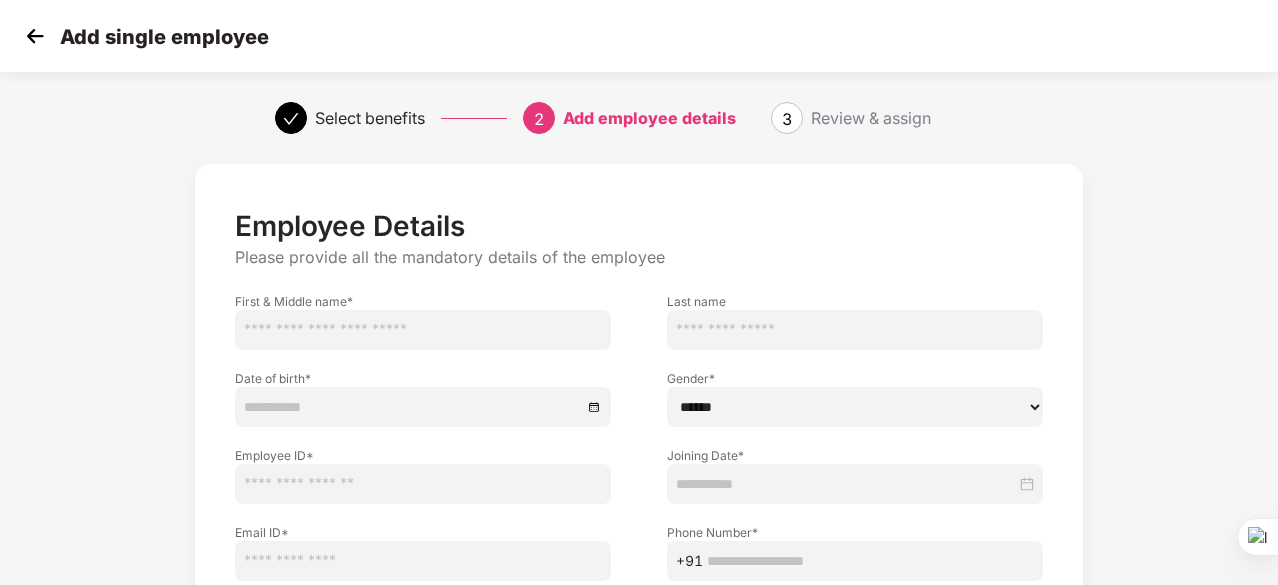 click at bounding box center [423, 330] 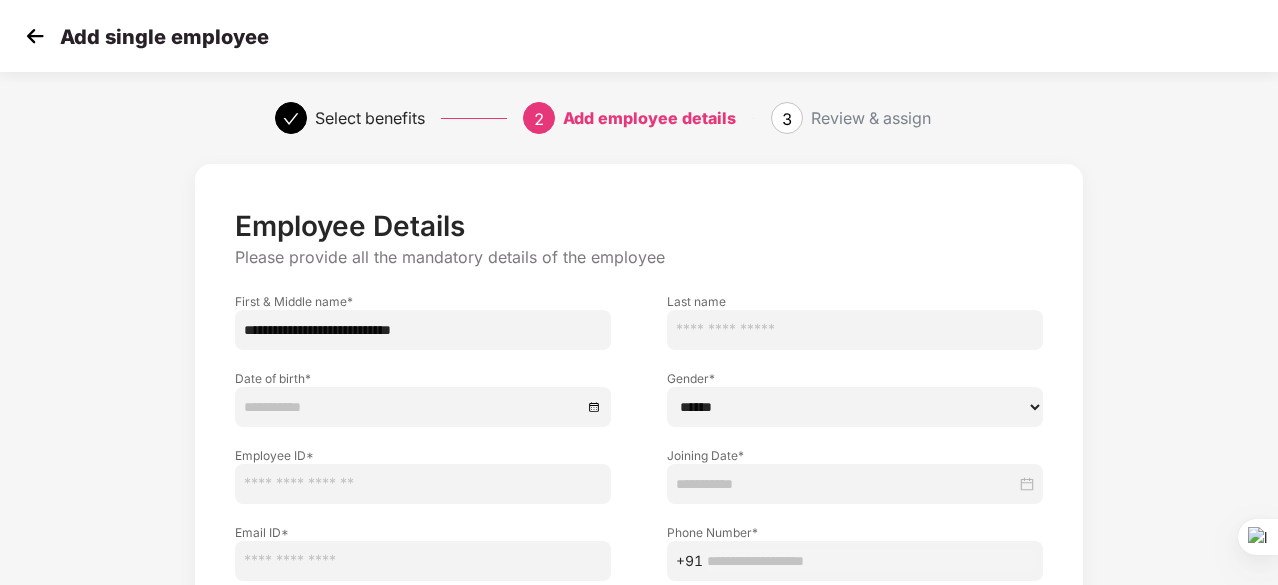 drag, startPoint x: 415, startPoint y: 330, endPoint x: 467, endPoint y: 329, distance: 52.009613 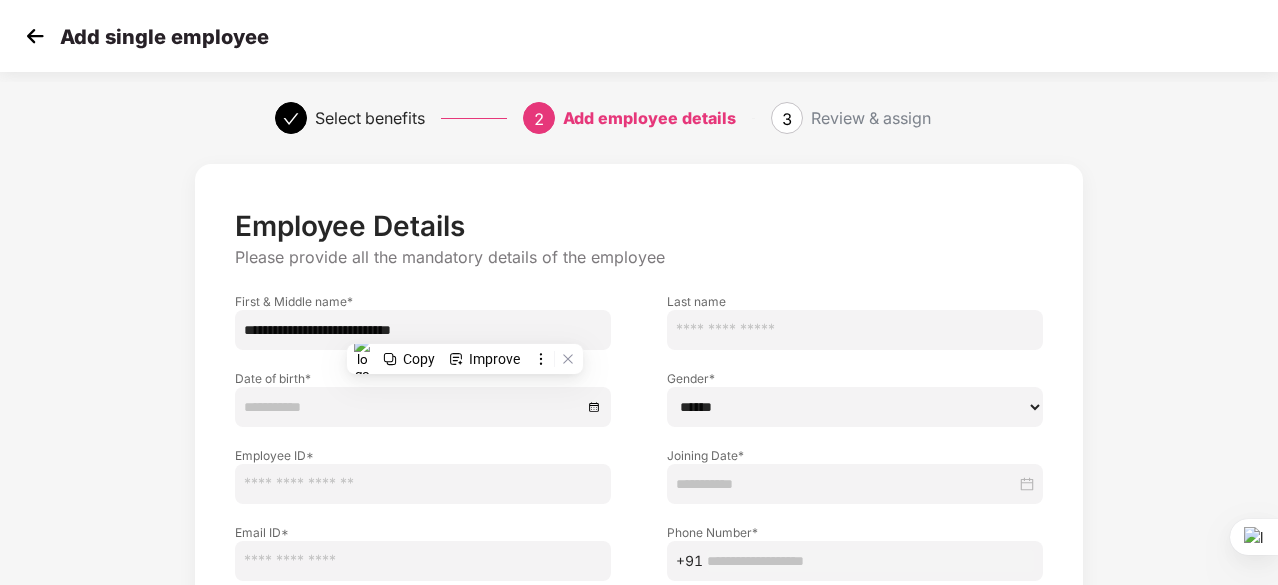 type on "**********" 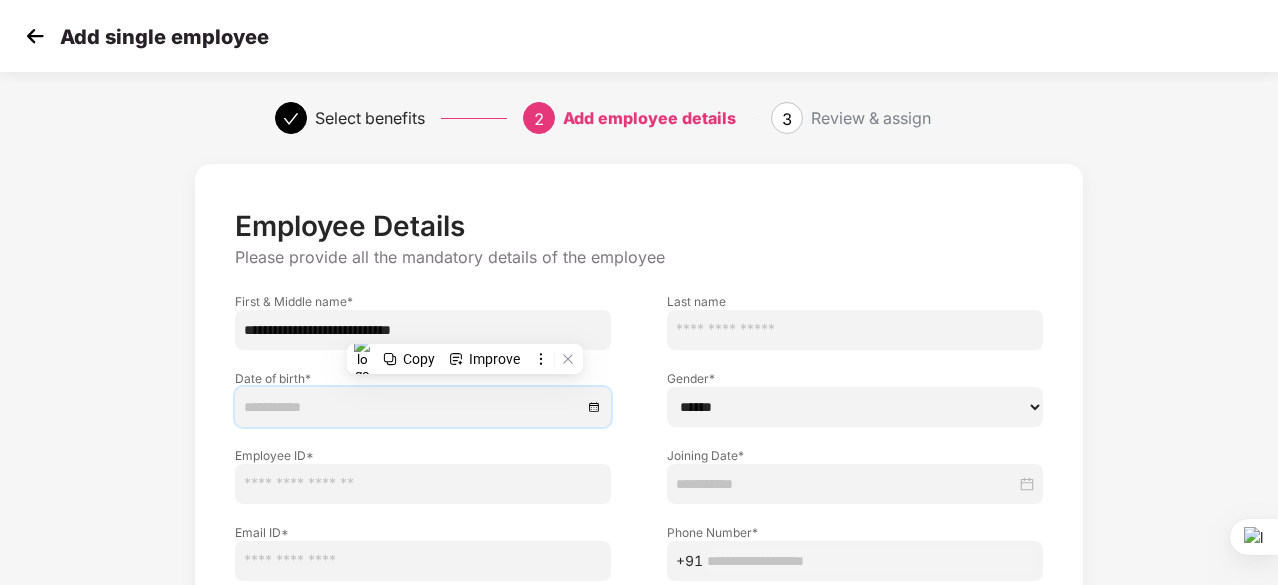 click at bounding box center [413, 407] 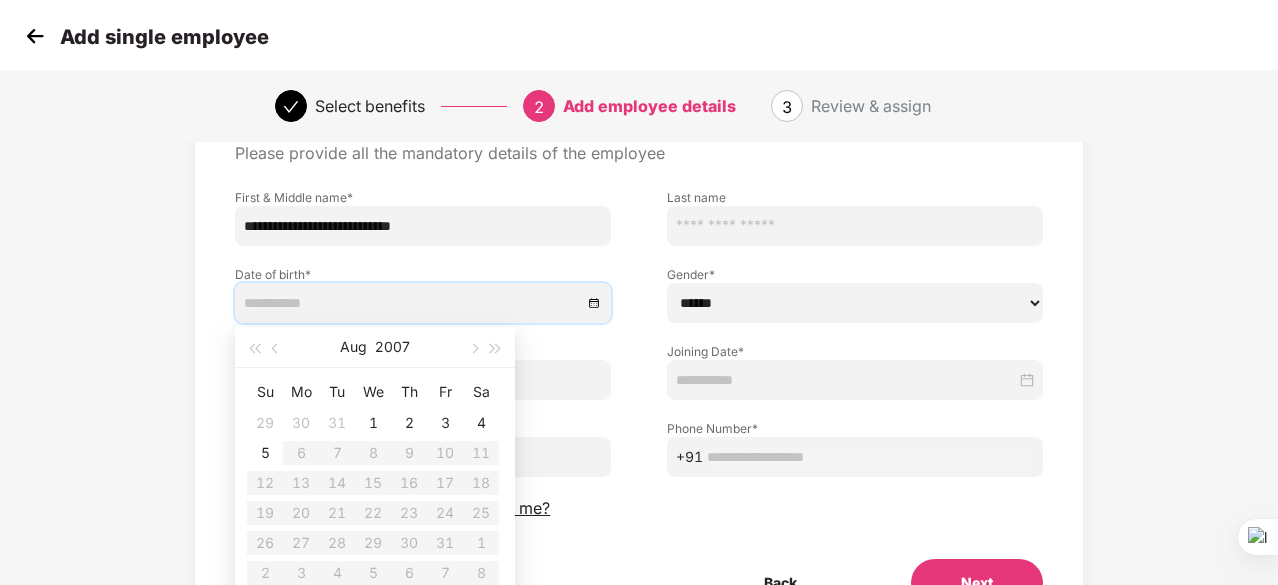 scroll, scrollTop: 200, scrollLeft: 0, axis: vertical 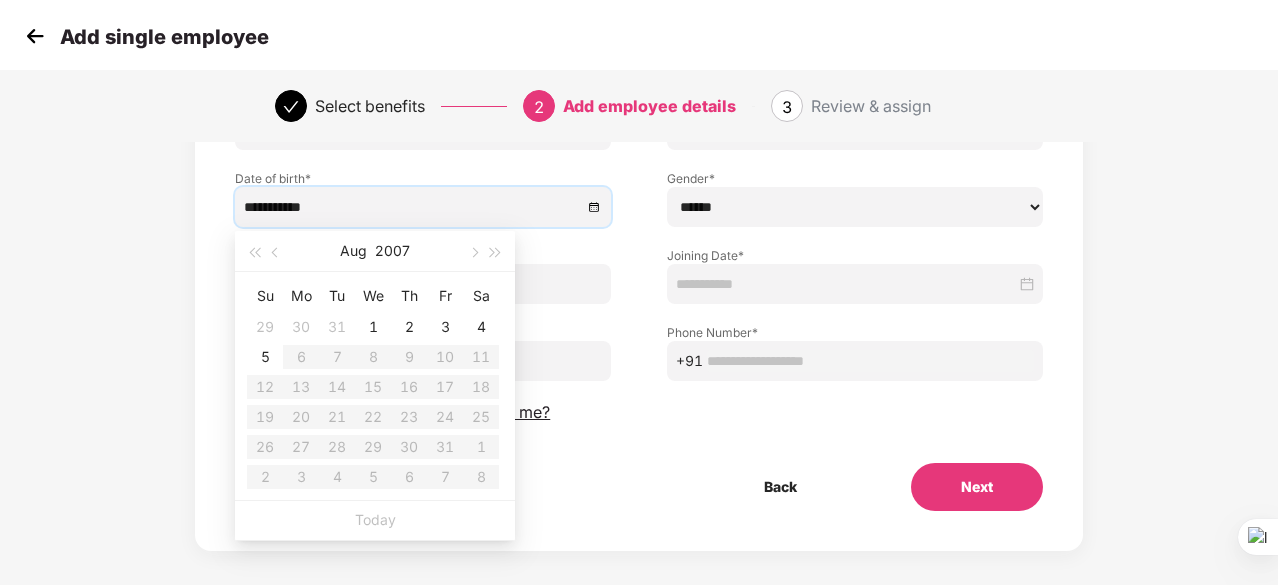 type on "**********" 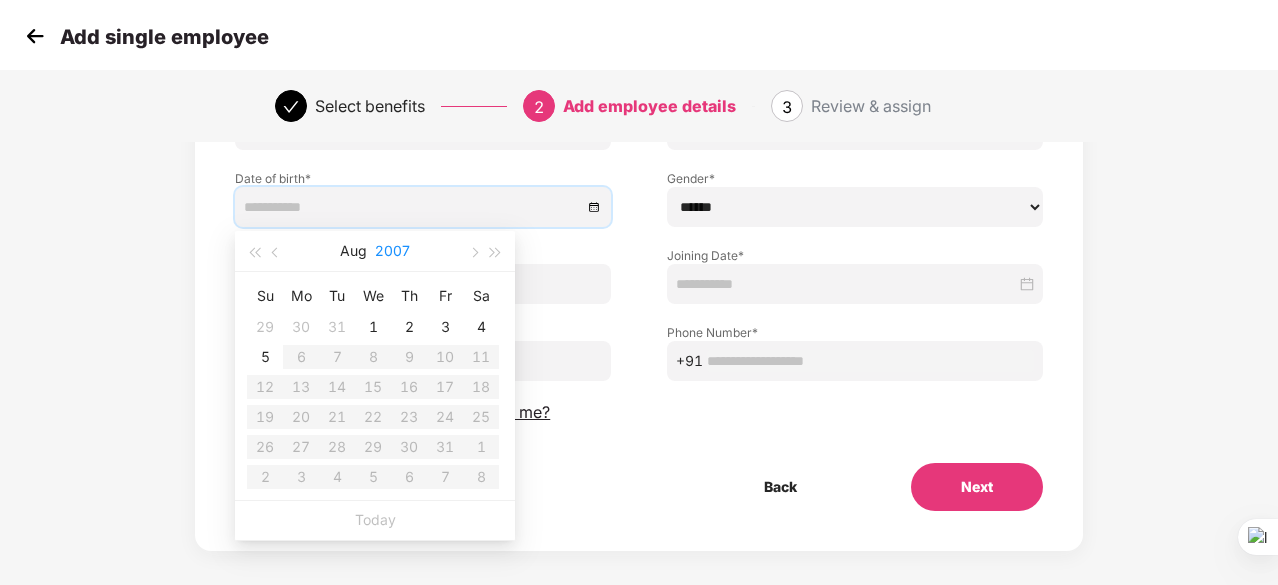 click on "2007" at bounding box center (392, 251) 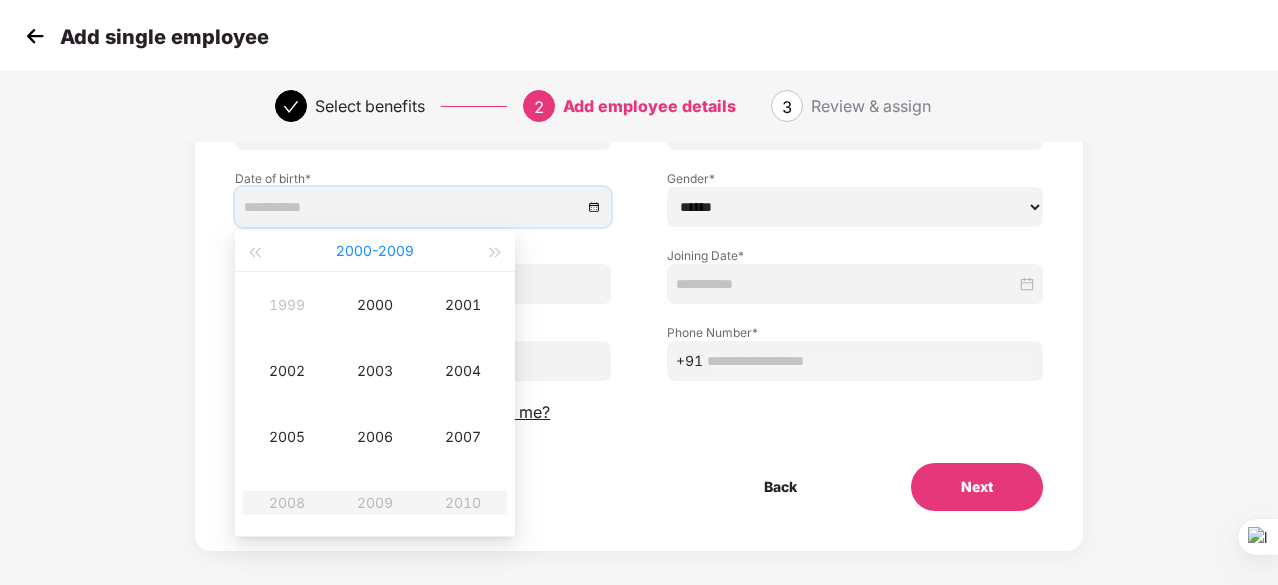 click on "2000 - 2009" at bounding box center (375, 251) 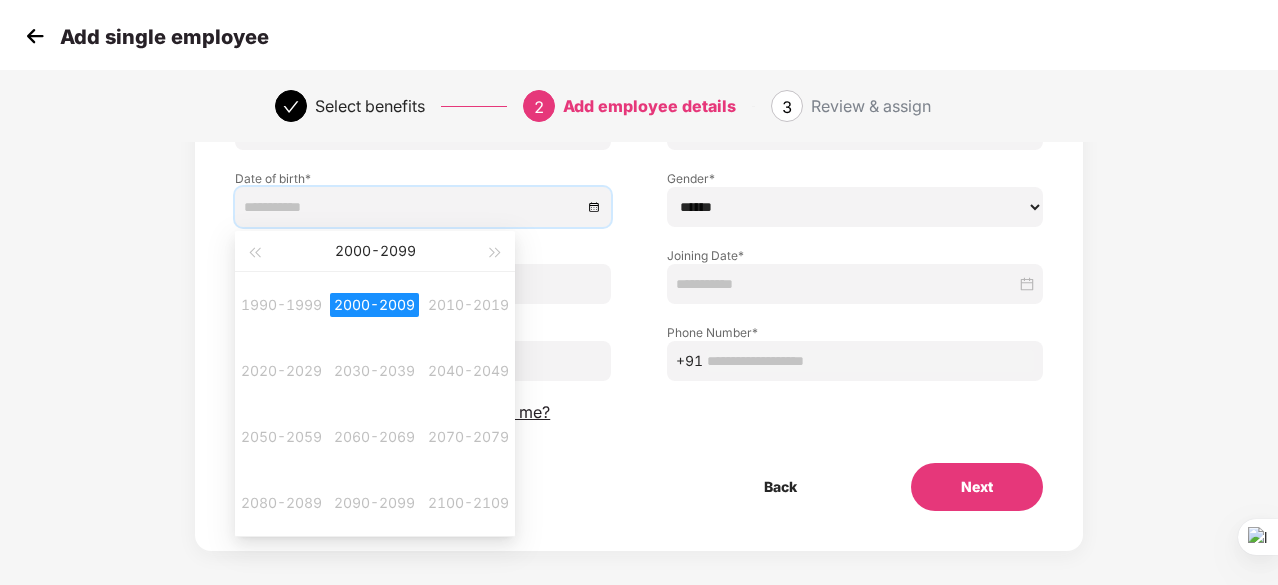 type on "**********" 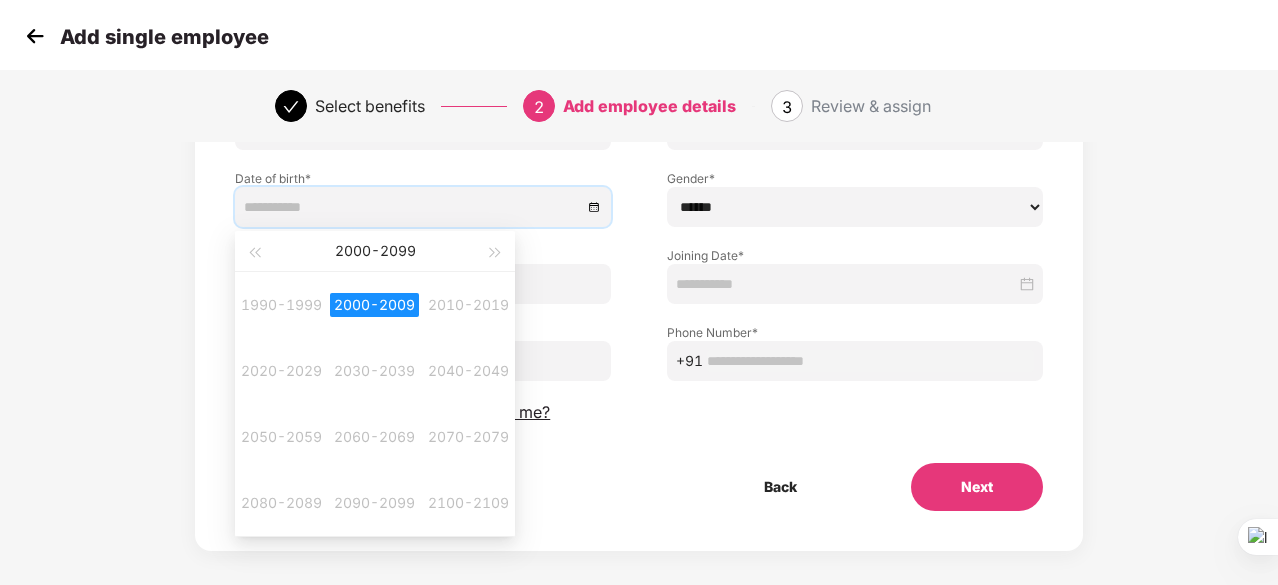 click on "2000-2009" at bounding box center [374, 305] 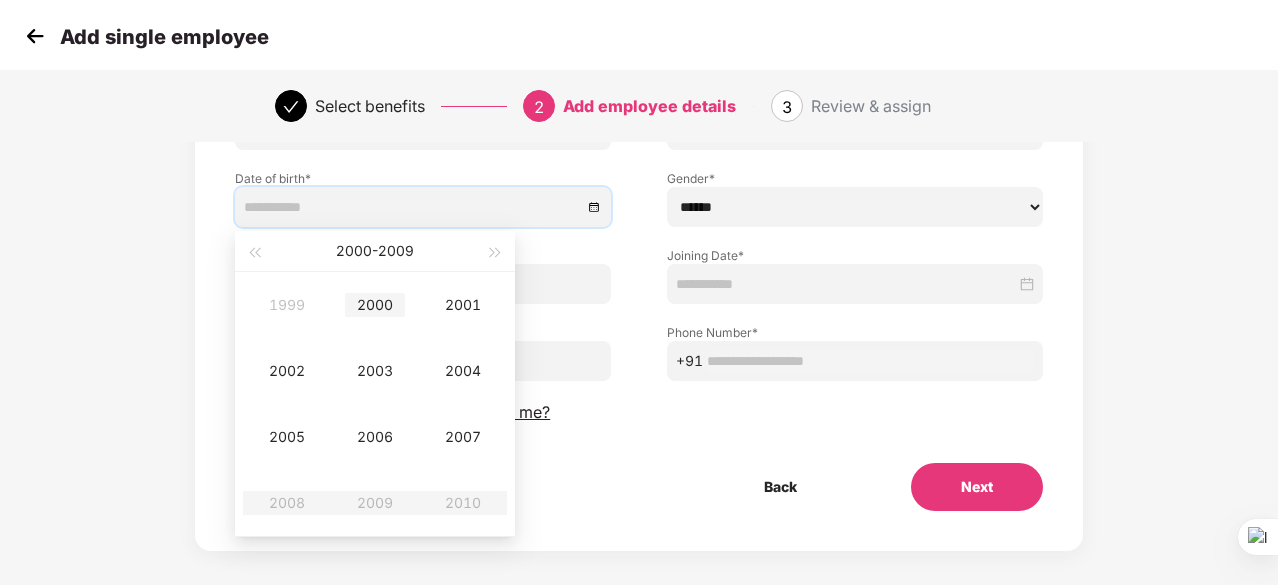 click on "2000" at bounding box center (375, 305) 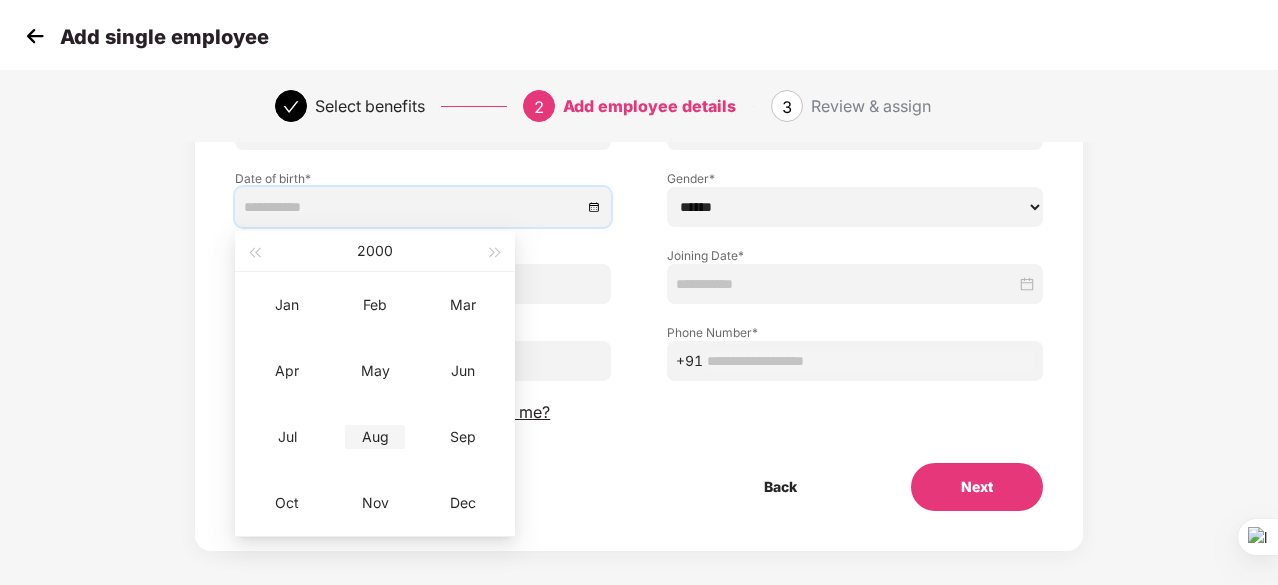type on "**********" 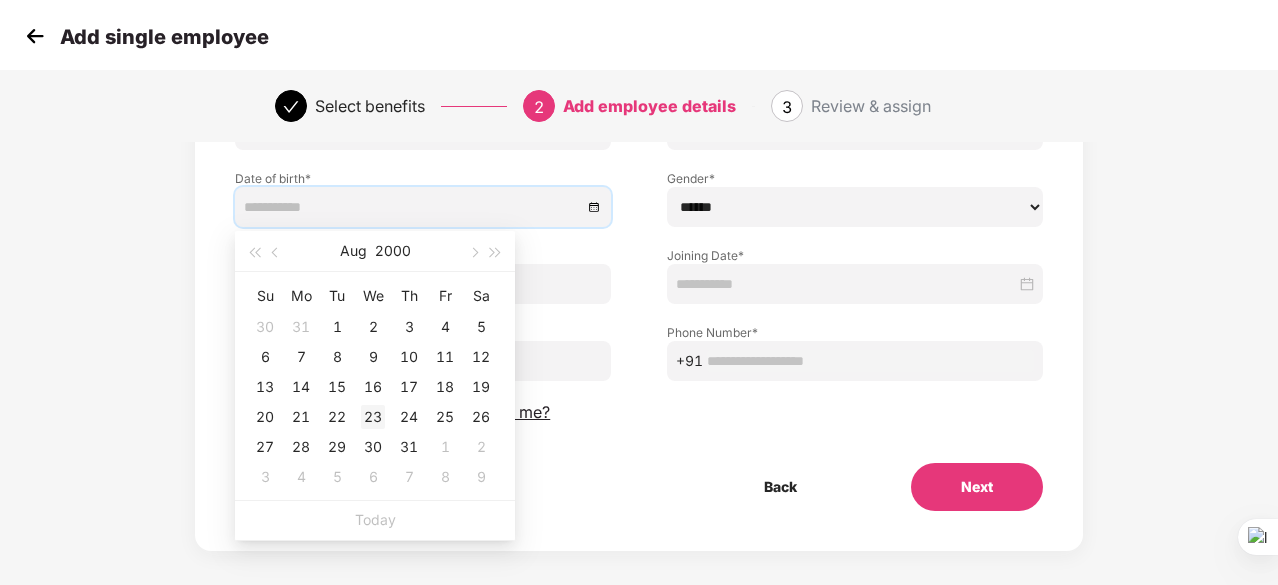 type on "**********" 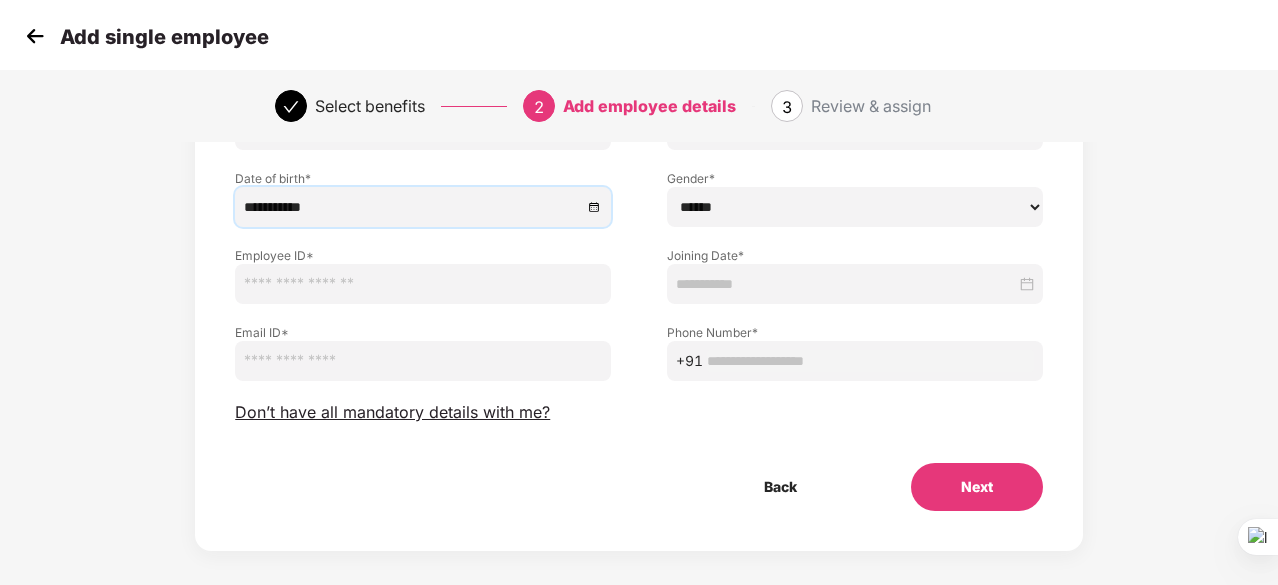 click at bounding box center [423, 284] 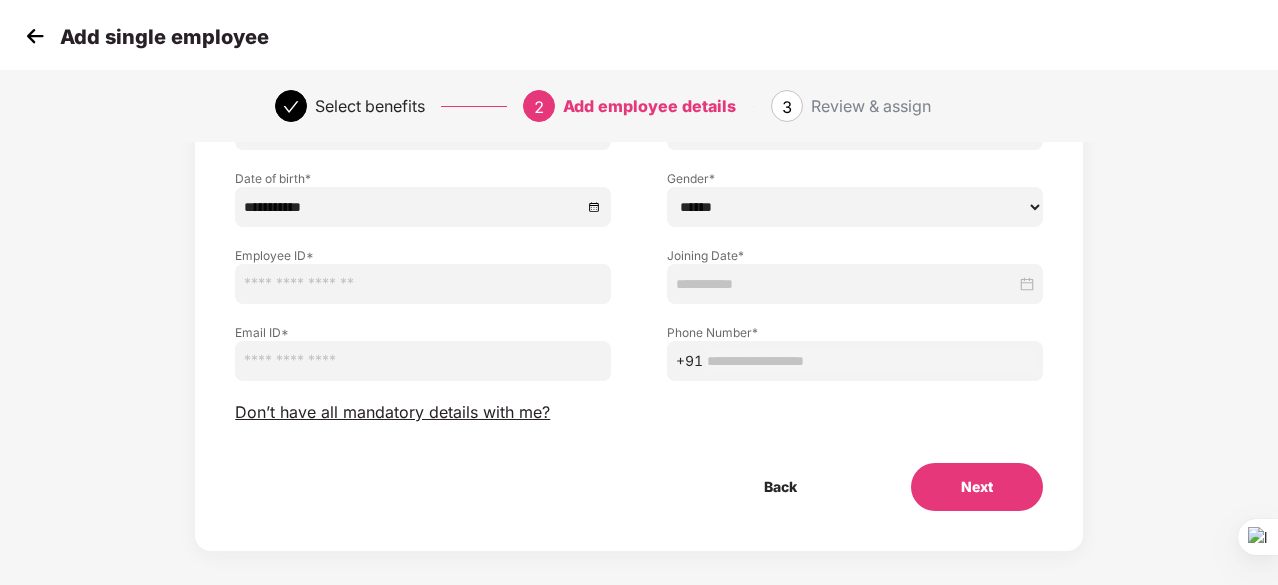 paste on "********" 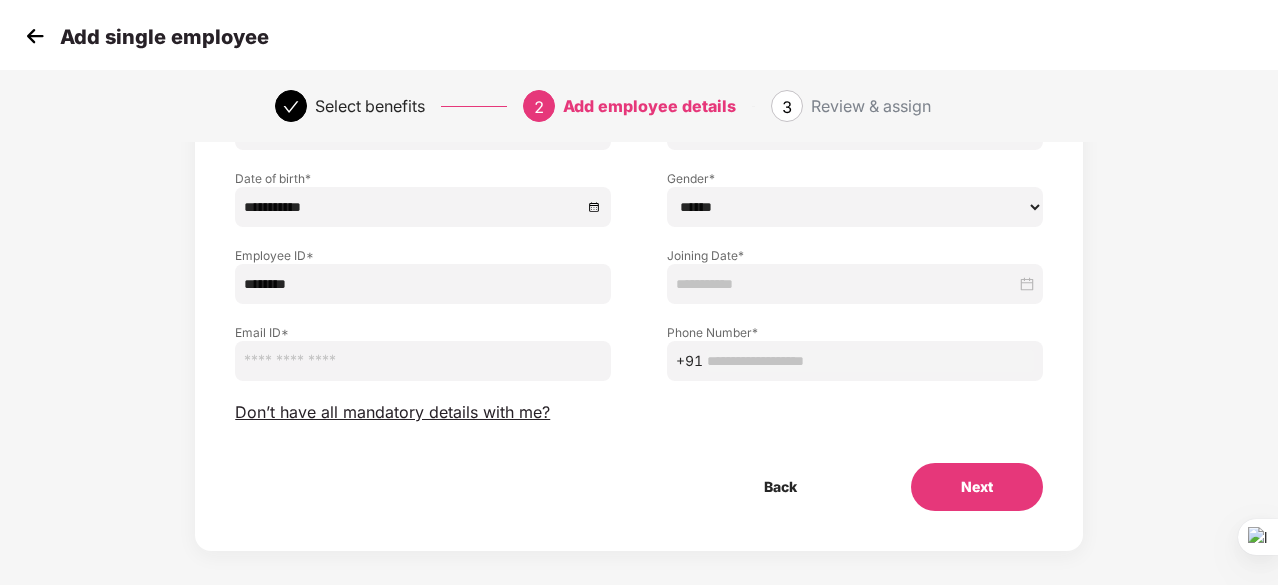 type on "********" 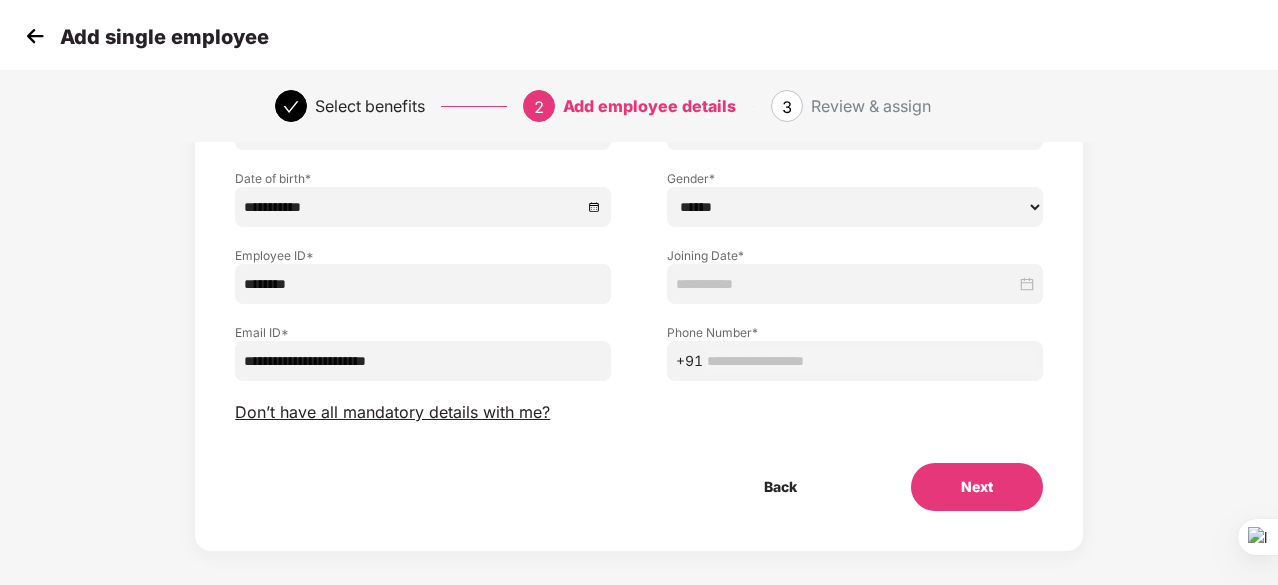 type on "**********" 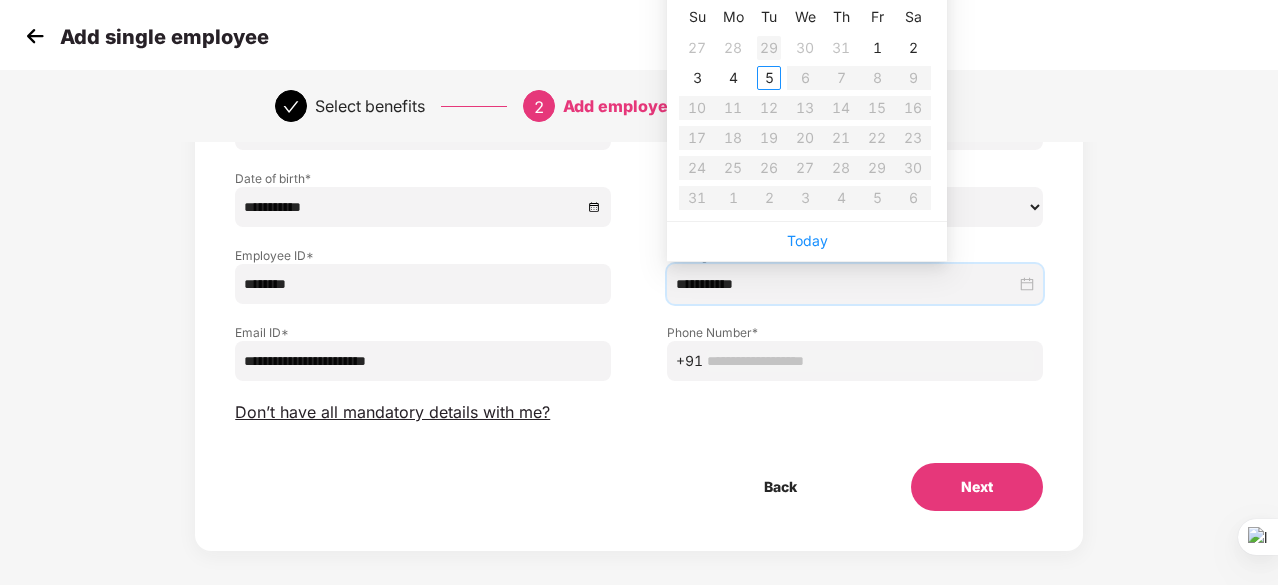 type on "**********" 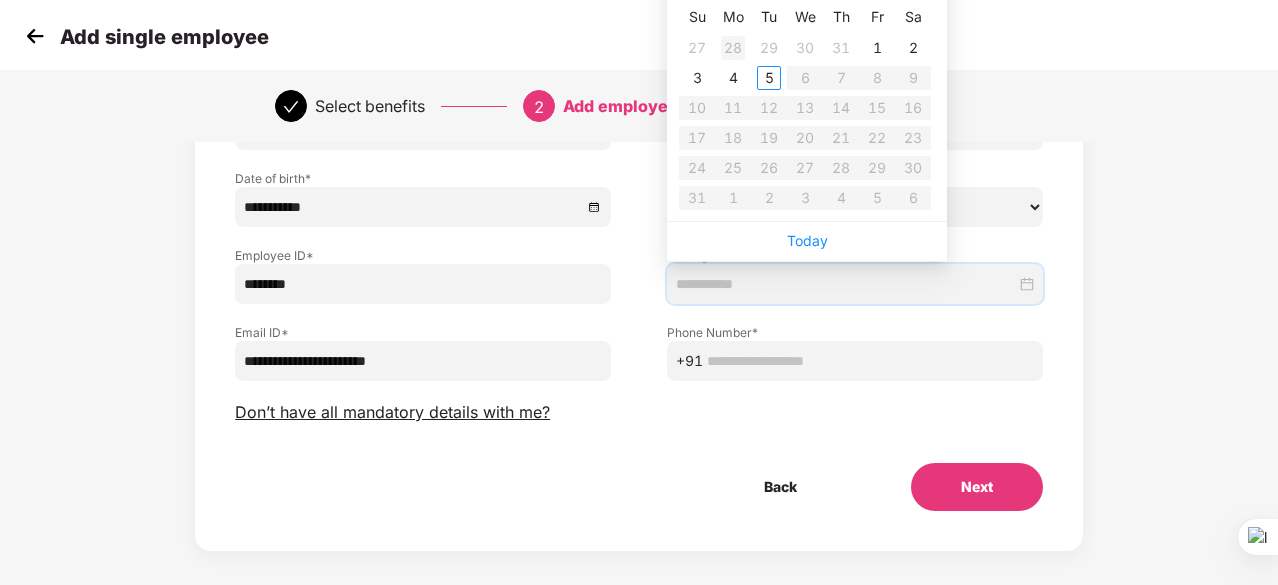 type on "**********" 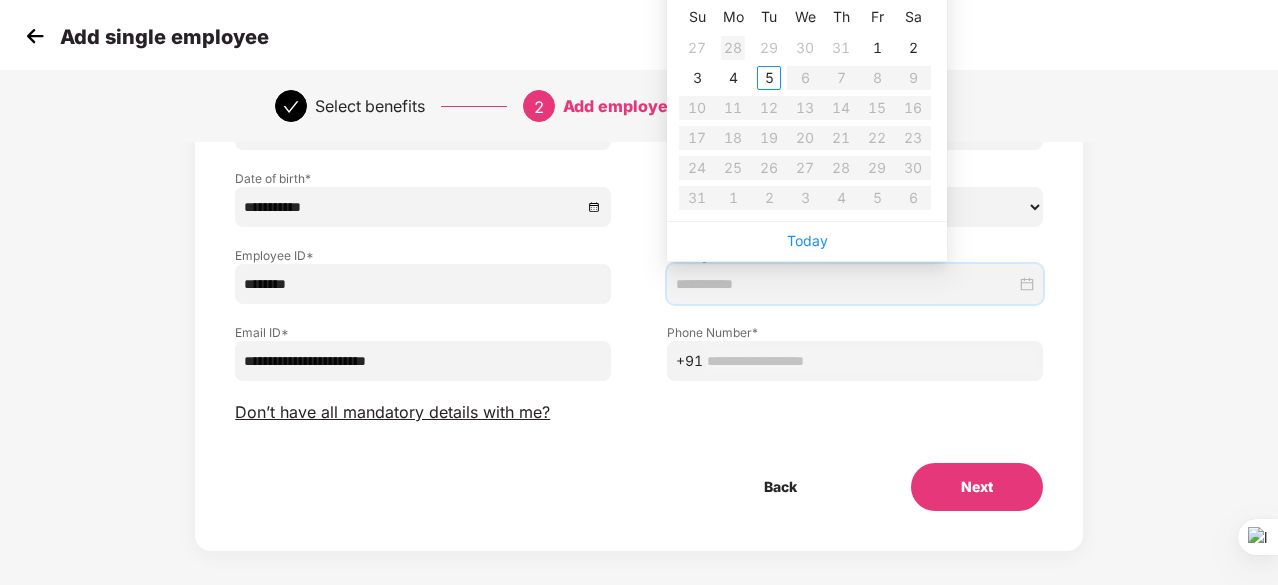 scroll, scrollTop: 100, scrollLeft: 0, axis: vertical 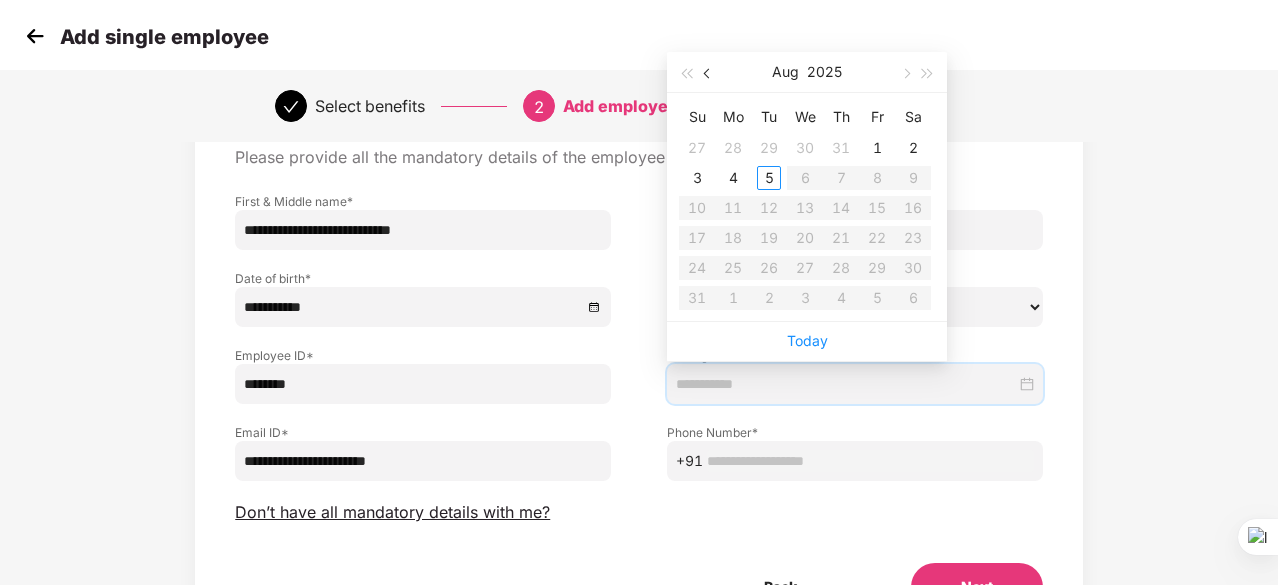click at bounding box center [709, 74] 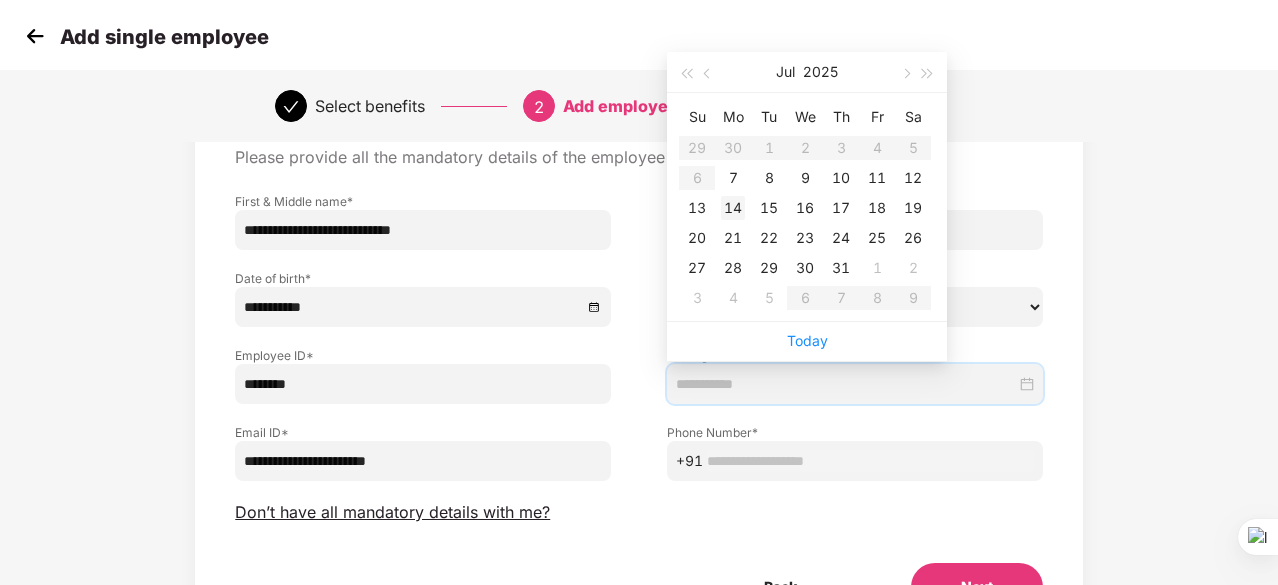 type on "**********" 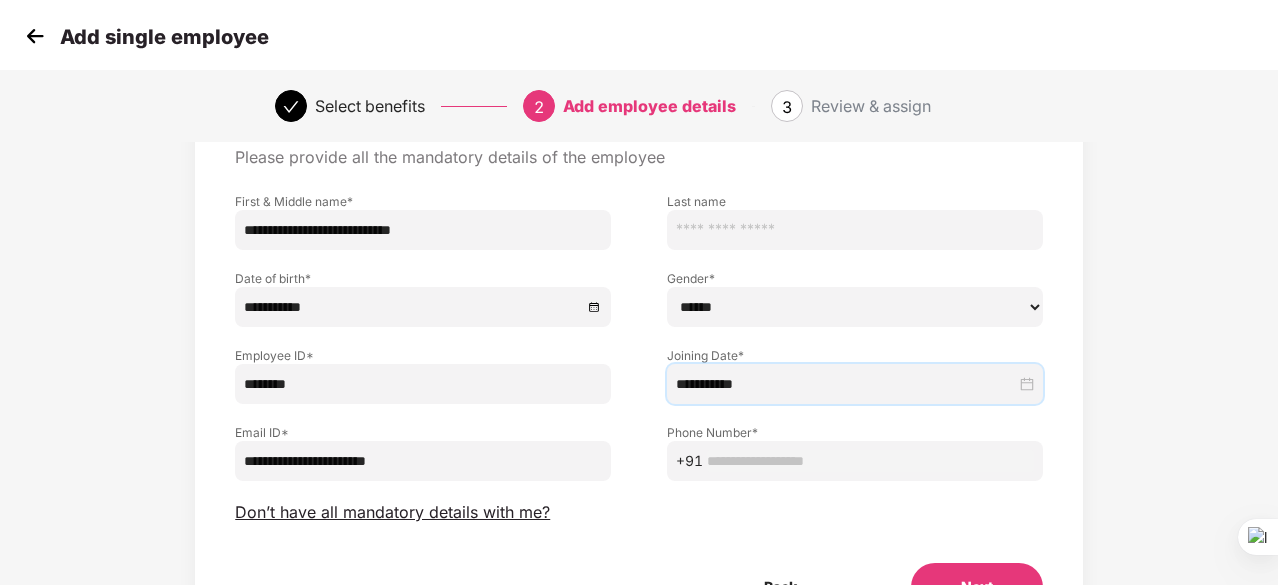 scroll, scrollTop: 200, scrollLeft: 0, axis: vertical 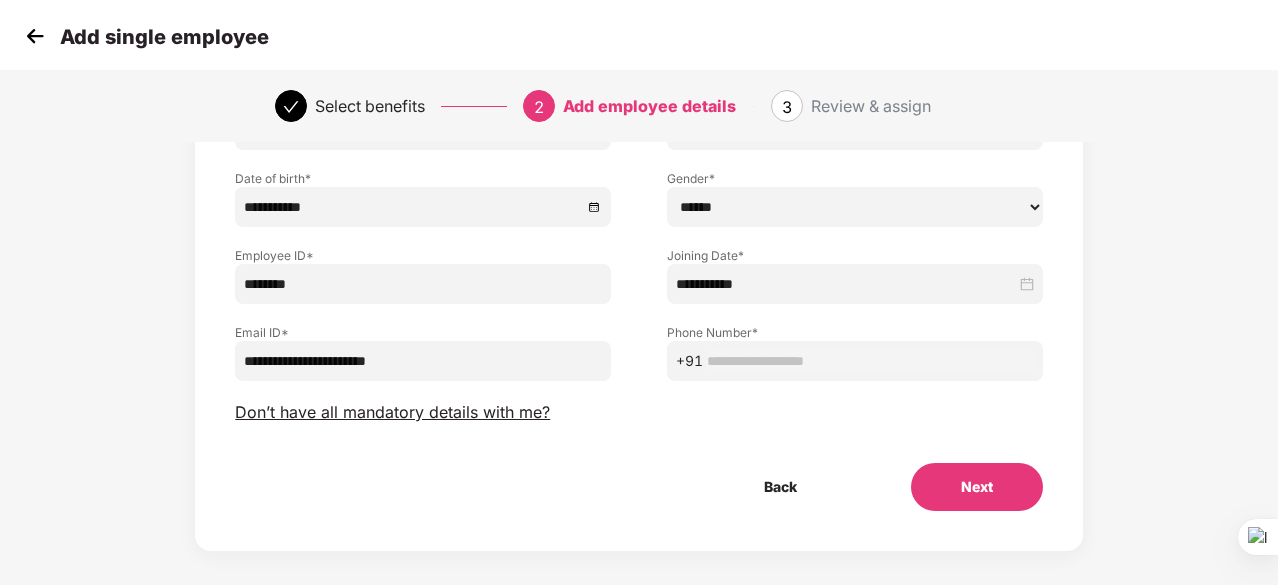 click on "****** **** ******" at bounding box center [855, 207] 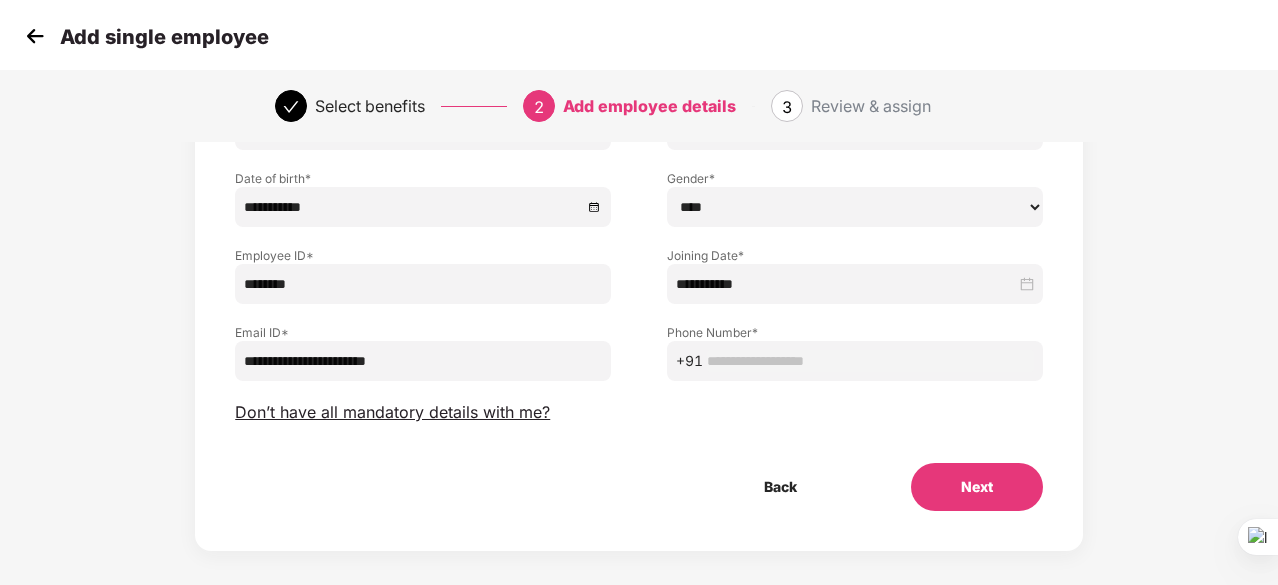 click on "****** **** ******" at bounding box center [855, 207] 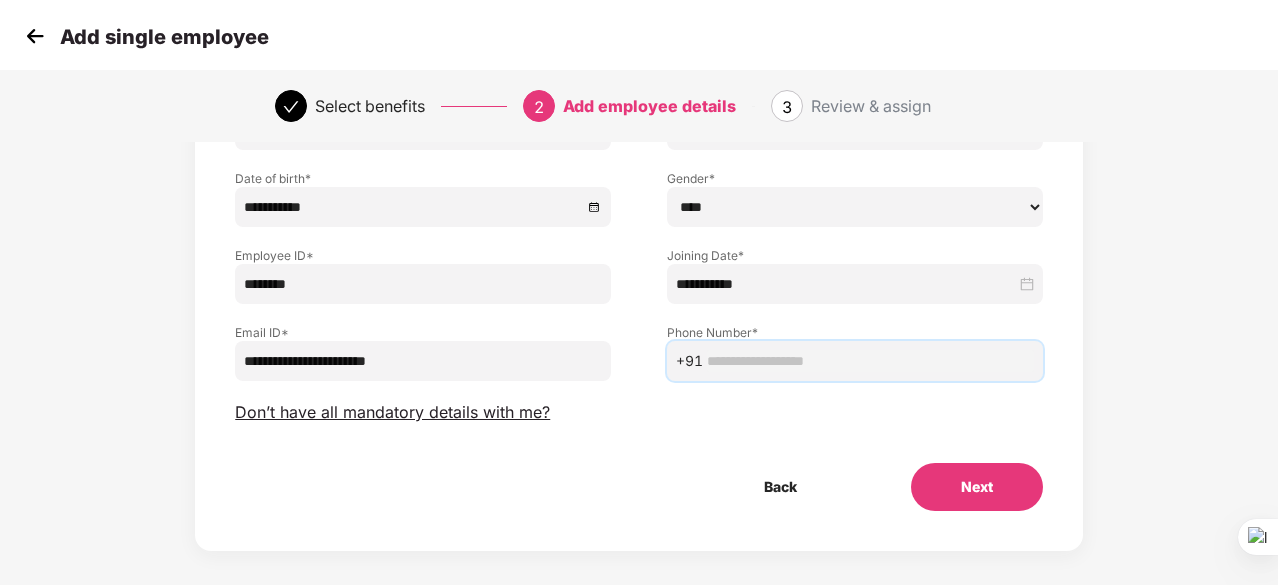 click at bounding box center (870, 361) 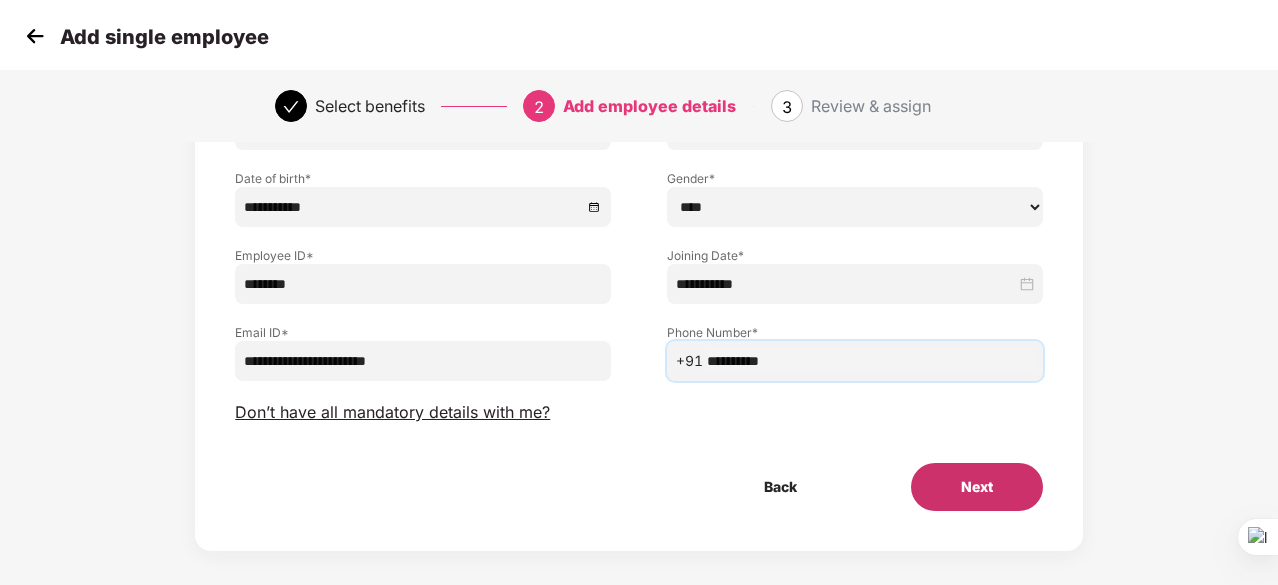 type on "**********" 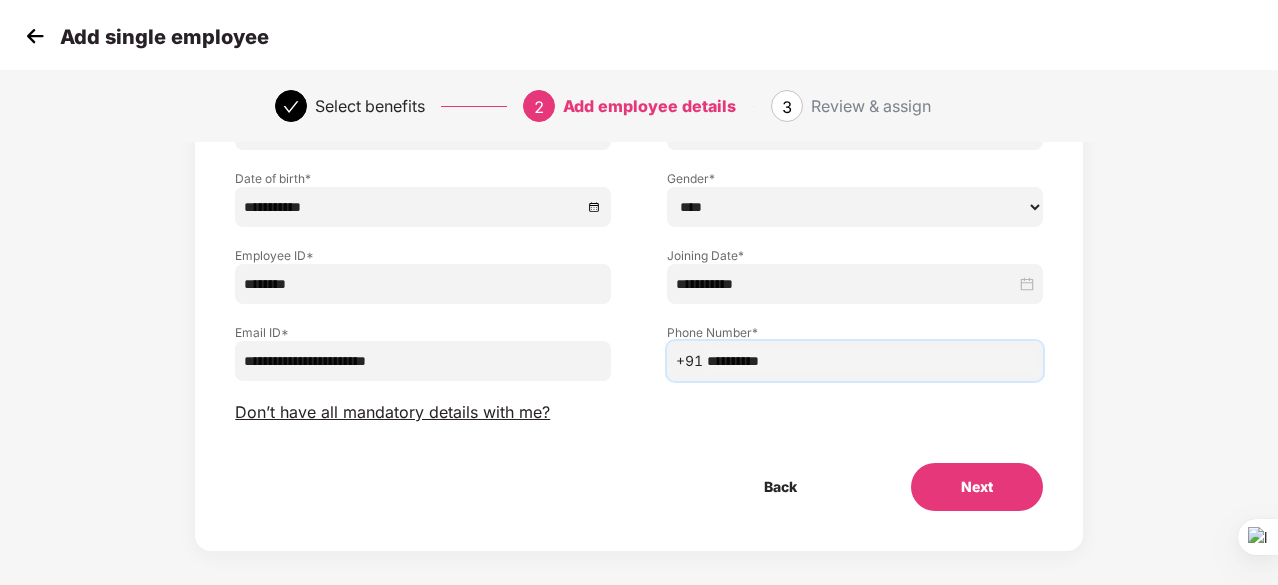 click on "Next" at bounding box center (977, 487) 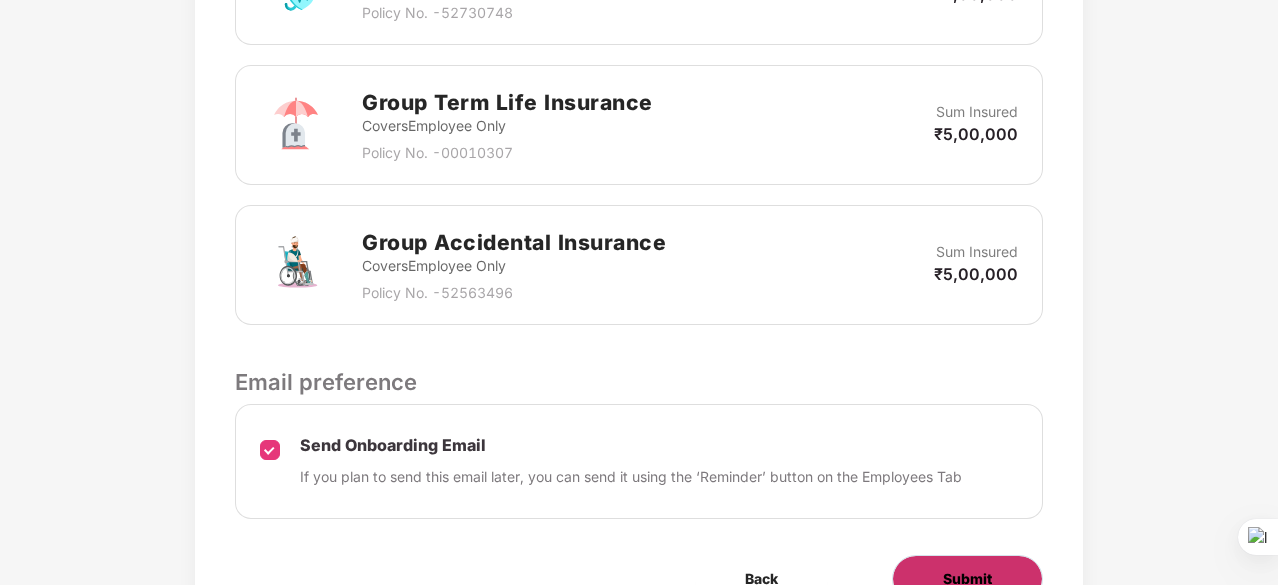 scroll, scrollTop: 888, scrollLeft: 0, axis: vertical 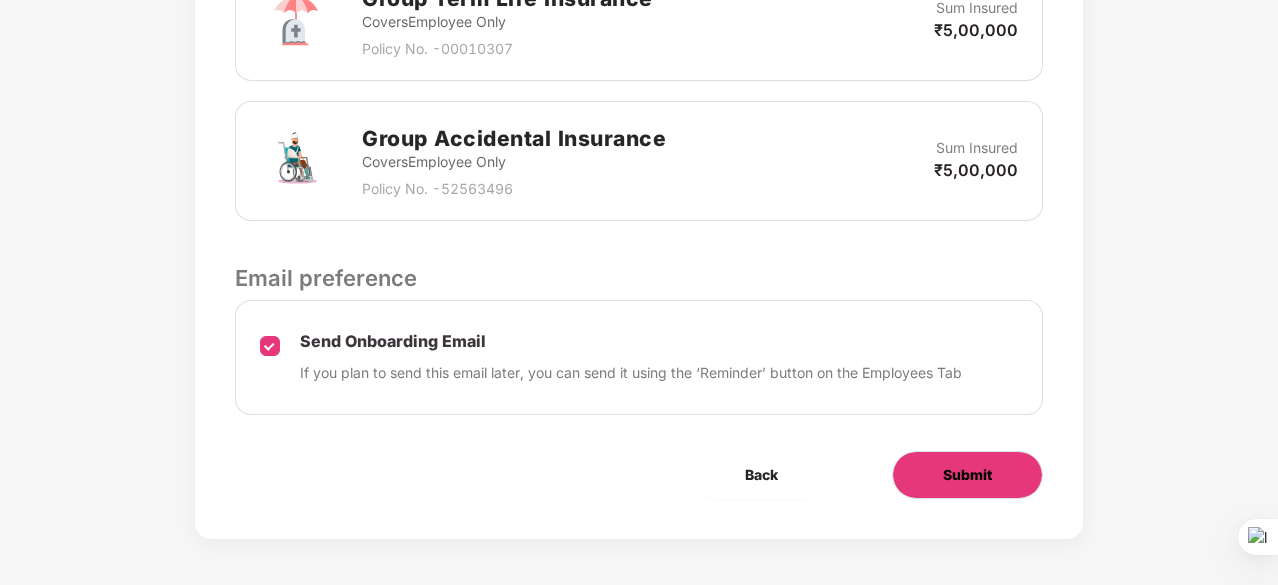 click on "Submit" at bounding box center (967, 475) 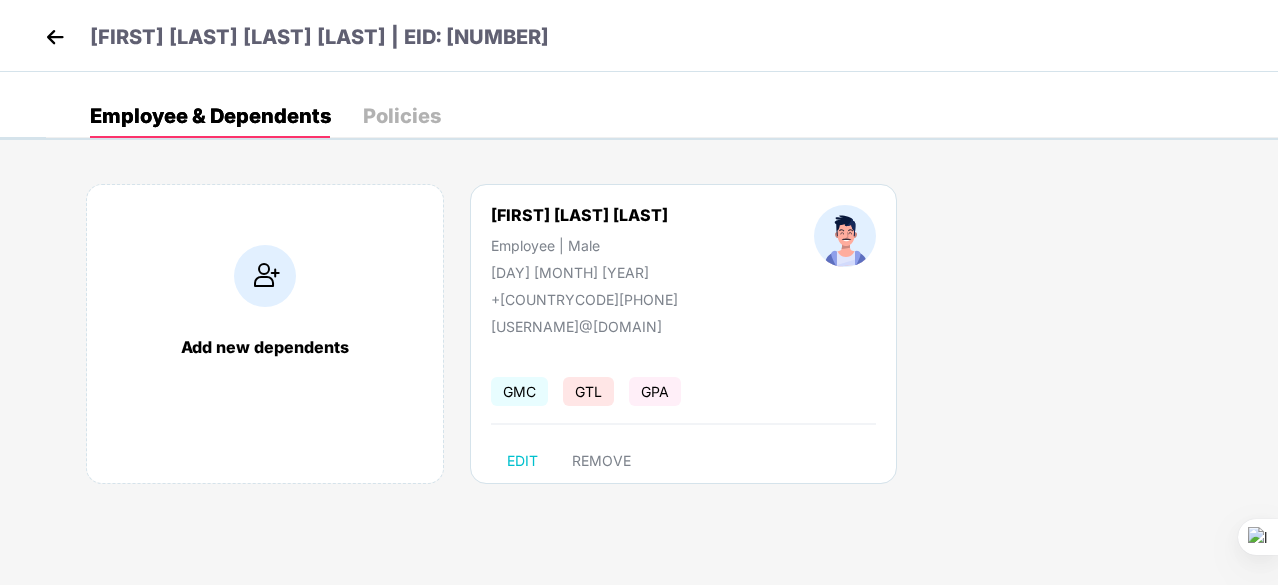 scroll, scrollTop: 0, scrollLeft: 0, axis: both 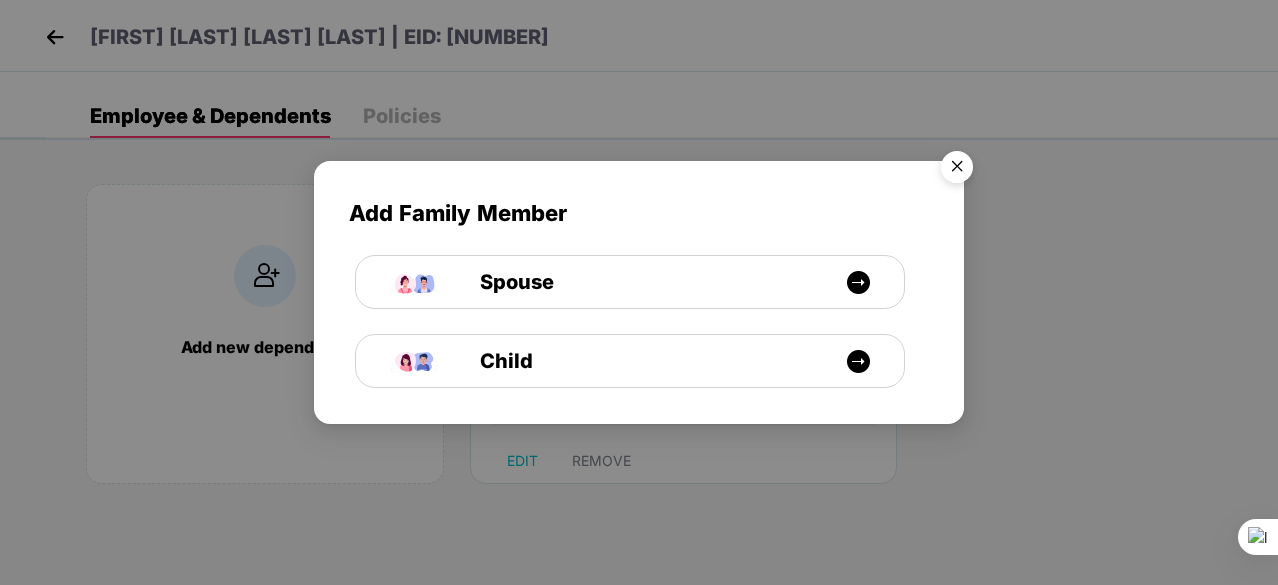 click at bounding box center [957, 170] 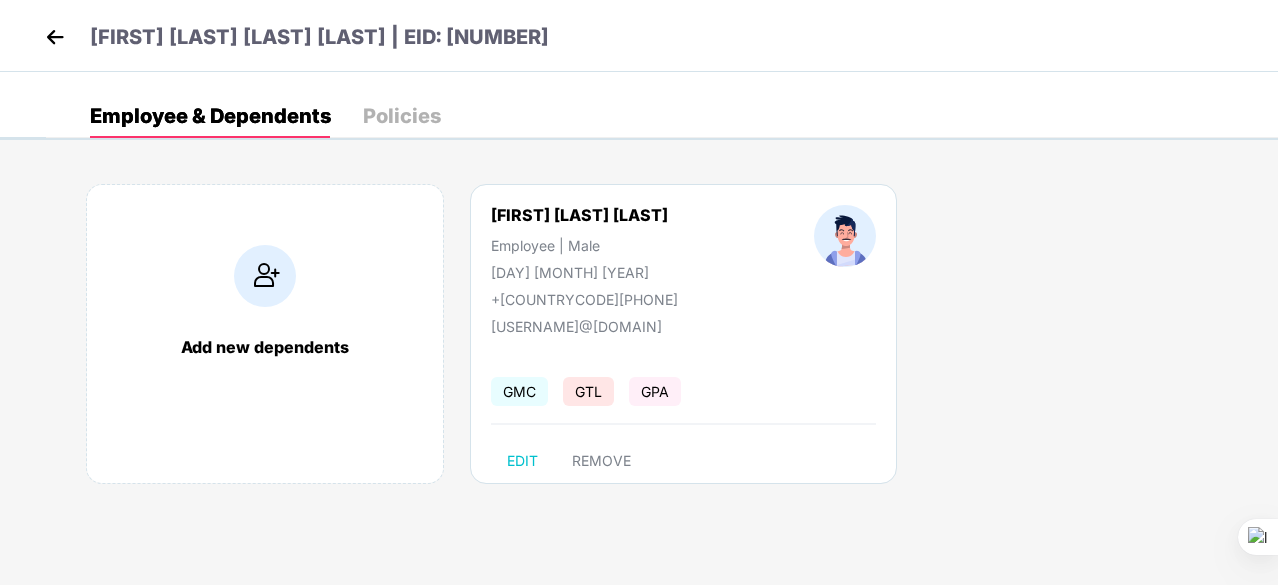 click at bounding box center (55, 37) 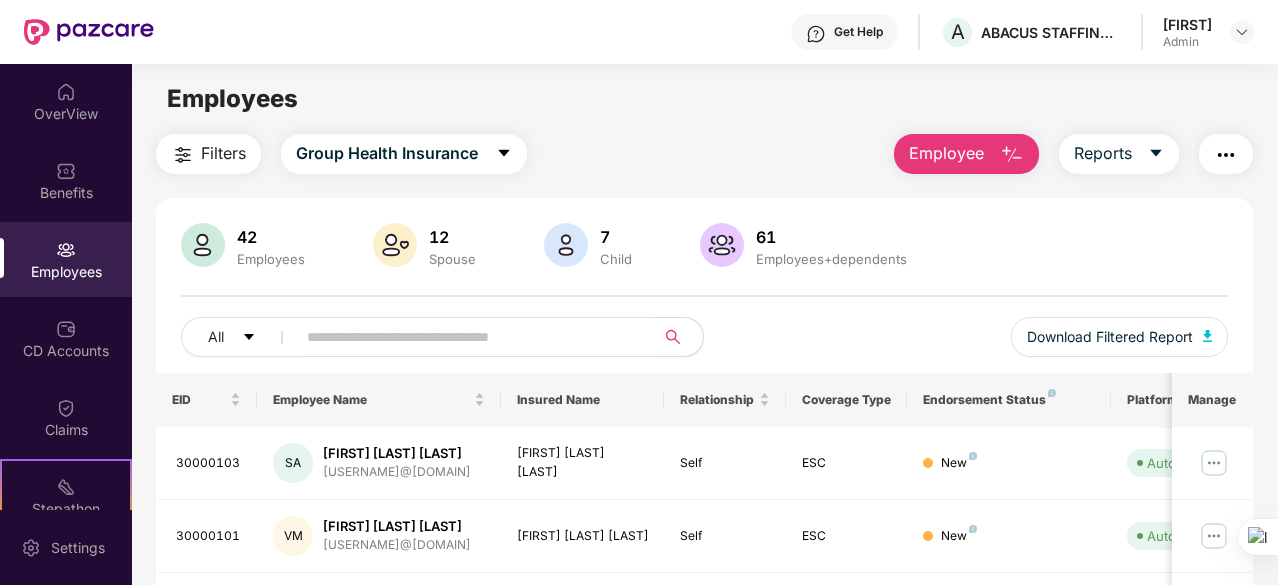 click at bounding box center (1012, 155) 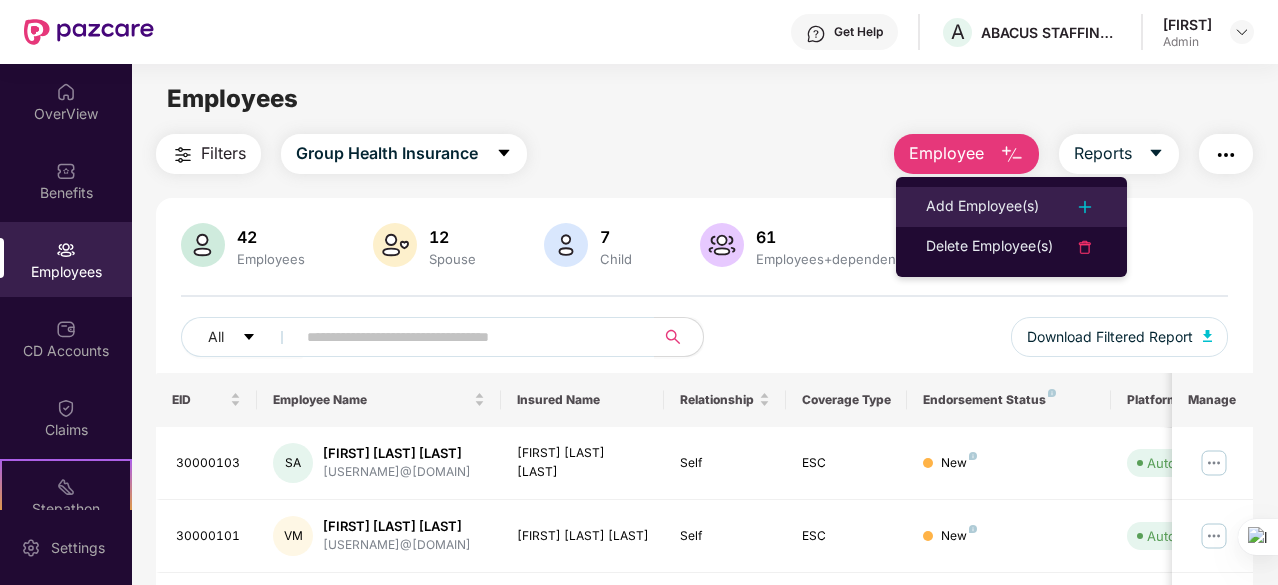 click on "Add Employee(s)" at bounding box center (982, 207) 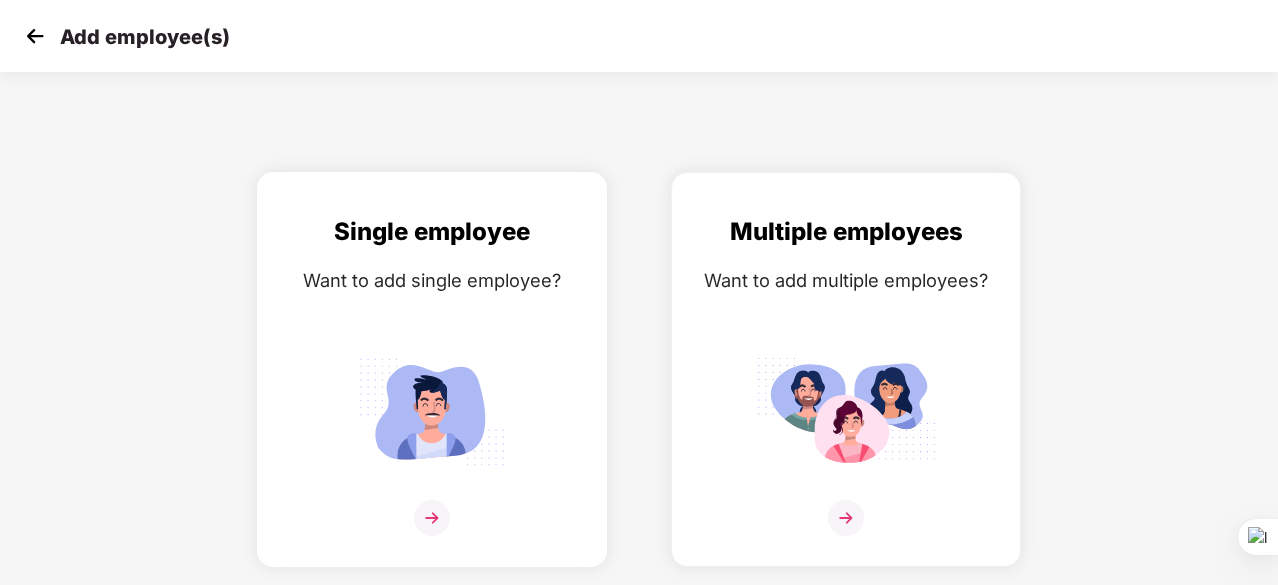 click at bounding box center (432, 518) 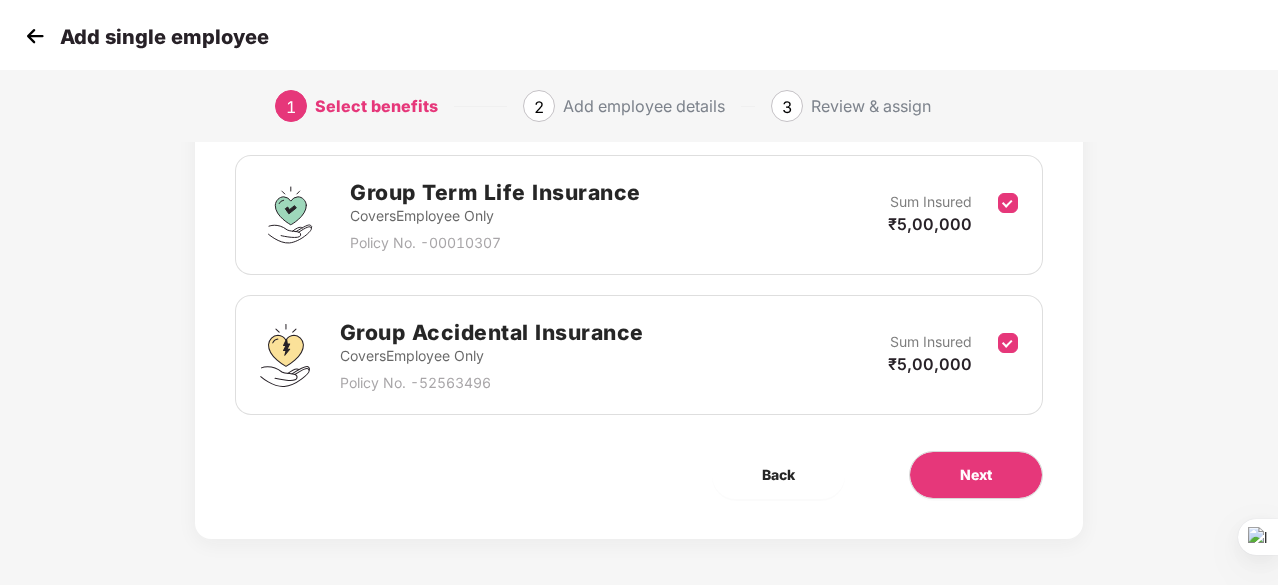 scroll, scrollTop: 431, scrollLeft: 0, axis: vertical 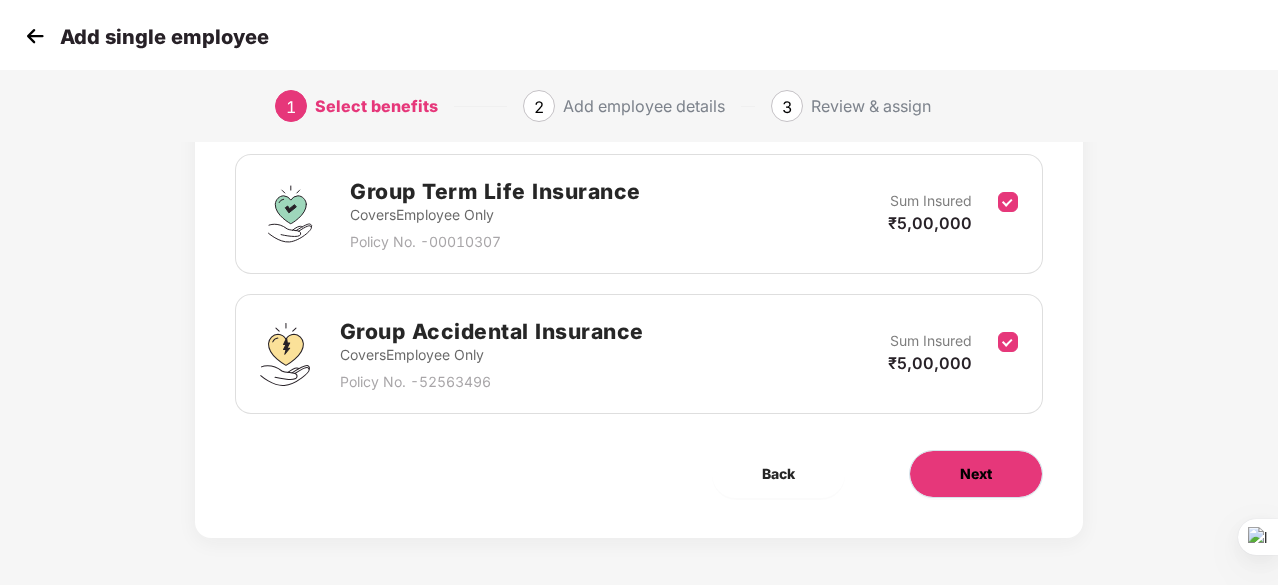 click on "Next" at bounding box center (976, 474) 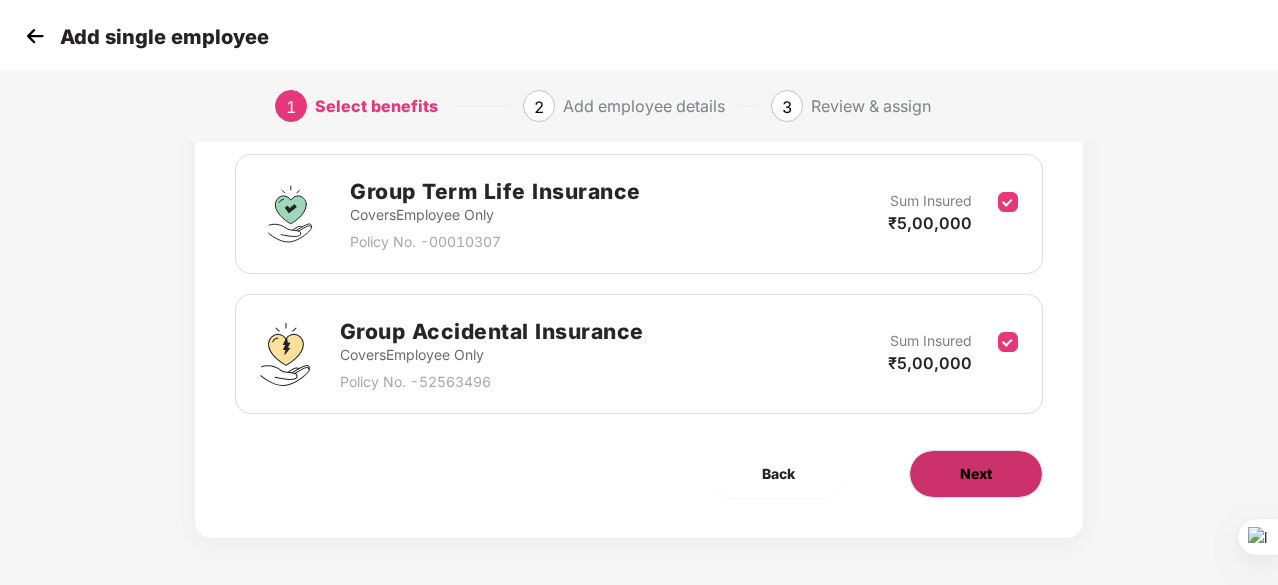 scroll, scrollTop: 0, scrollLeft: 0, axis: both 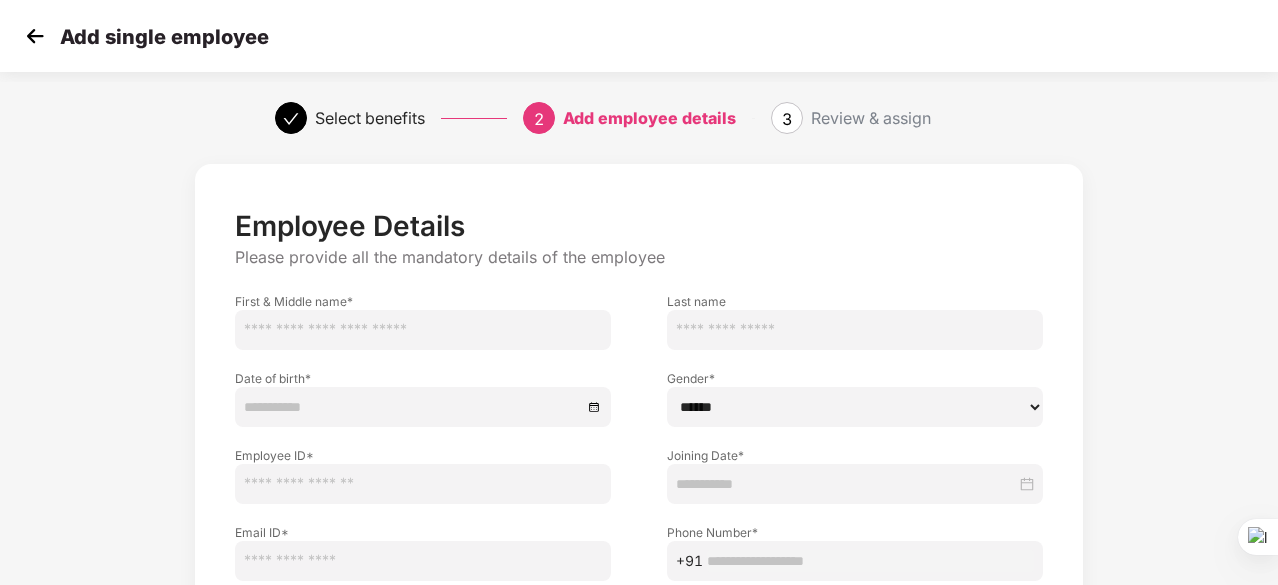 click at bounding box center [423, 330] 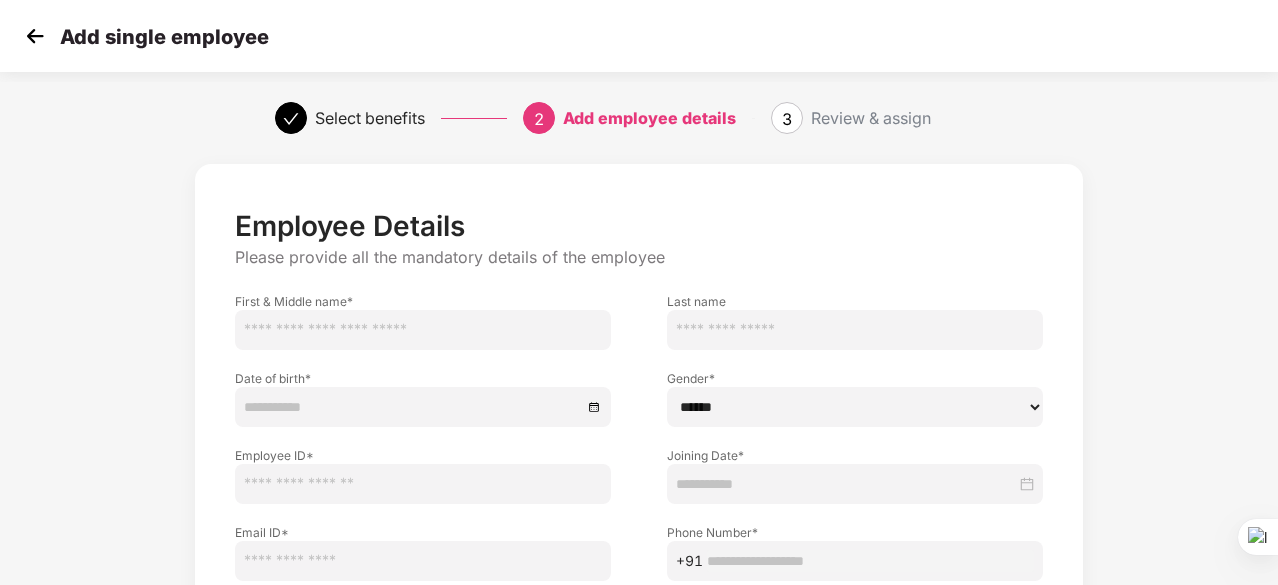 click at bounding box center [870, 561] 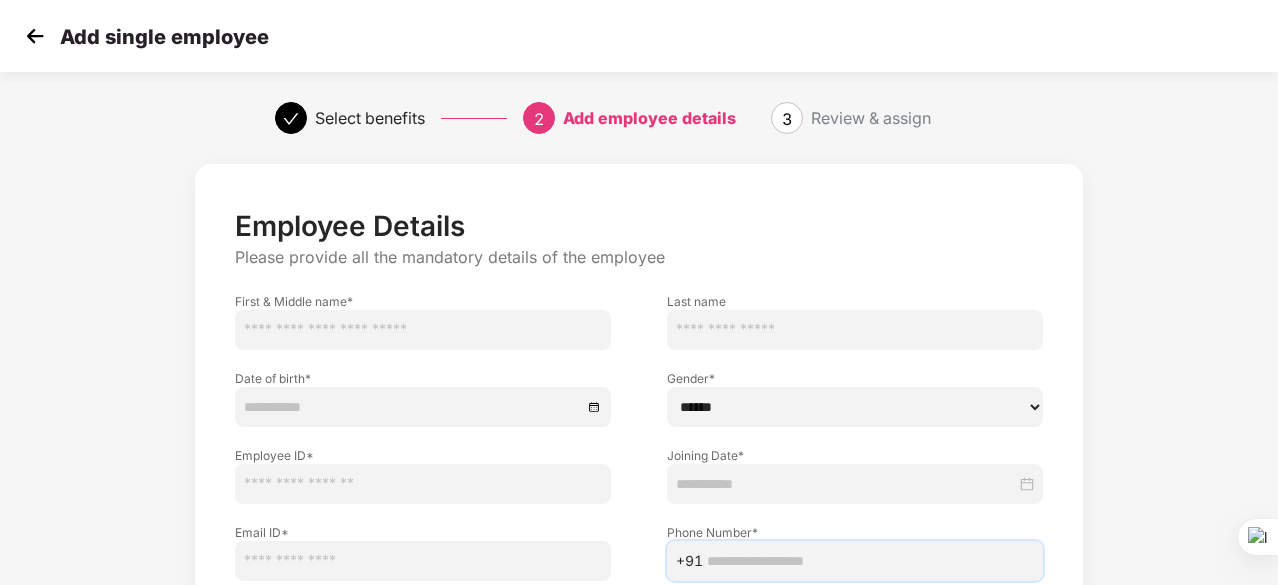 paste on "**********" 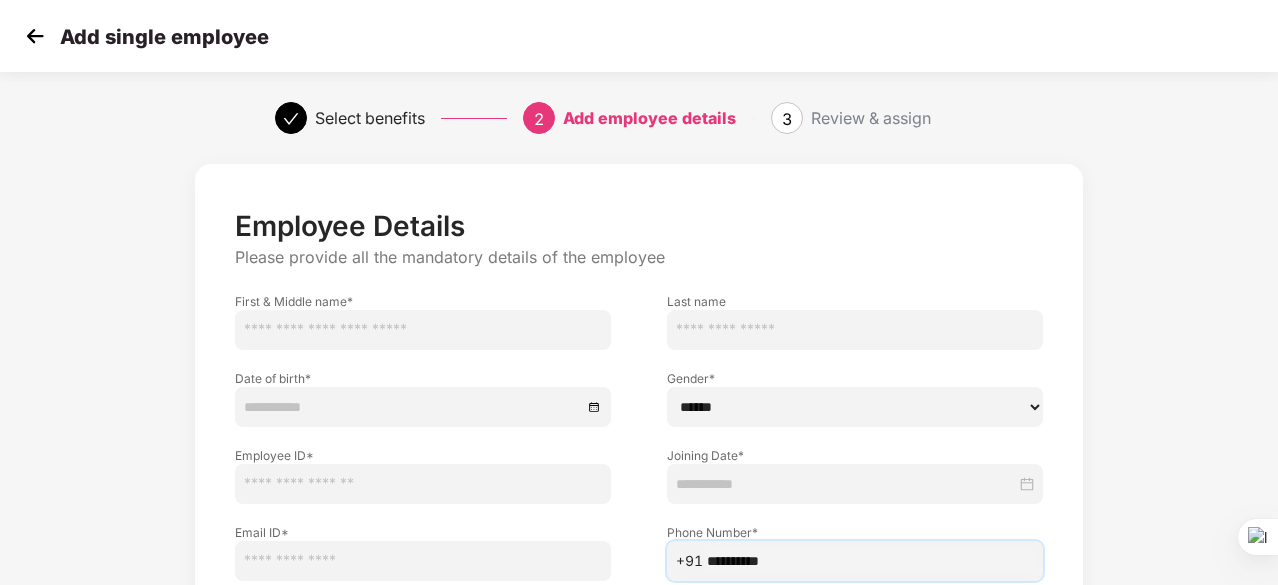 type on "**********" 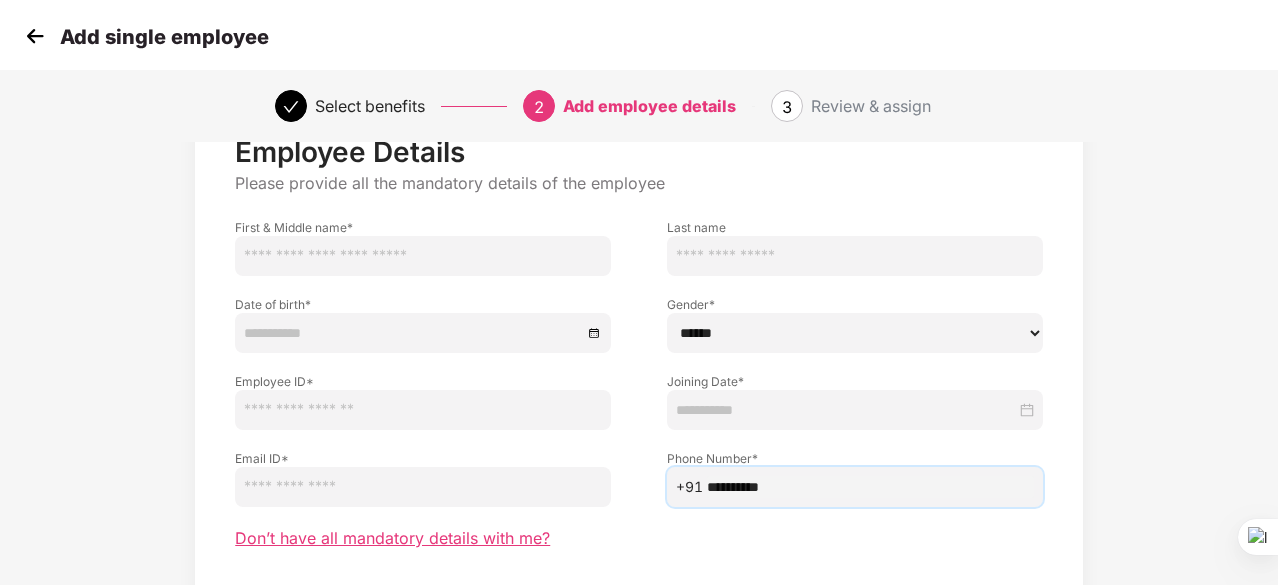 scroll, scrollTop: 200, scrollLeft: 0, axis: vertical 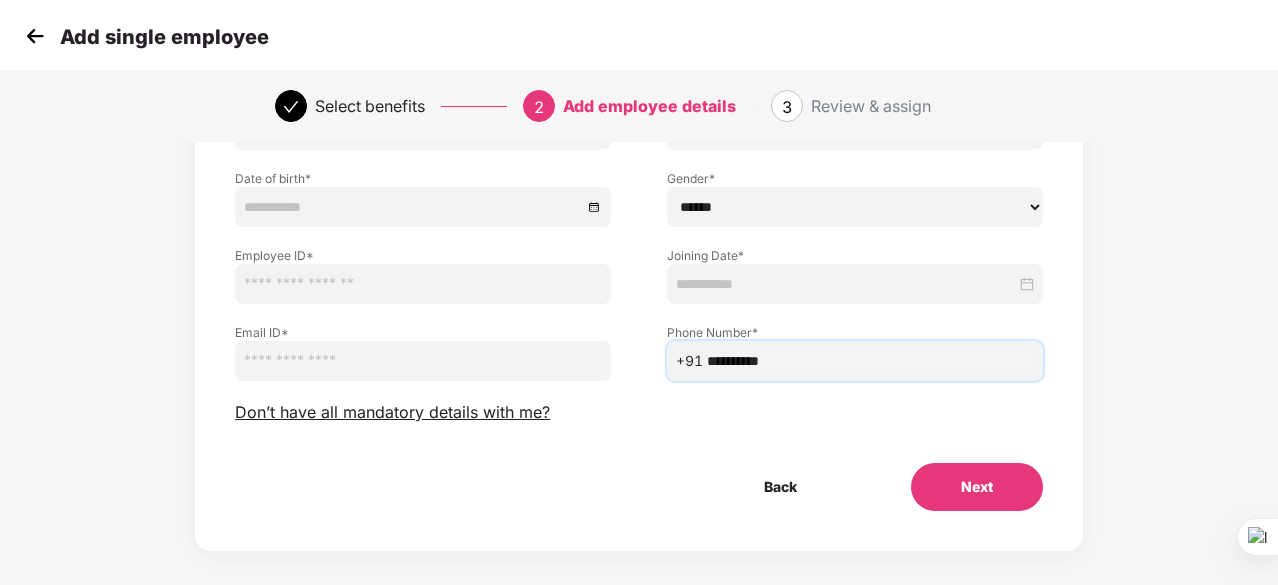 click at bounding box center (423, 361) 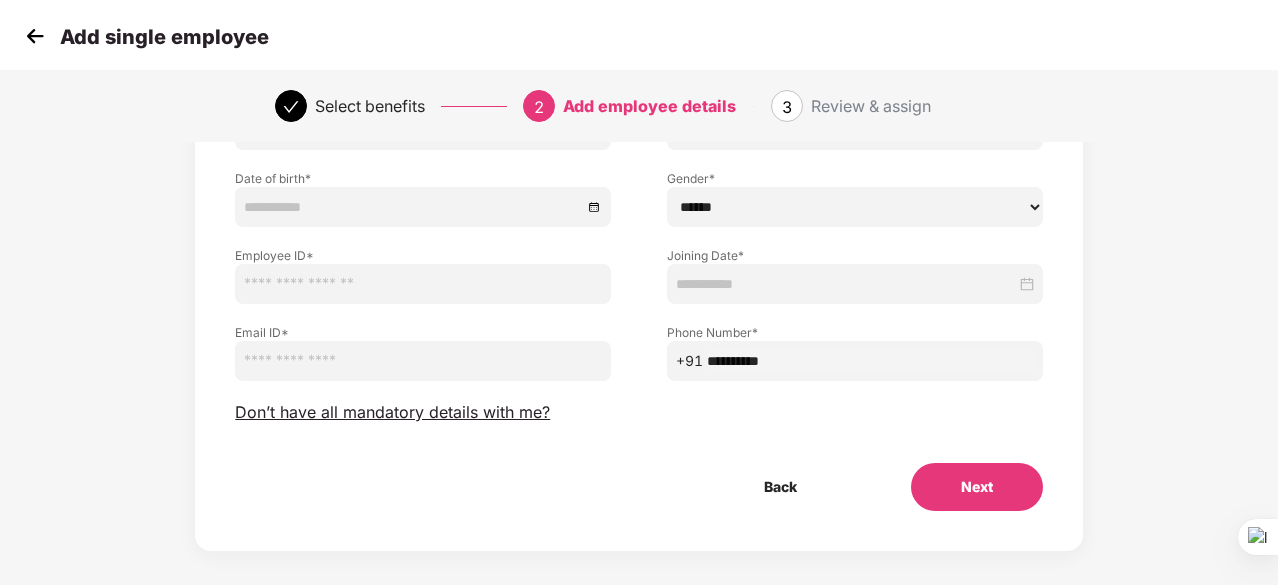 paste on "**********" 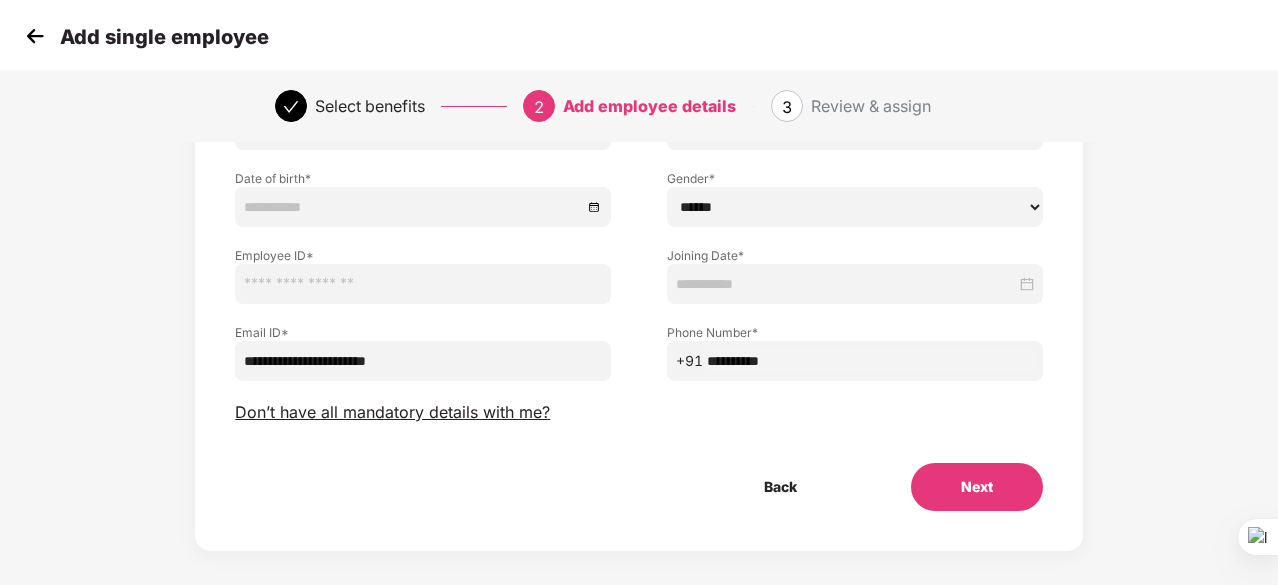 type on "**********" 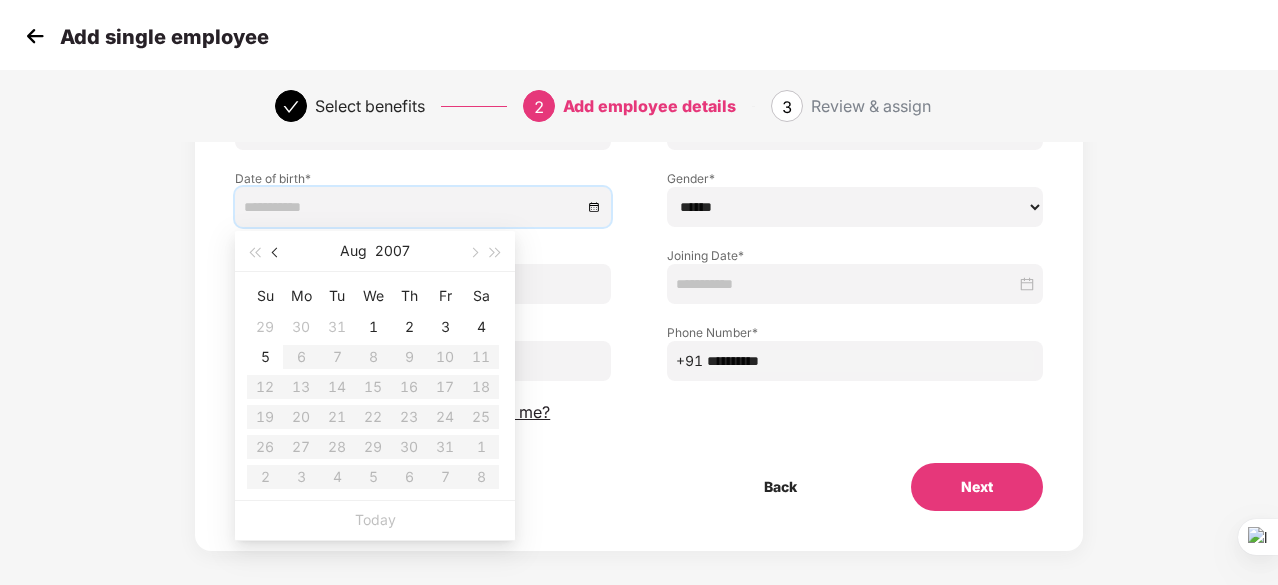 click at bounding box center [277, 253] 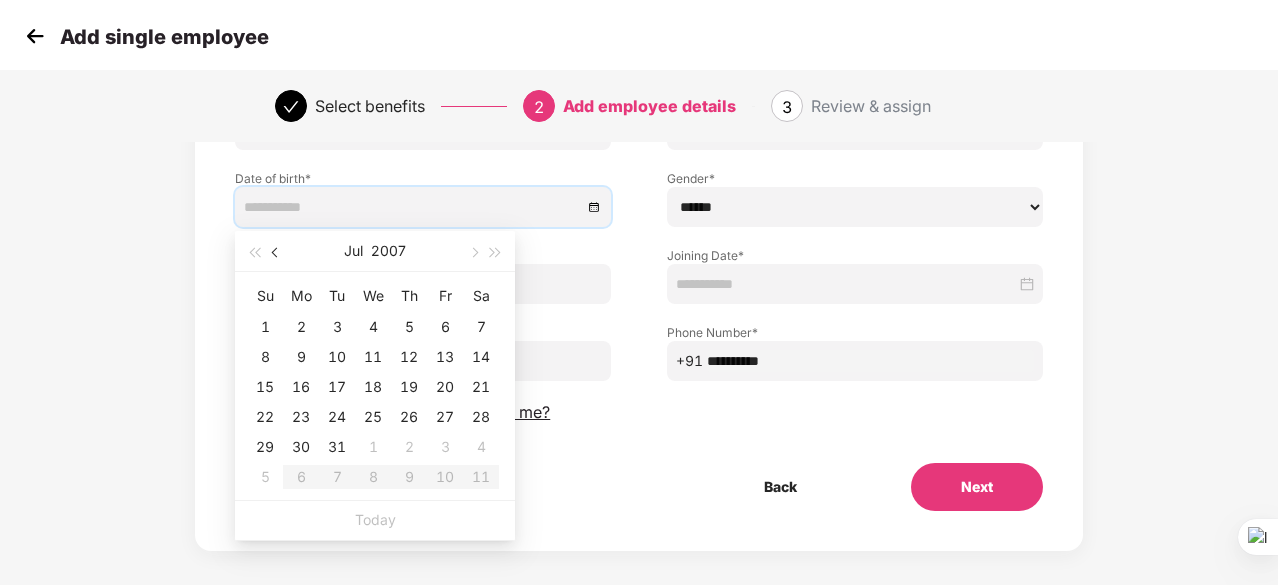 click at bounding box center [277, 253] 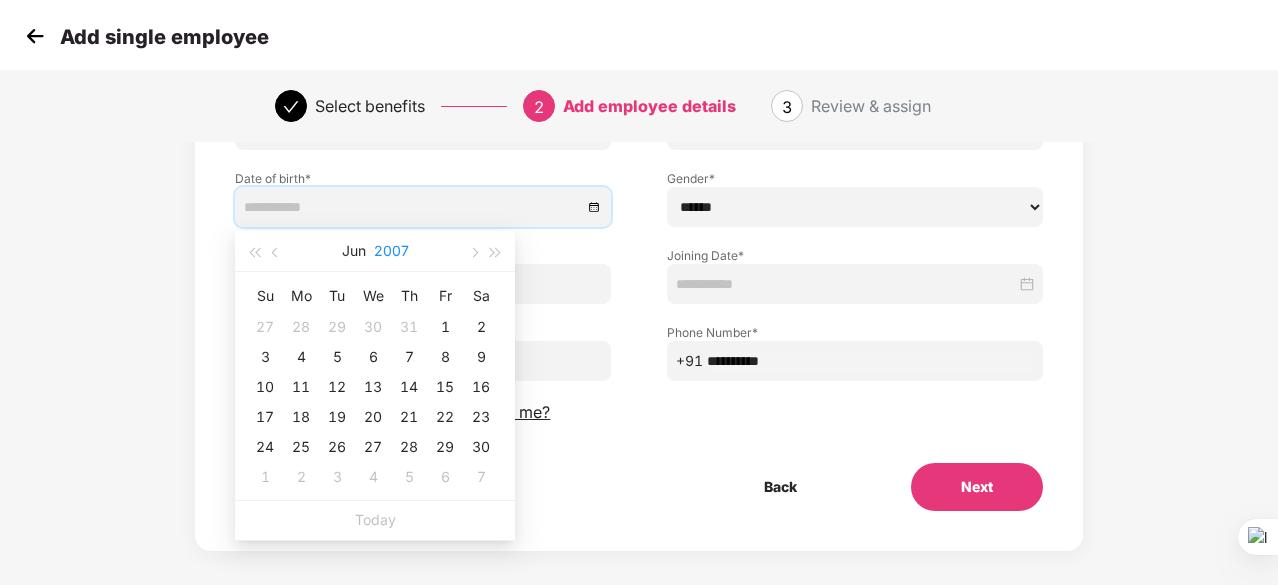 click on "2007" at bounding box center [391, 251] 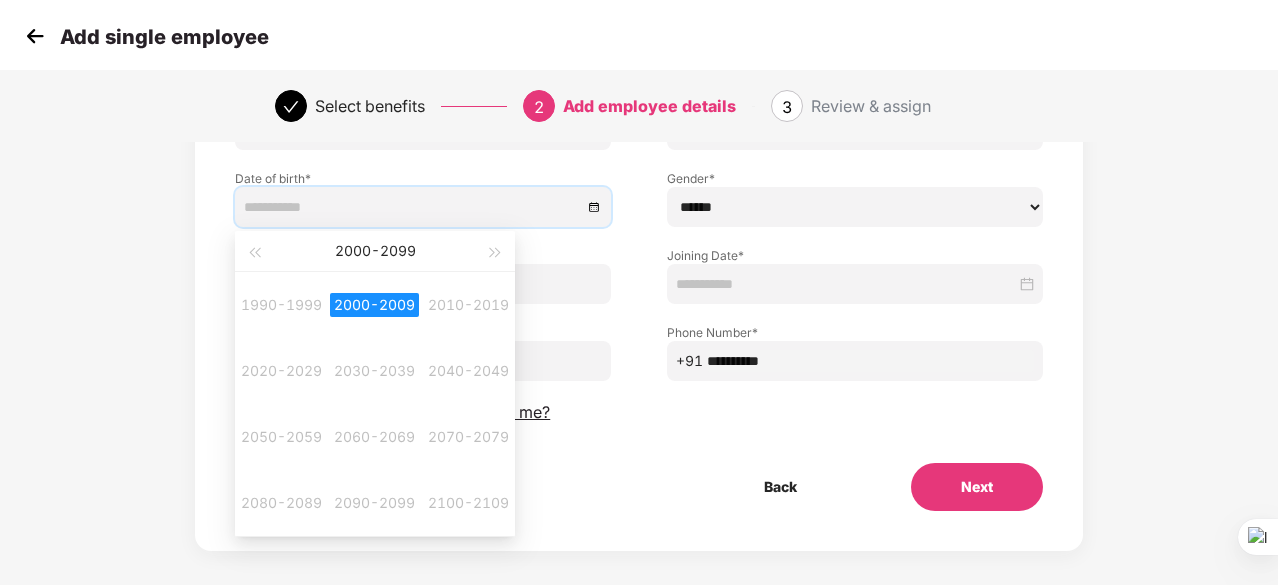 click on "2000 - 2099" at bounding box center (374, 251) 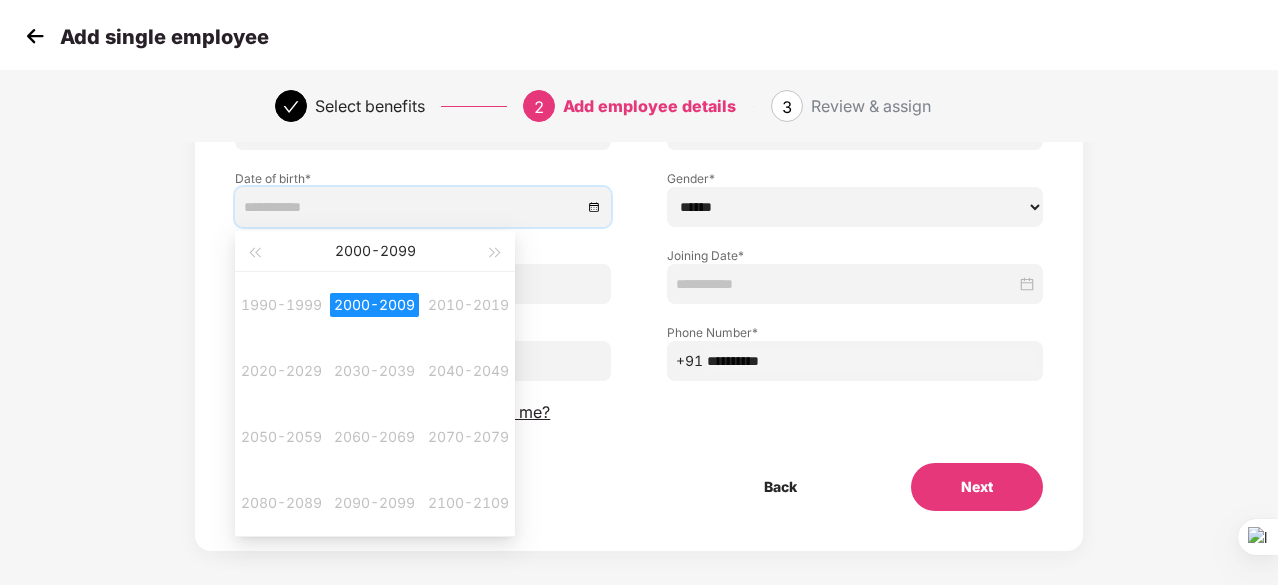 click on "2000-2009" at bounding box center [374, 305] 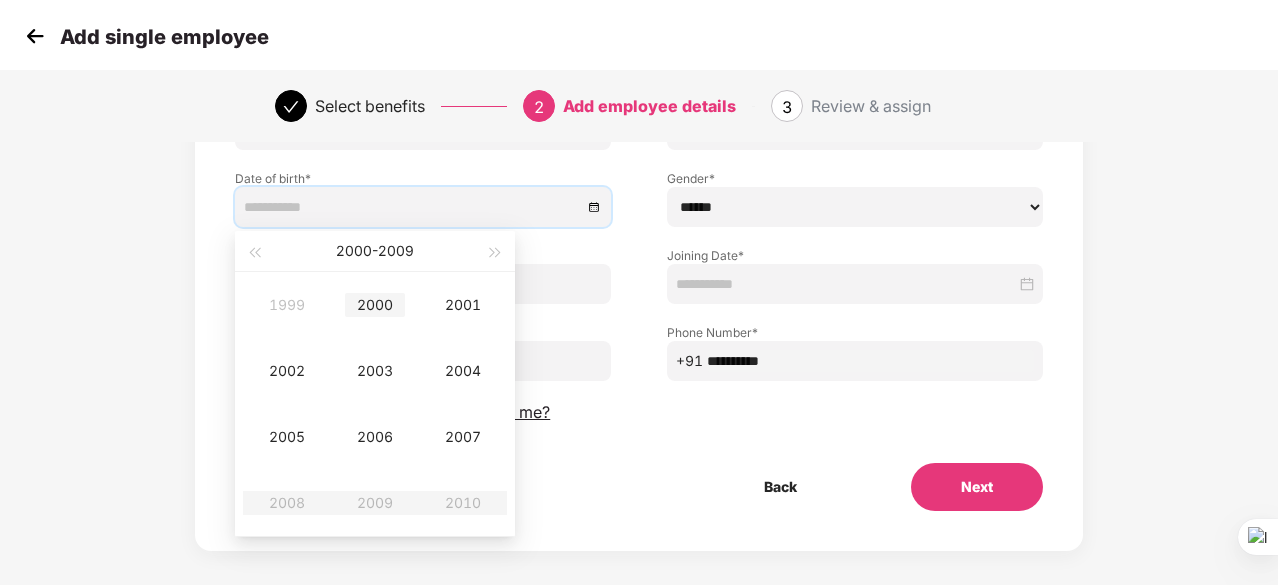 click on "2000" at bounding box center (375, 305) 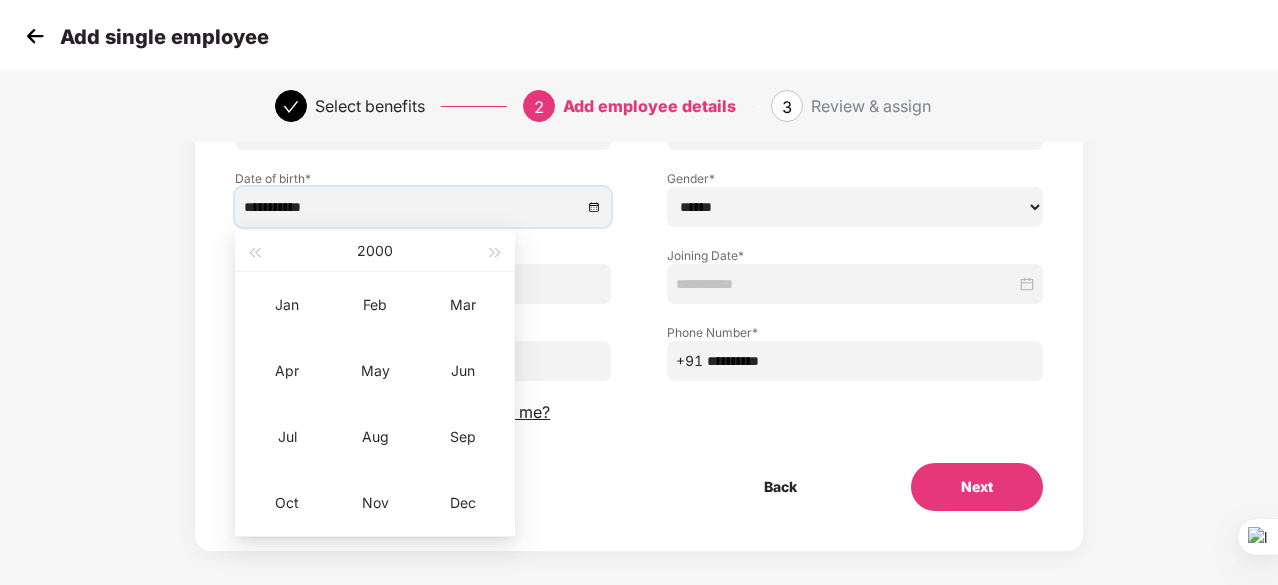 type on "**********" 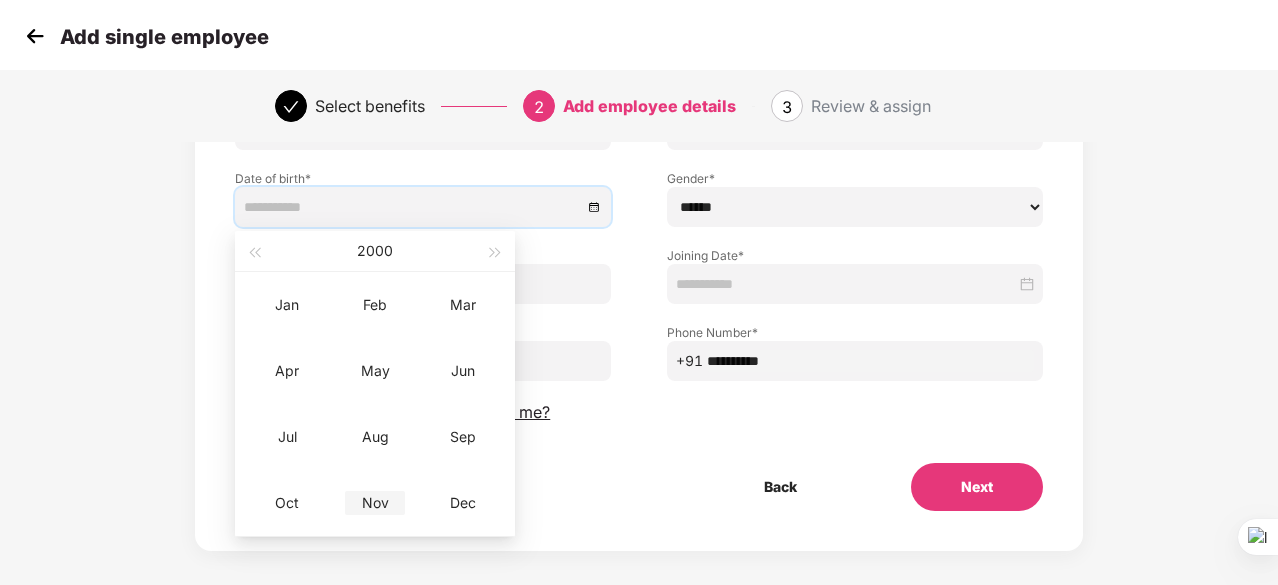 type on "**********" 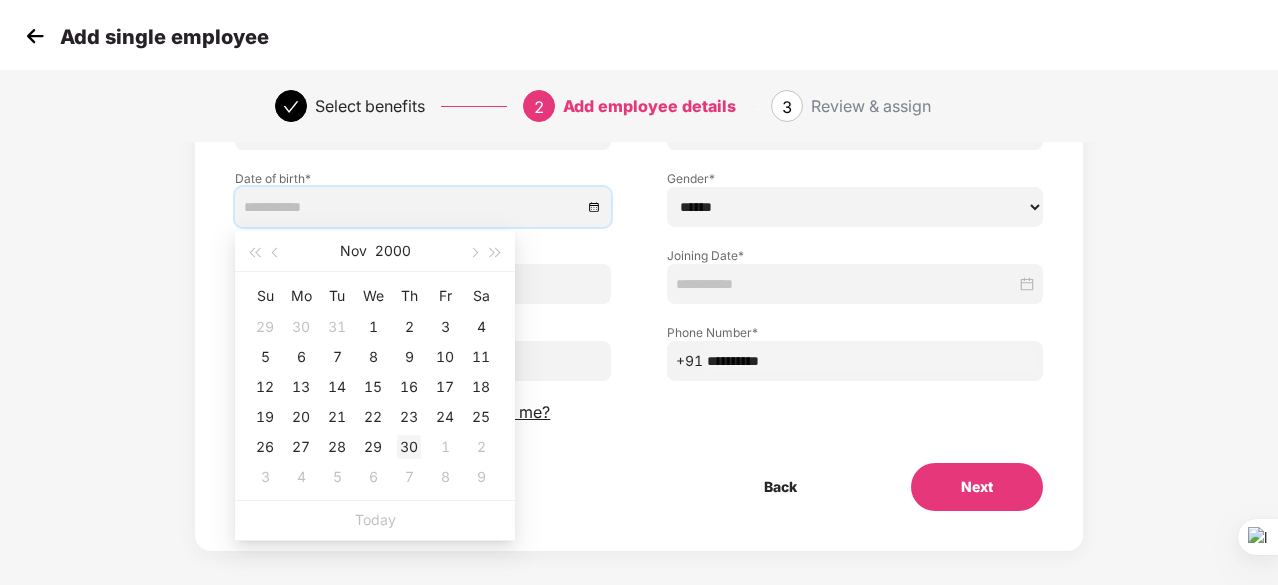 type on "**********" 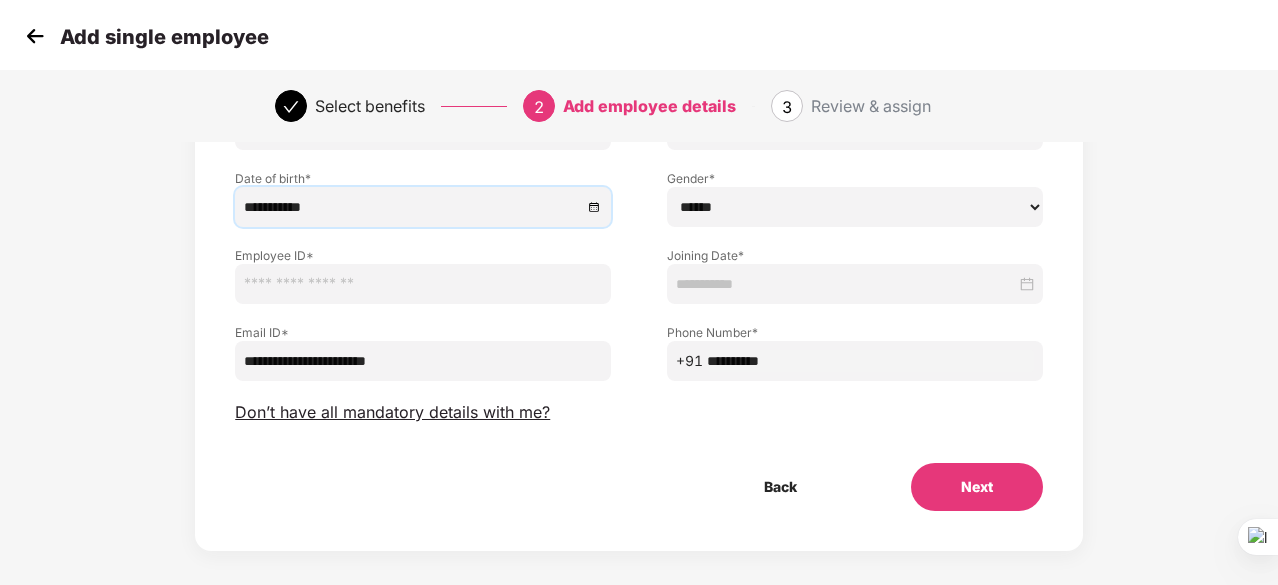 click at bounding box center (423, 284) 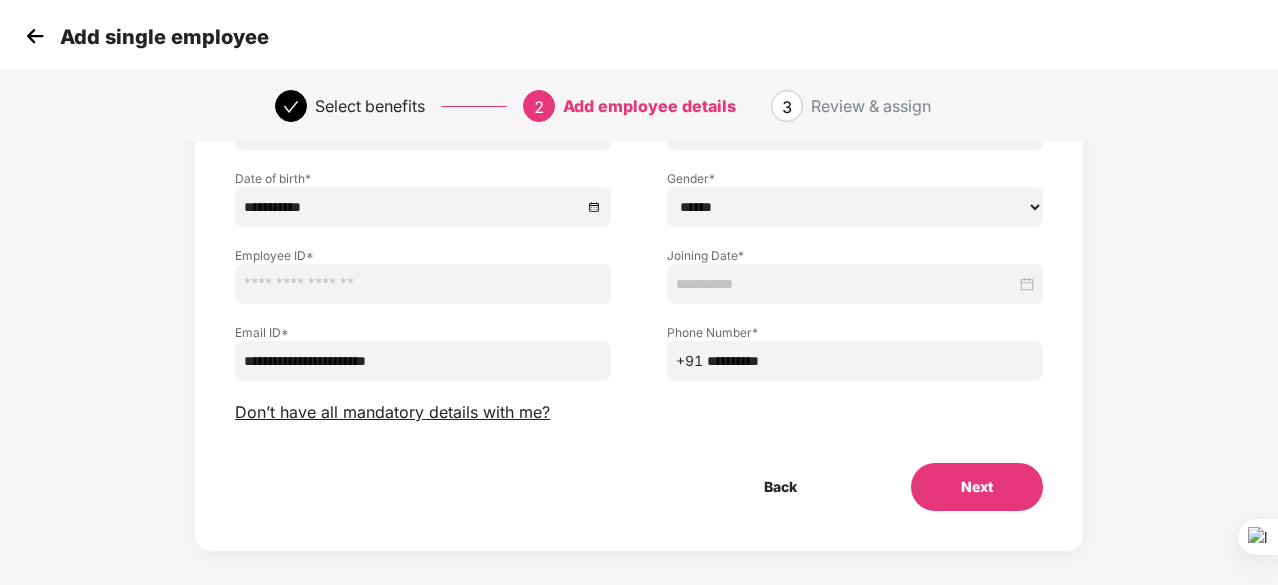 type on "*" 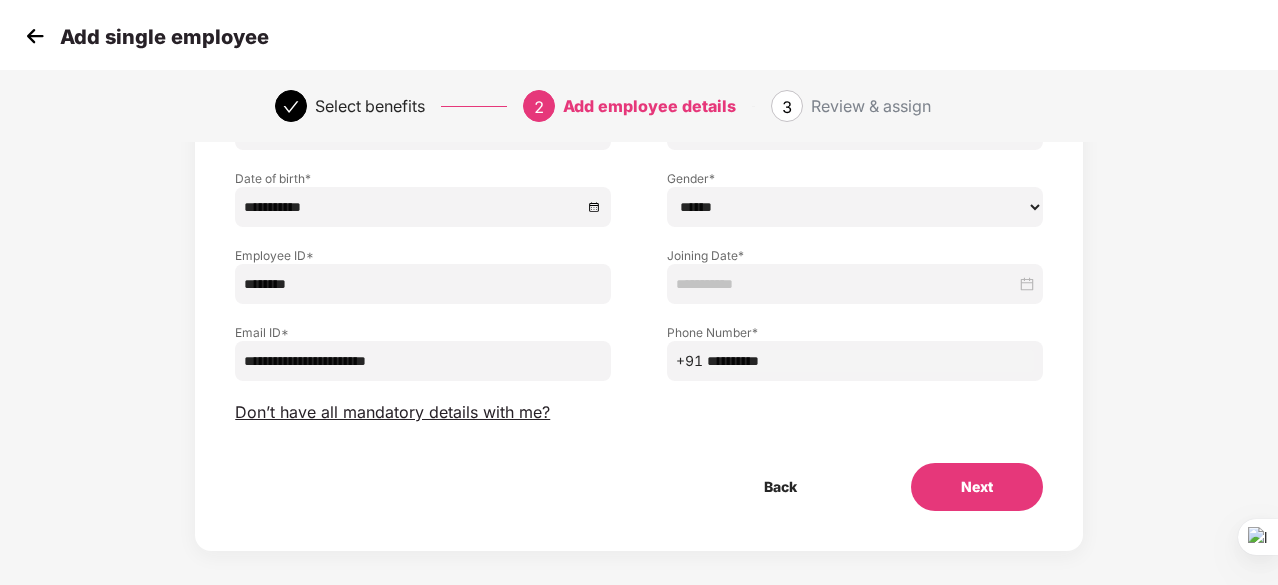 type on "********" 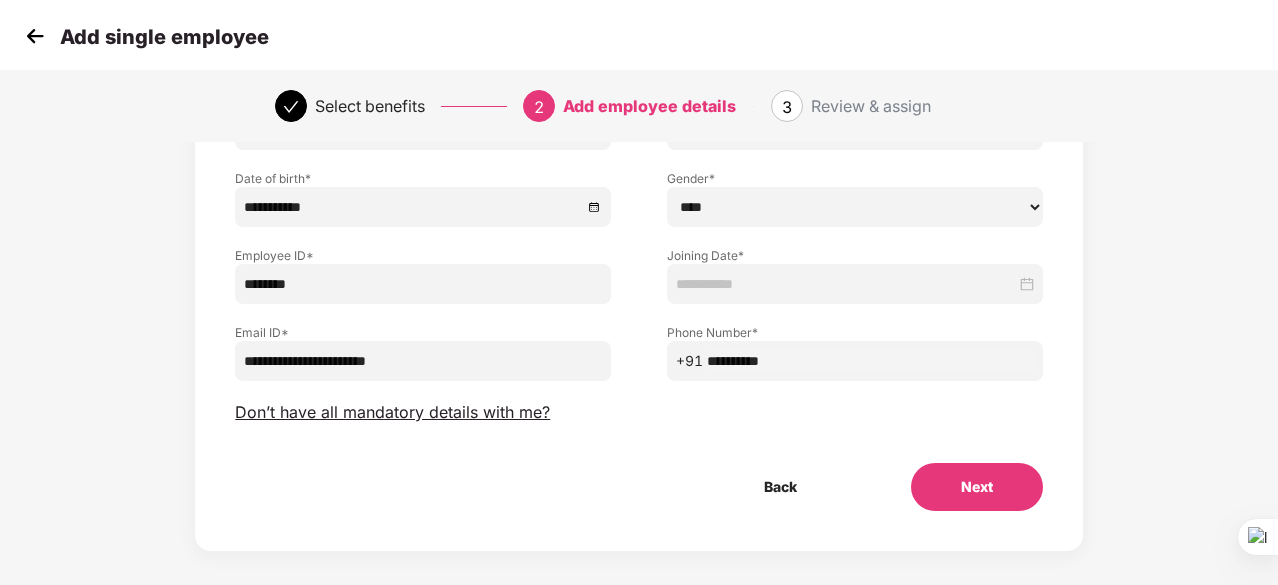 click on "****** **** ******" at bounding box center [855, 207] 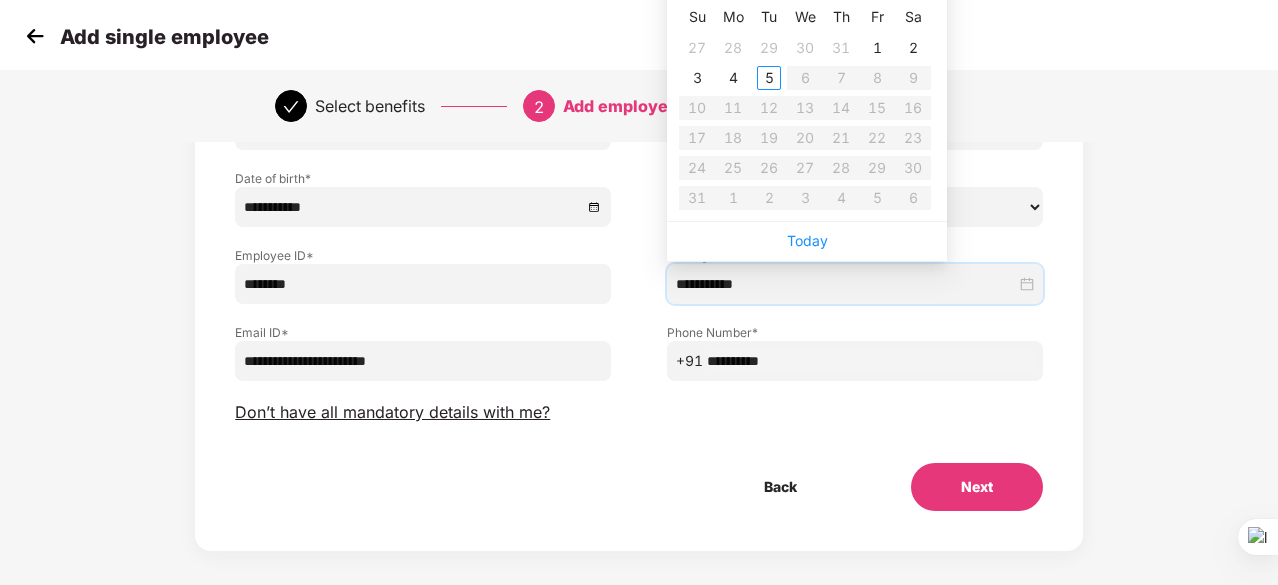 type on "**********" 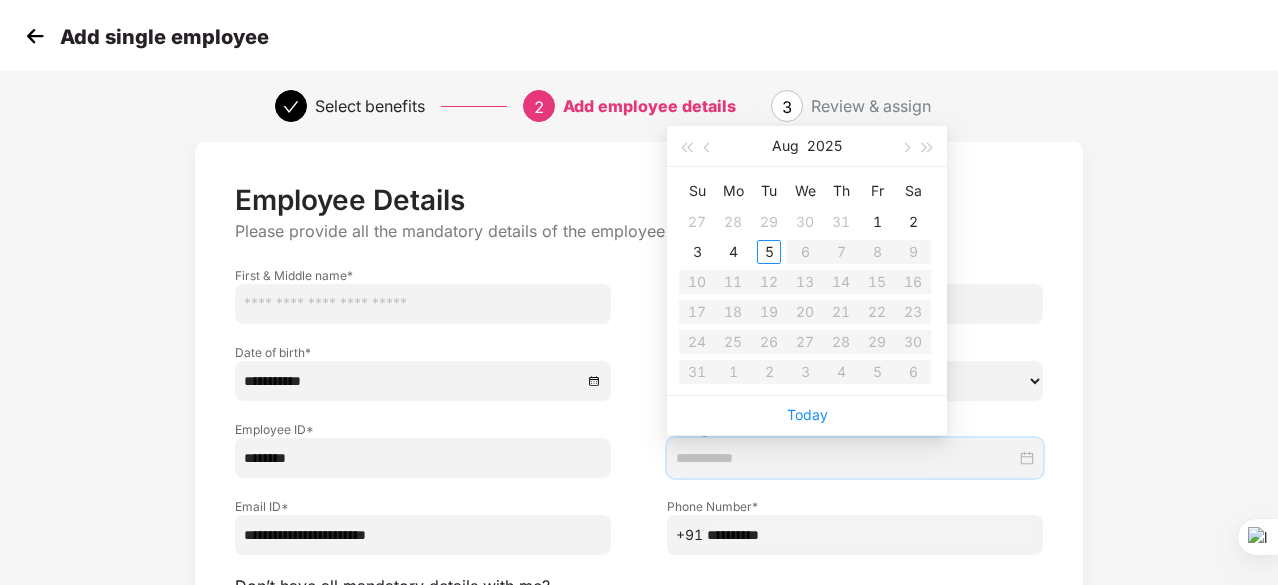 scroll, scrollTop: 0, scrollLeft: 0, axis: both 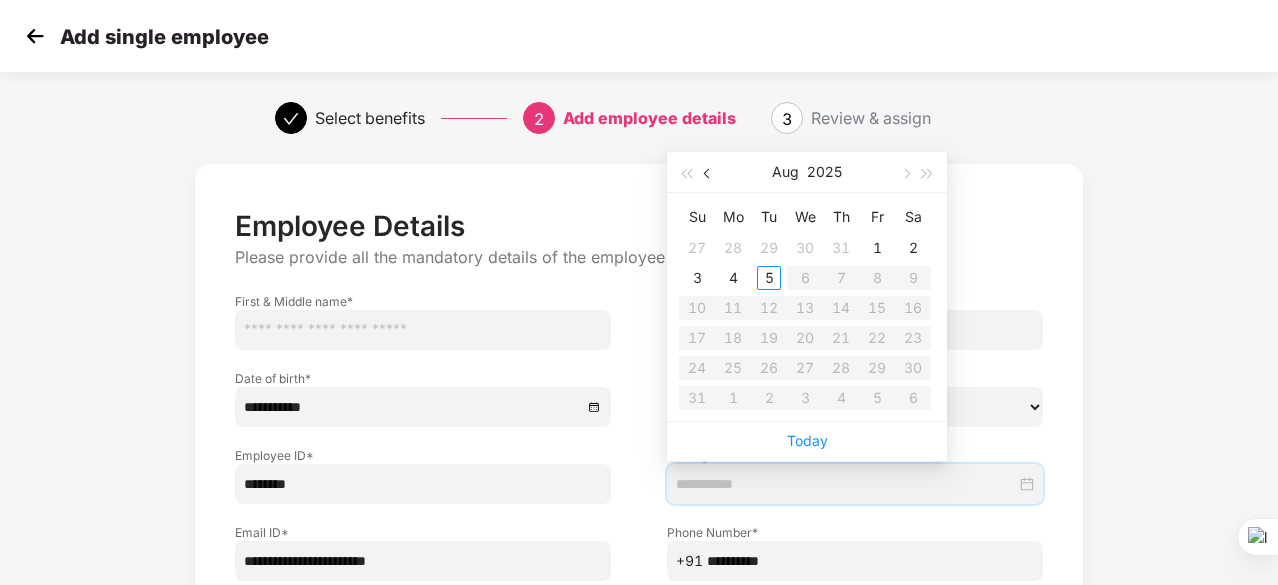 click at bounding box center (709, 174) 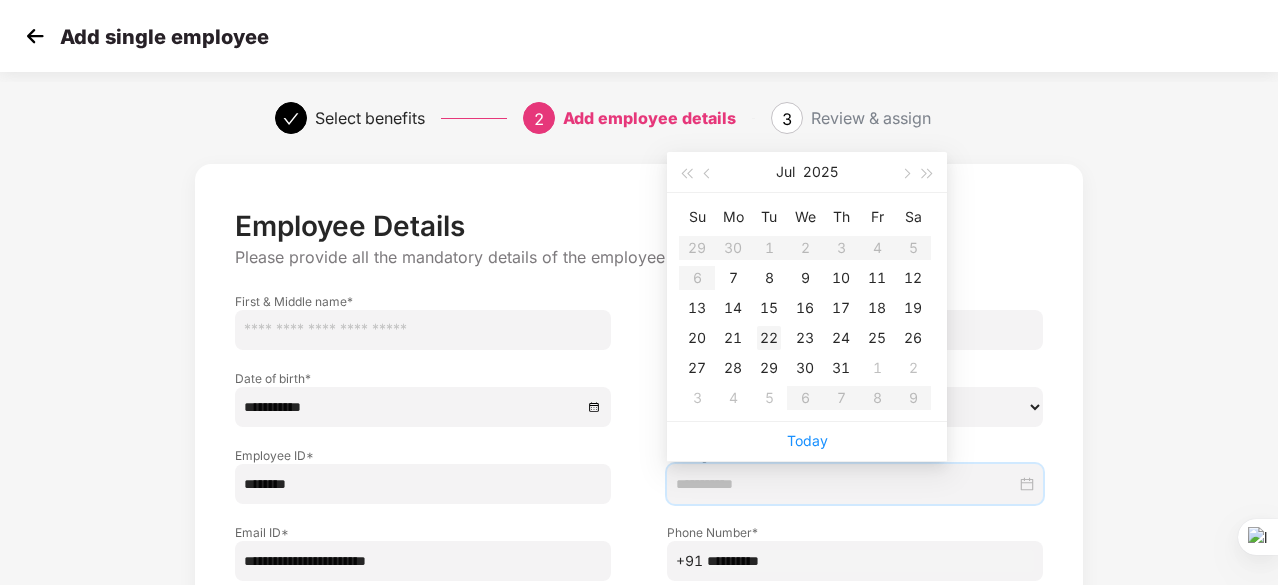 type on "**********" 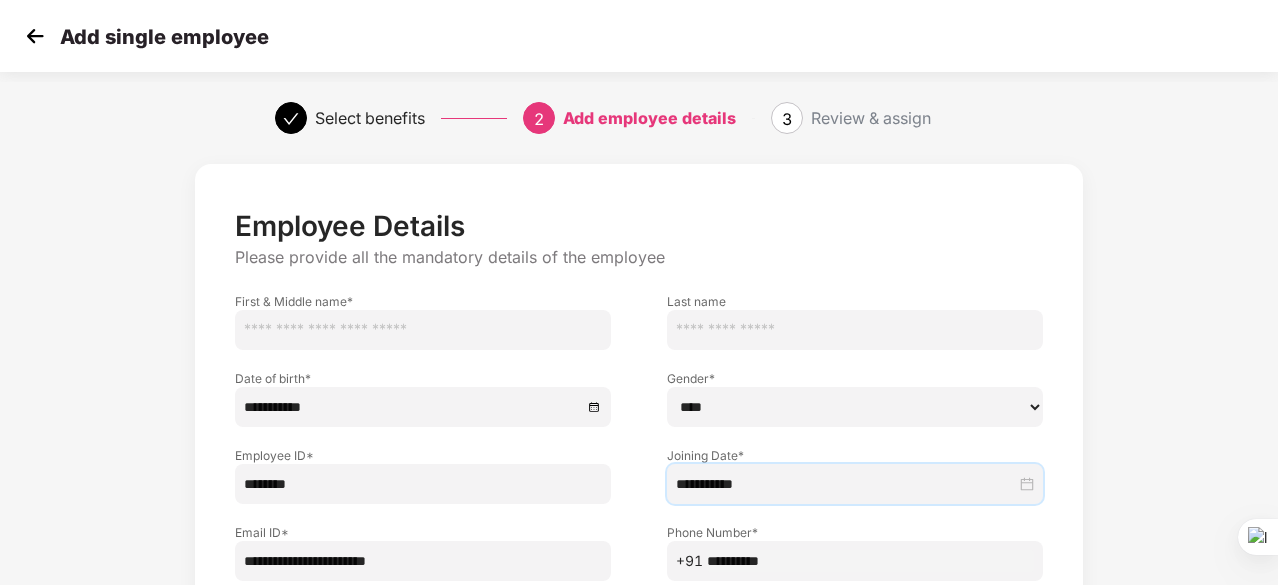 scroll, scrollTop: 100, scrollLeft: 0, axis: vertical 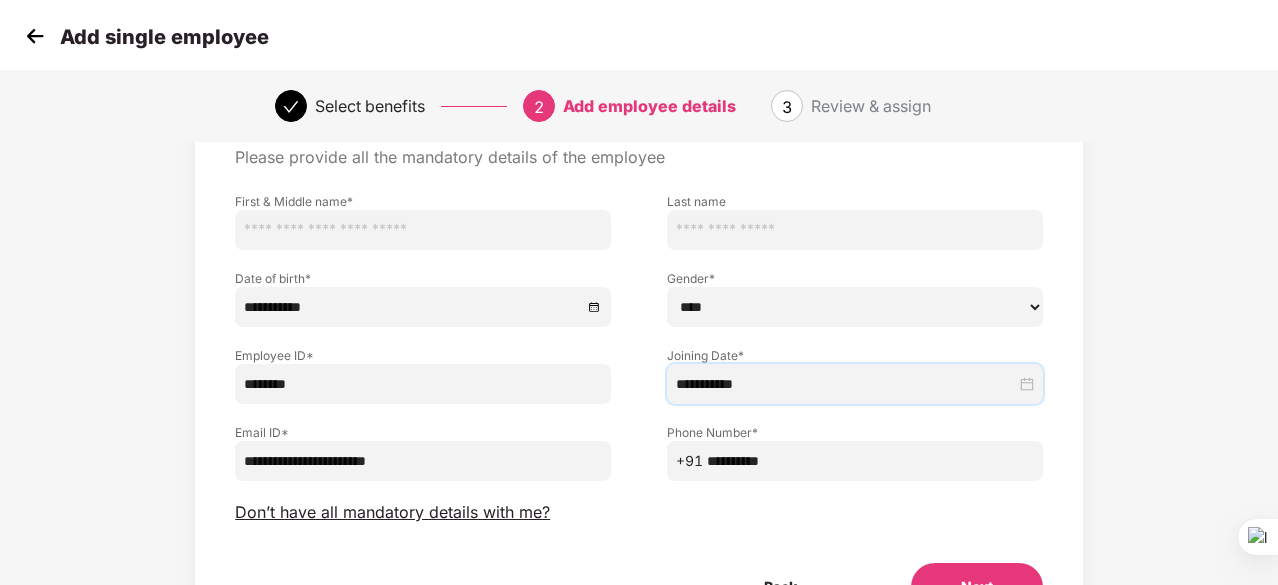 click at bounding box center (423, 230) 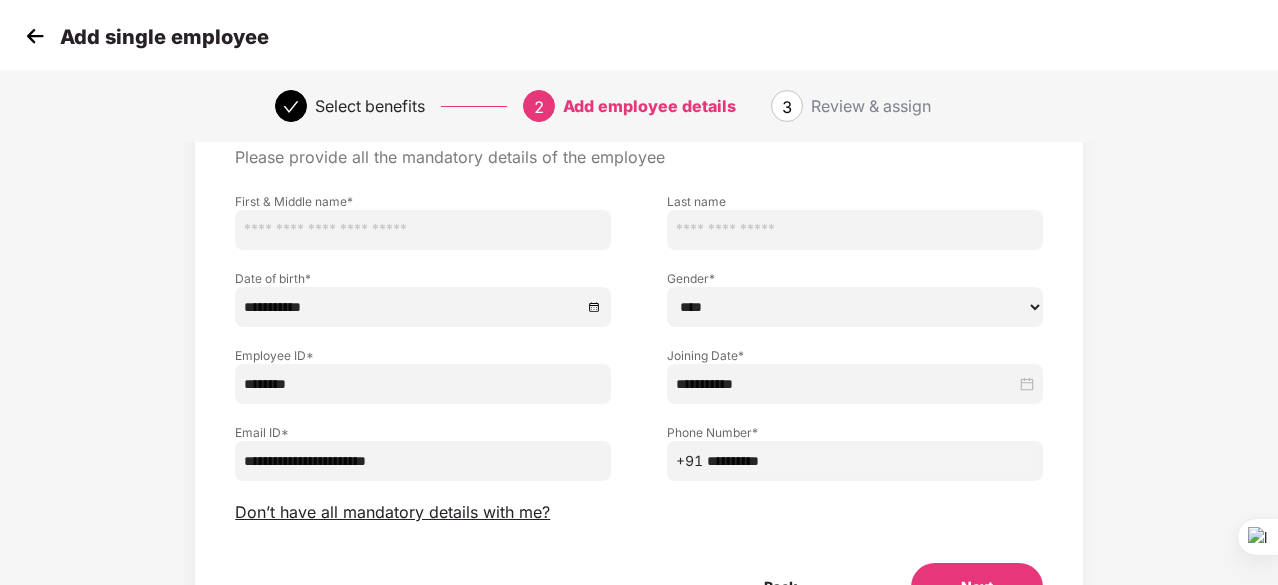 click at bounding box center [423, 230] 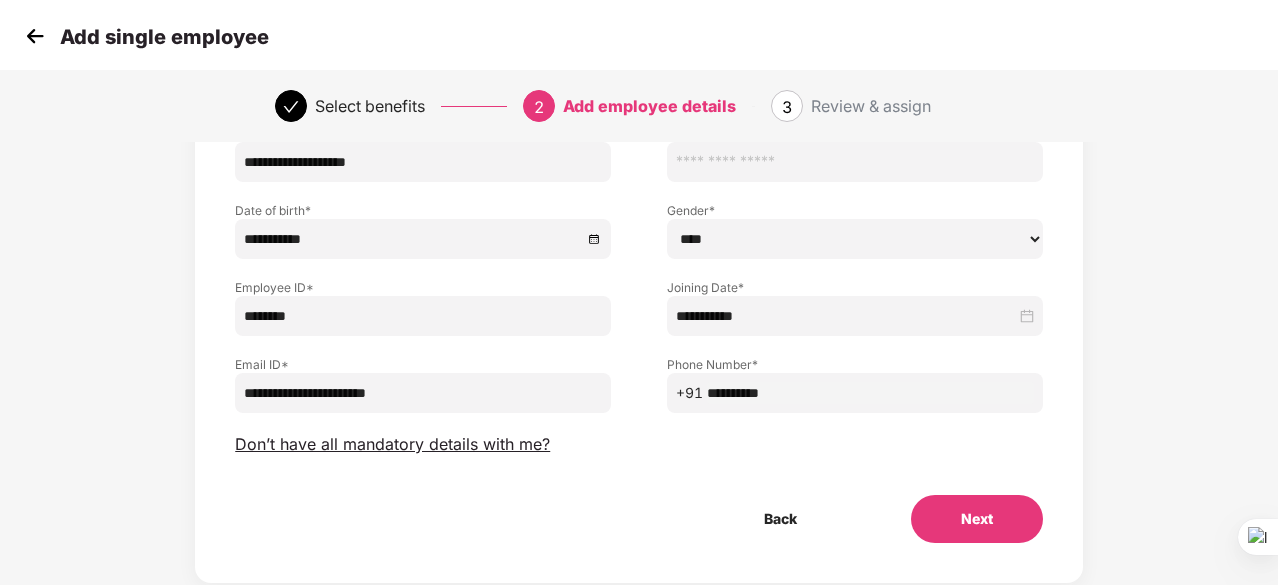 scroll, scrollTop: 200, scrollLeft: 0, axis: vertical 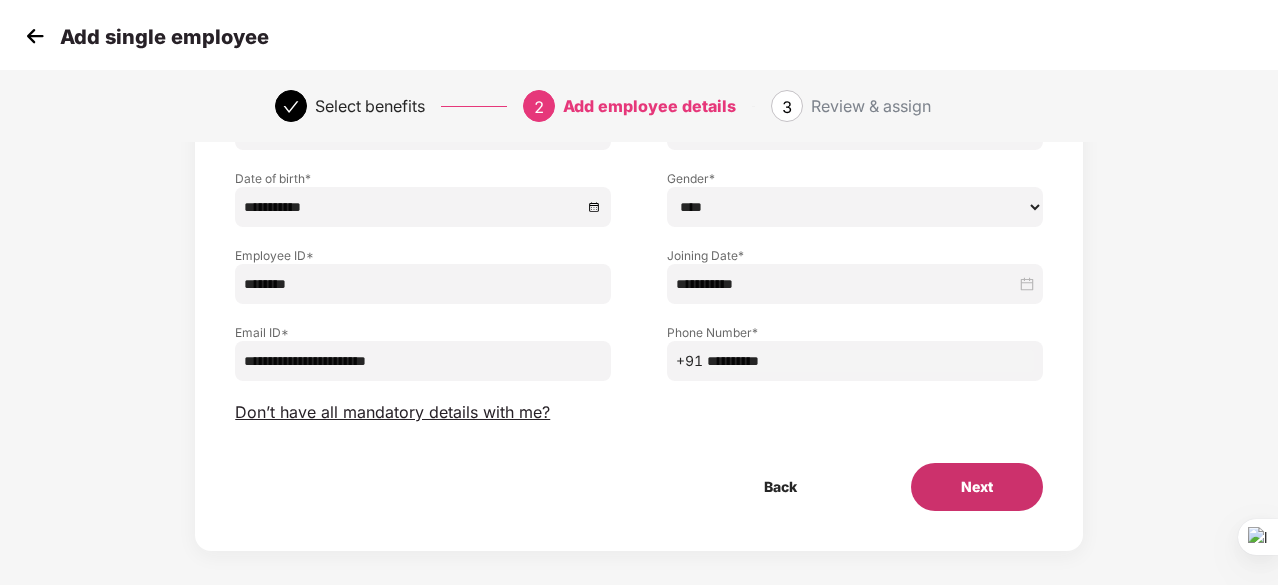 type on "**********" 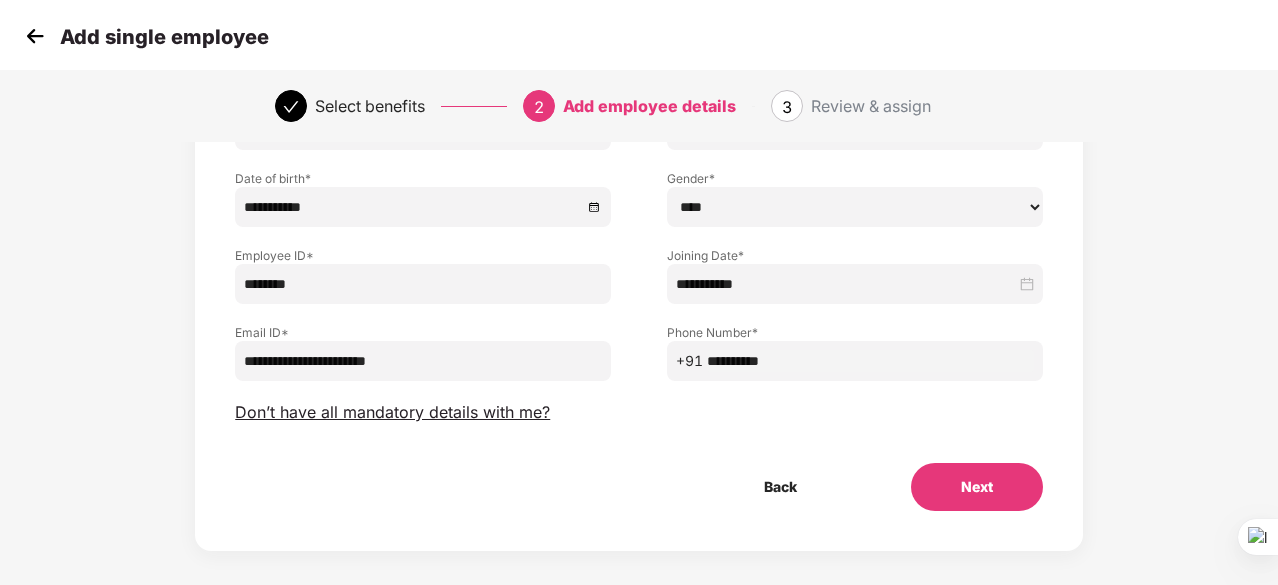click on "Next" at bounding box center (977, 487) 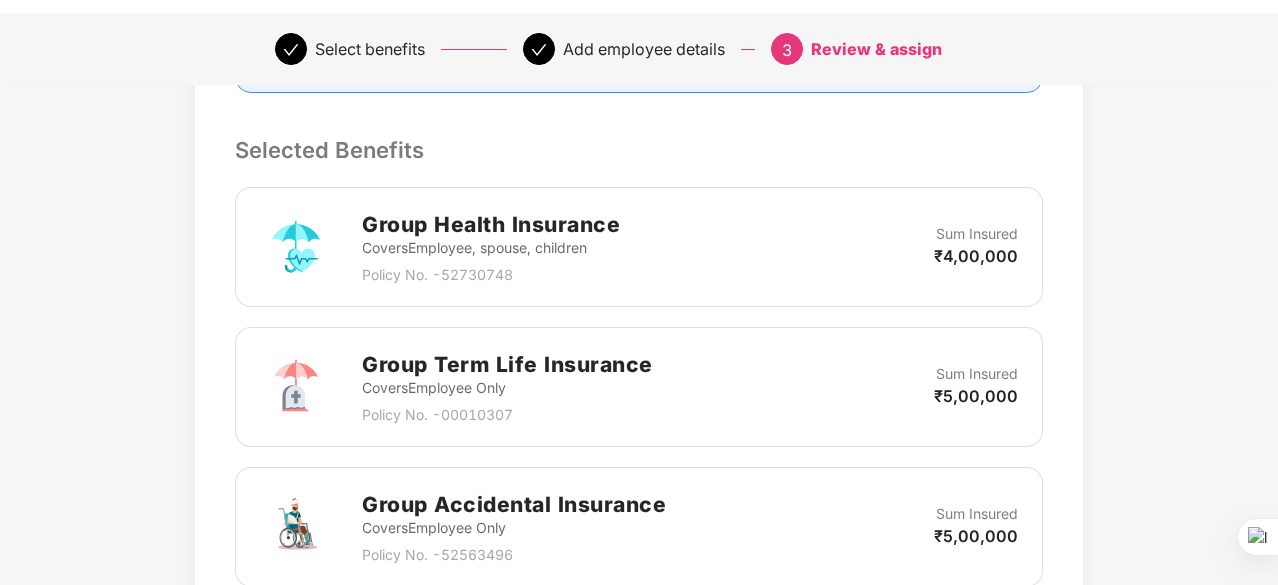 scroll, scrollTop: 866, scrollLeft: 0, axis: vertical 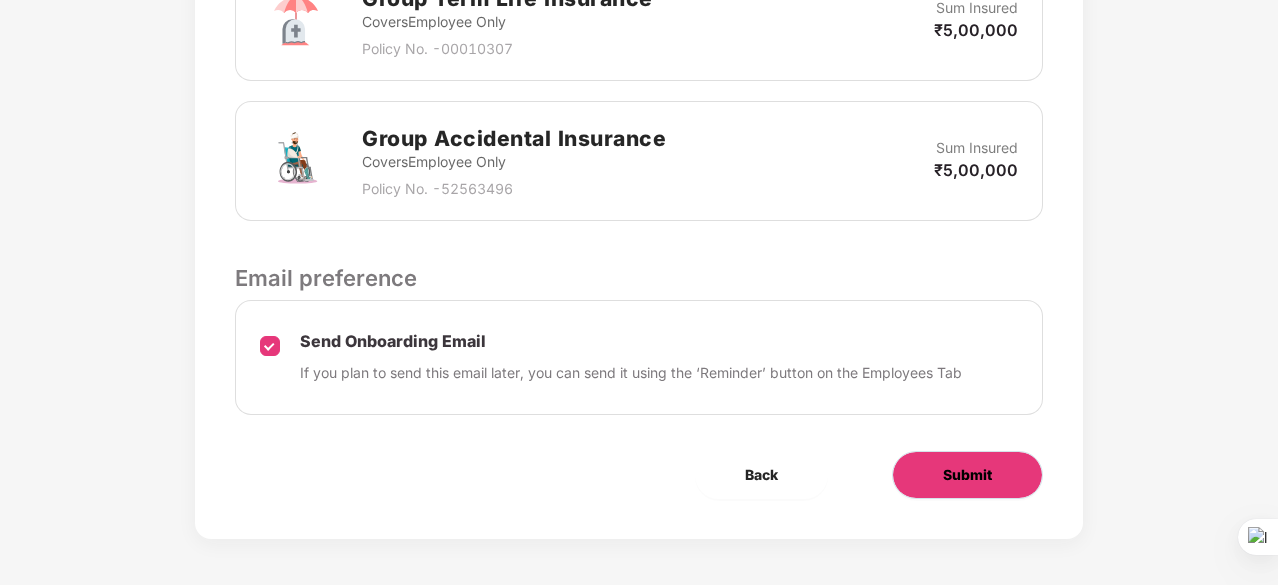 click on "Submit" at bounding box center (967, 475) 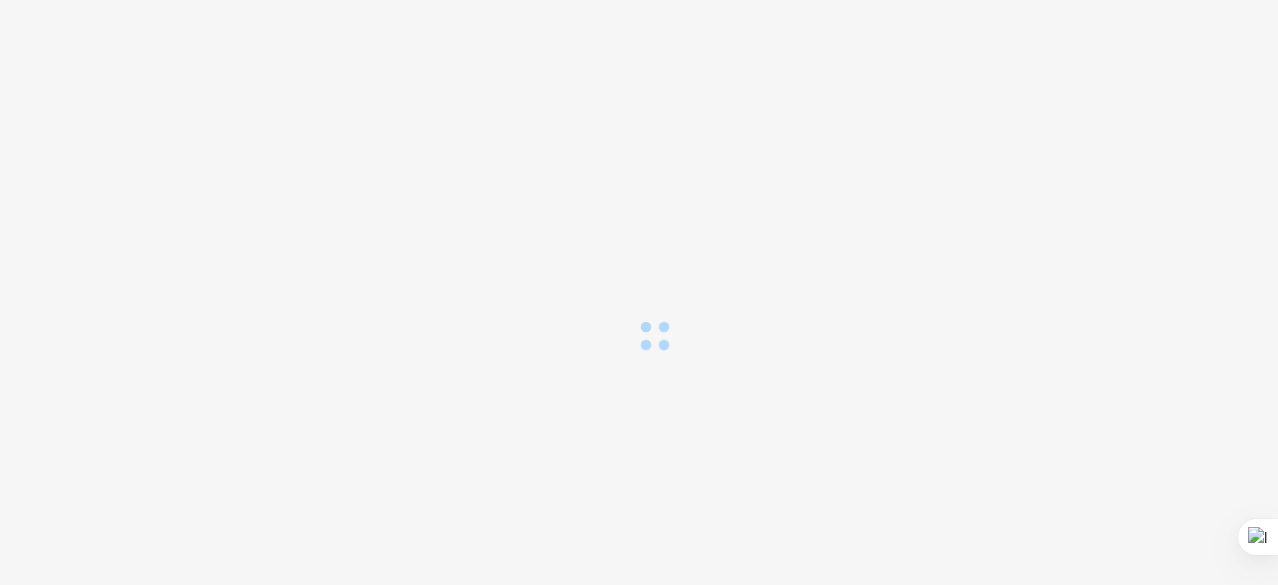scroll, scrollTop: 0, scrollLeft: 0, axis: both 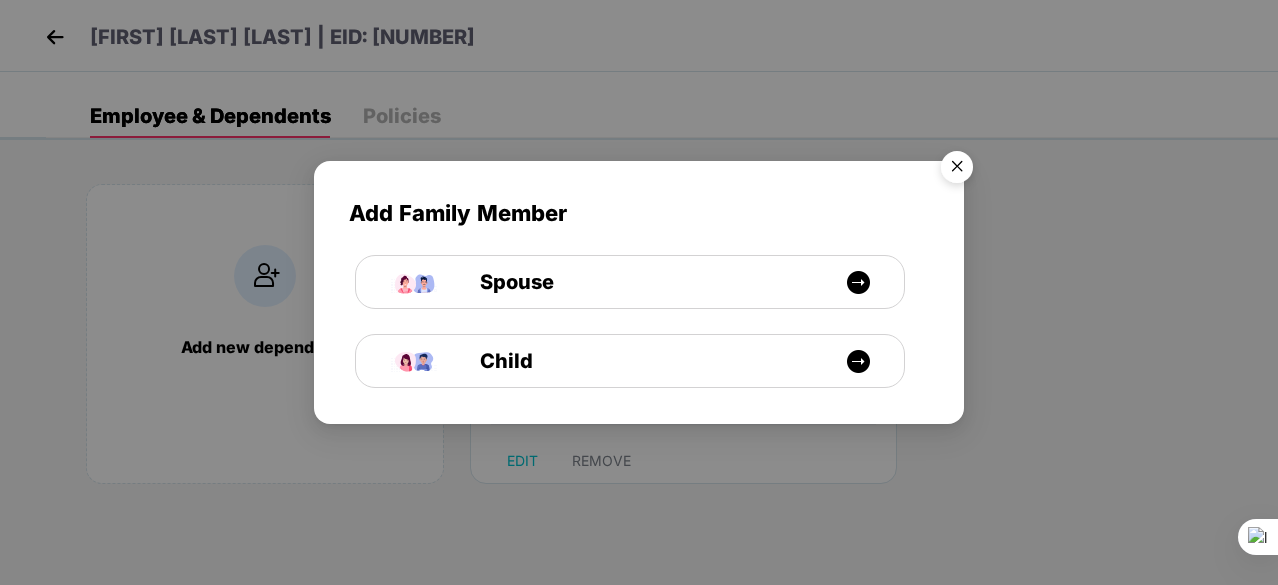 click at bounding box center (957, 170) 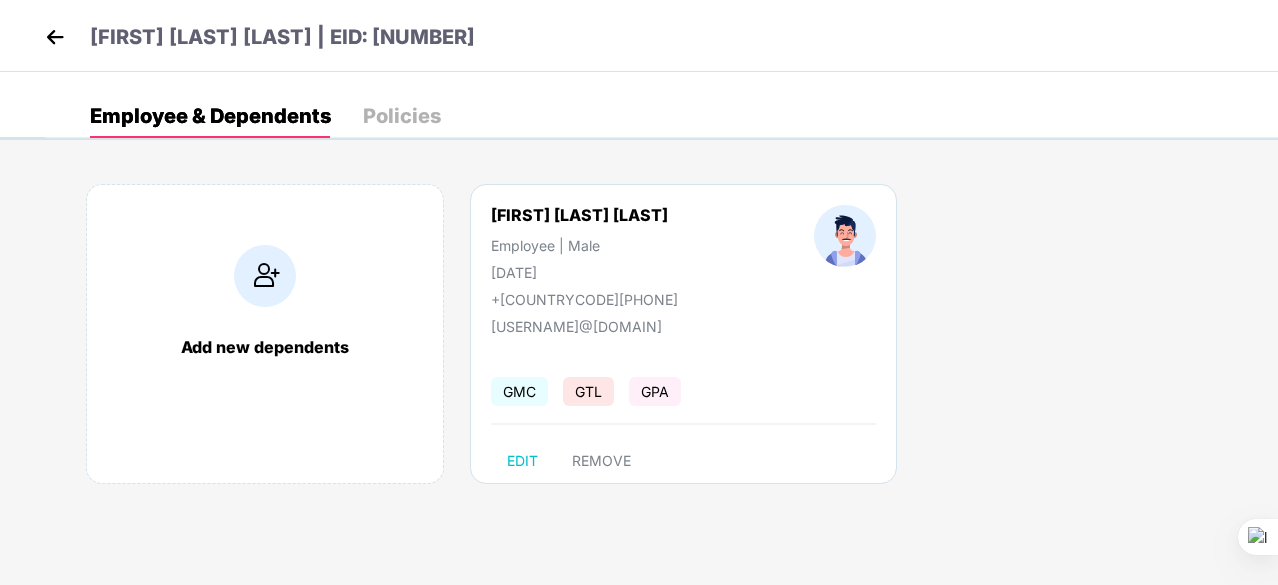 click at bounding box center [55, 37] 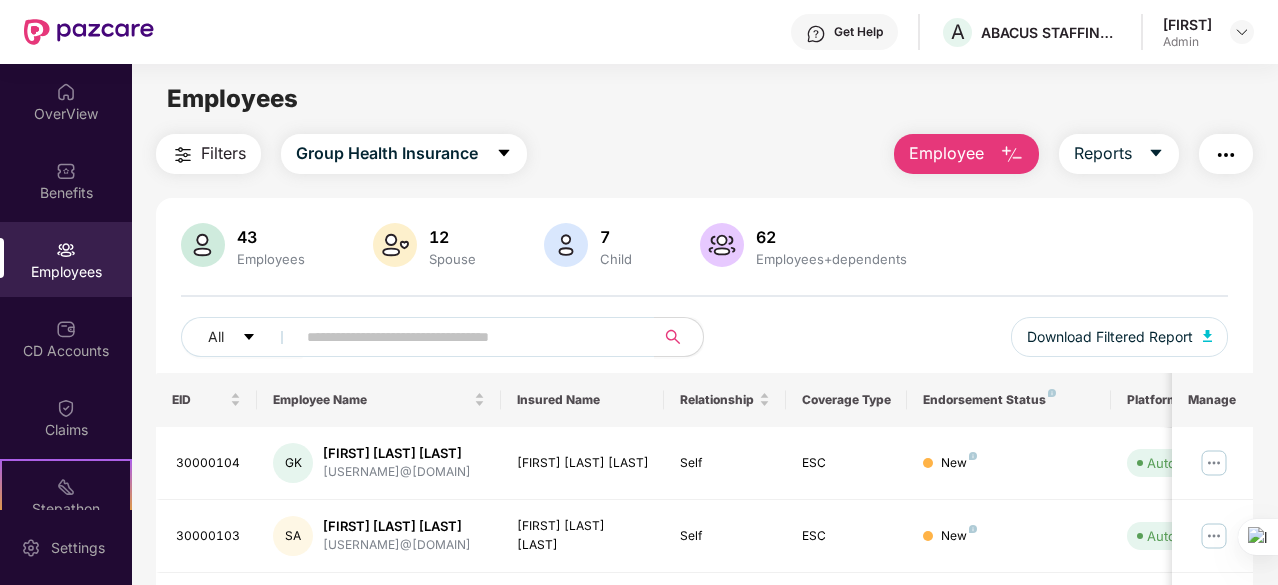 click at bounding box center (1012, 155) 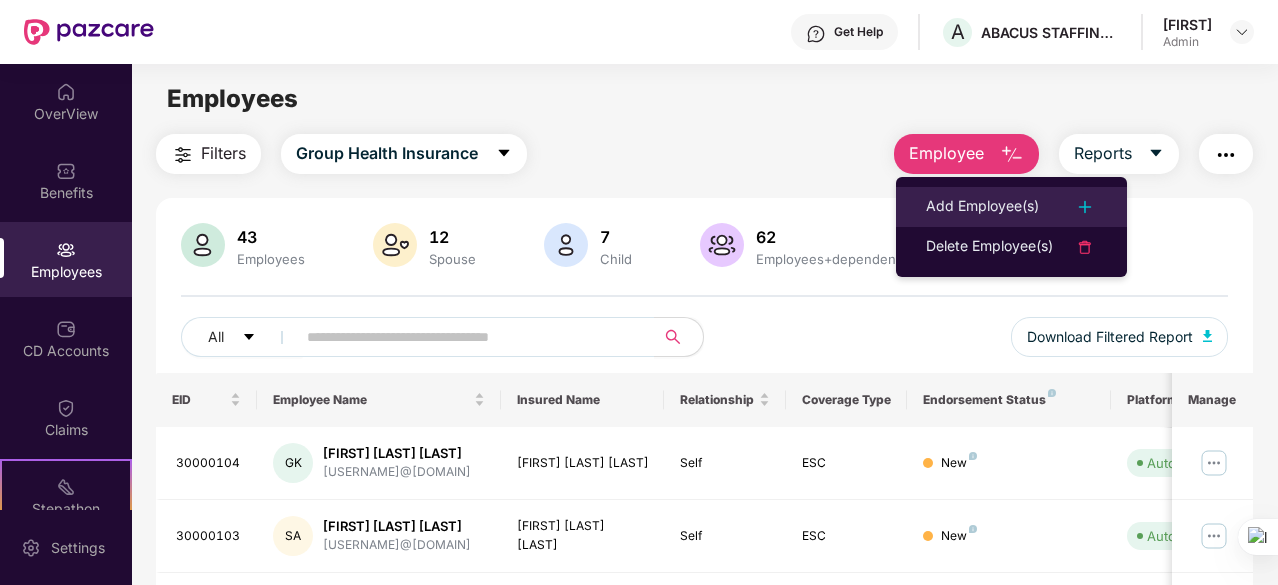 click on "Add Employee(s)" at bounding box center [982, 207] 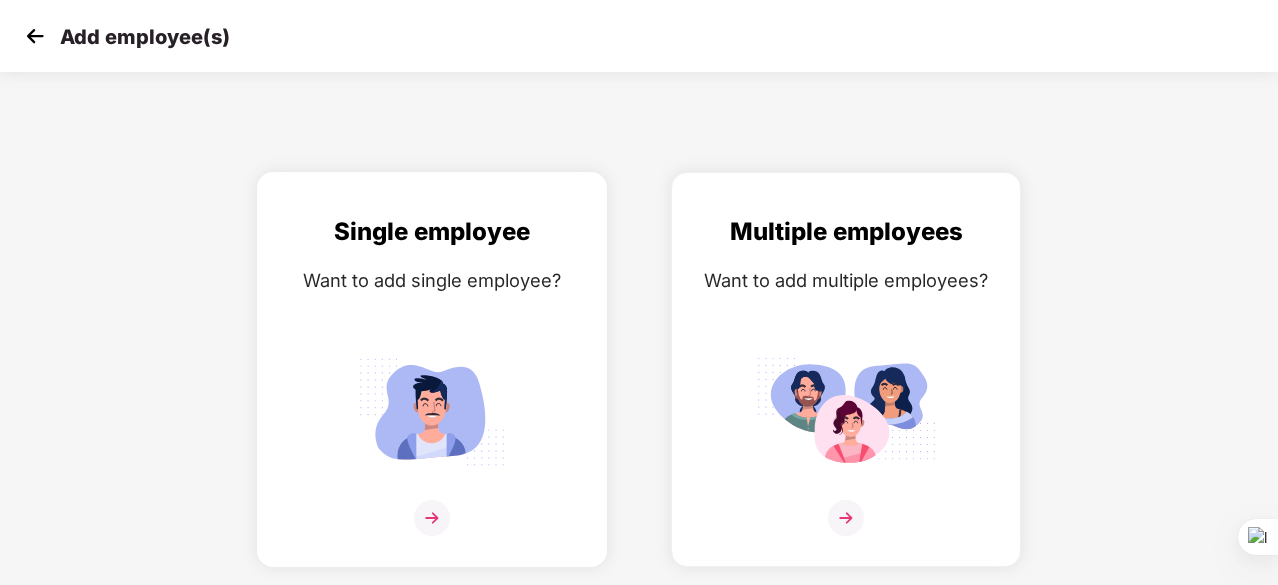 click at bounding box center [432, 518] 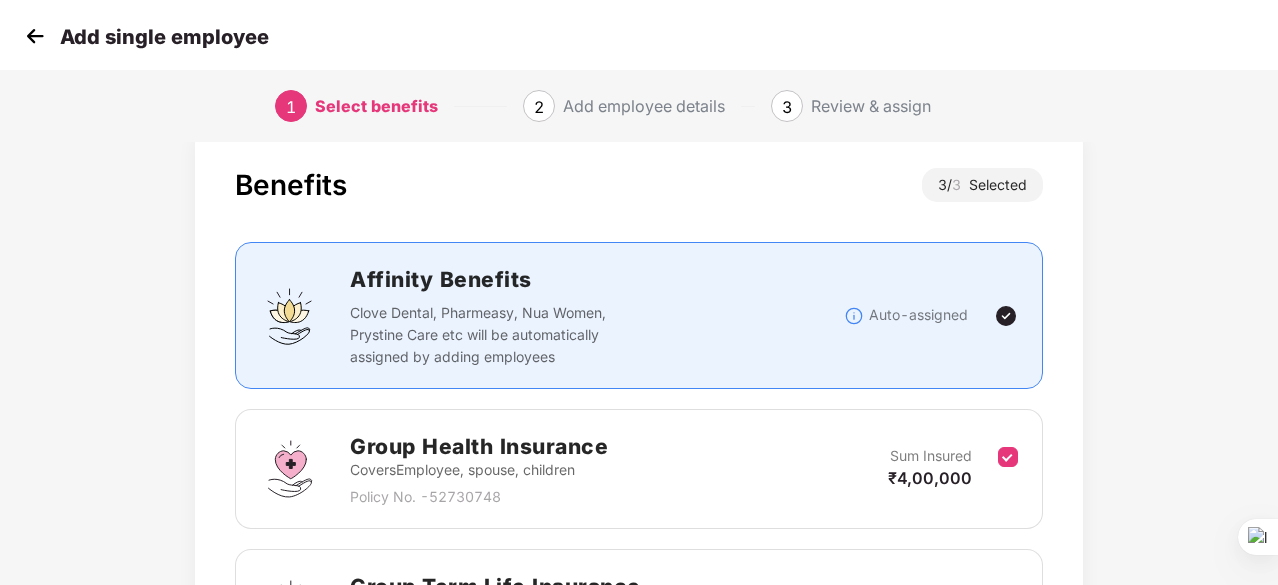 scroll, scrollTop: 431, scrollLeft: 0, axis: vertical 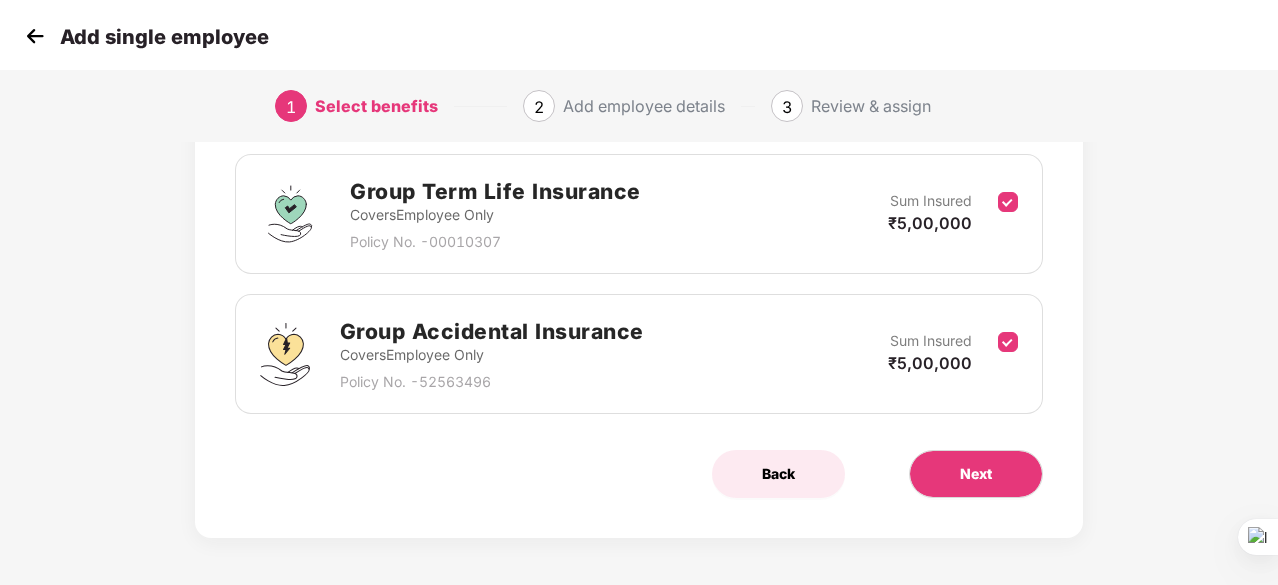 click on "Back" at bounding box center [778, 474] 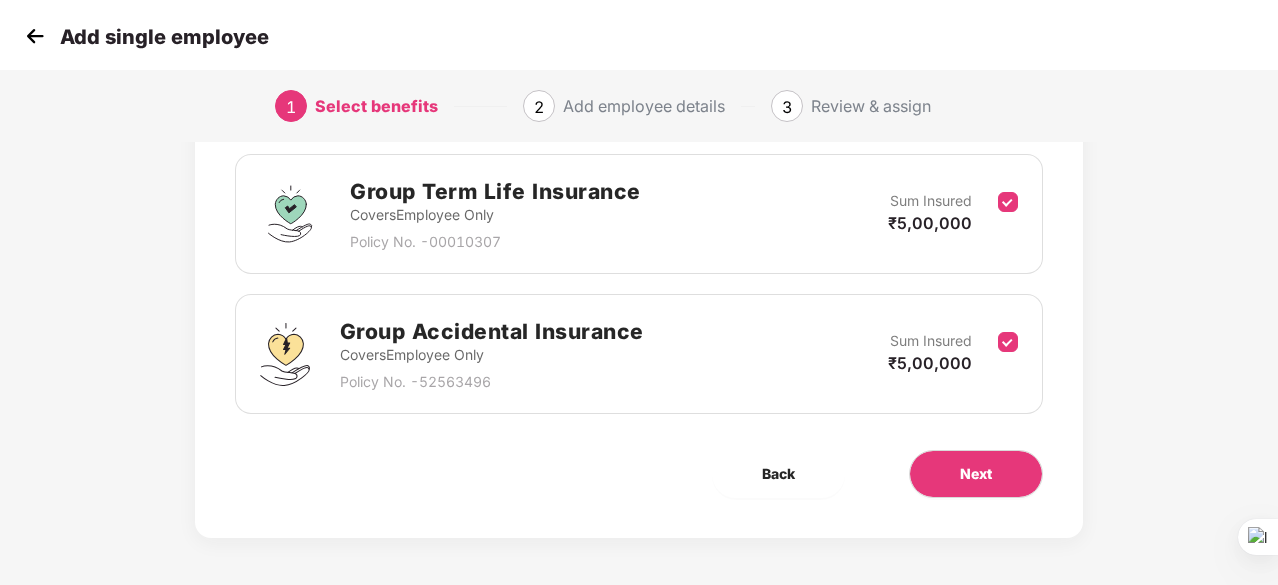 scroll, scrollTop: 0, scrollLeft: 0, axis: both 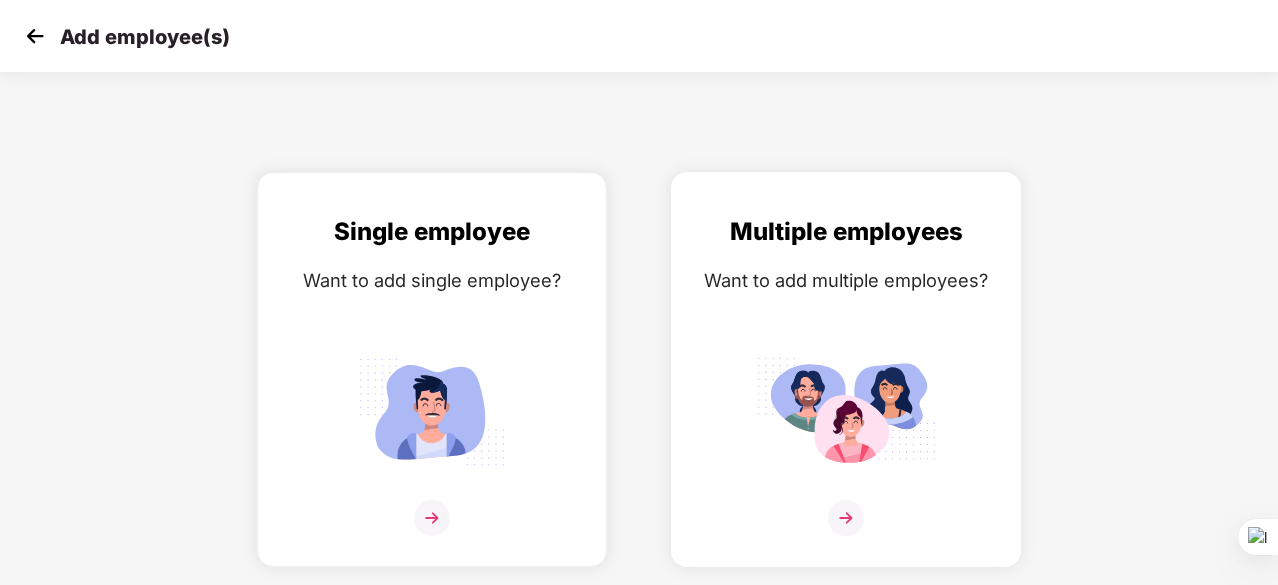 click at bounding box center [846, 518] 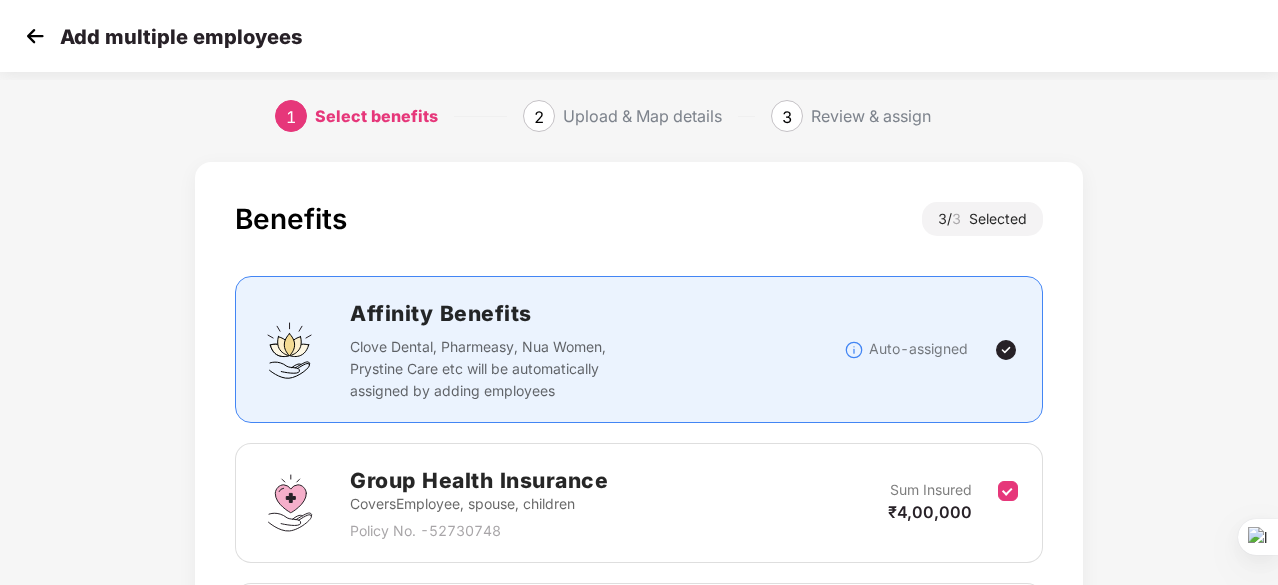scroll, scrollTop: 431, scrollLeft: 0, axis: vertical 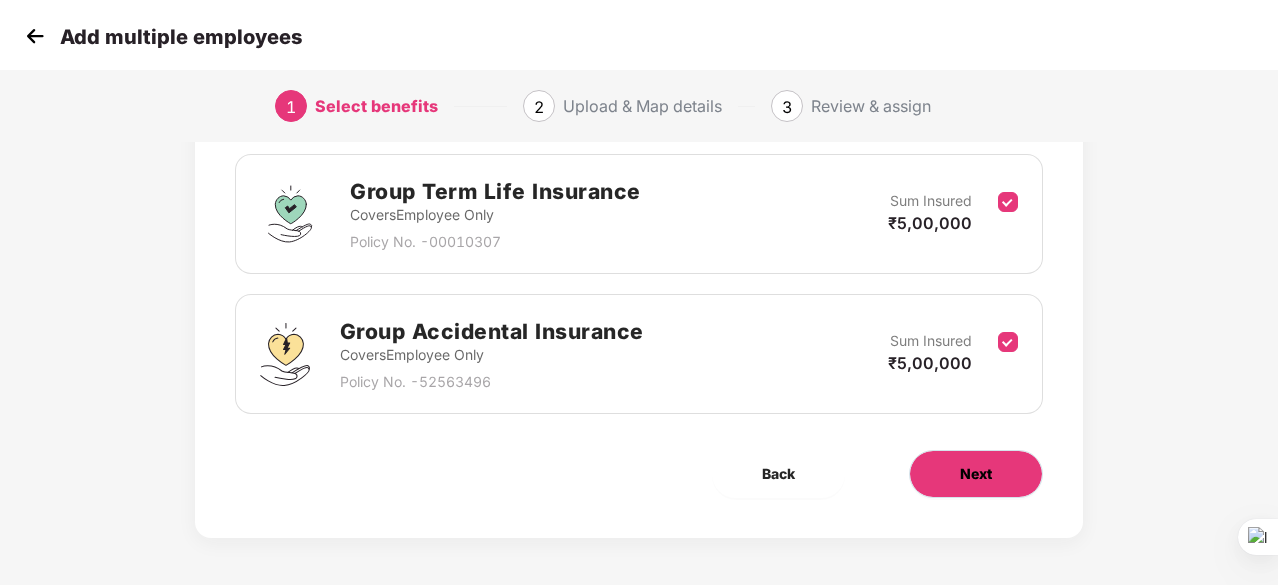 click on "Next" at bounding box center (976, 474) 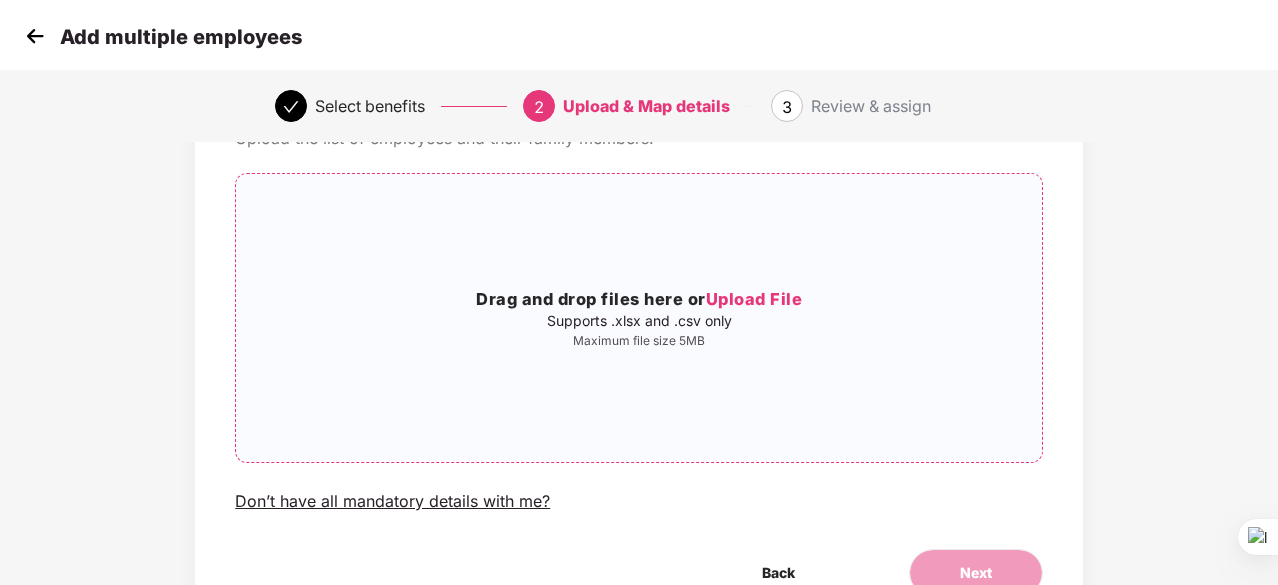 scroll, scrollTop: 0, scrollLeft: 0, axis: both 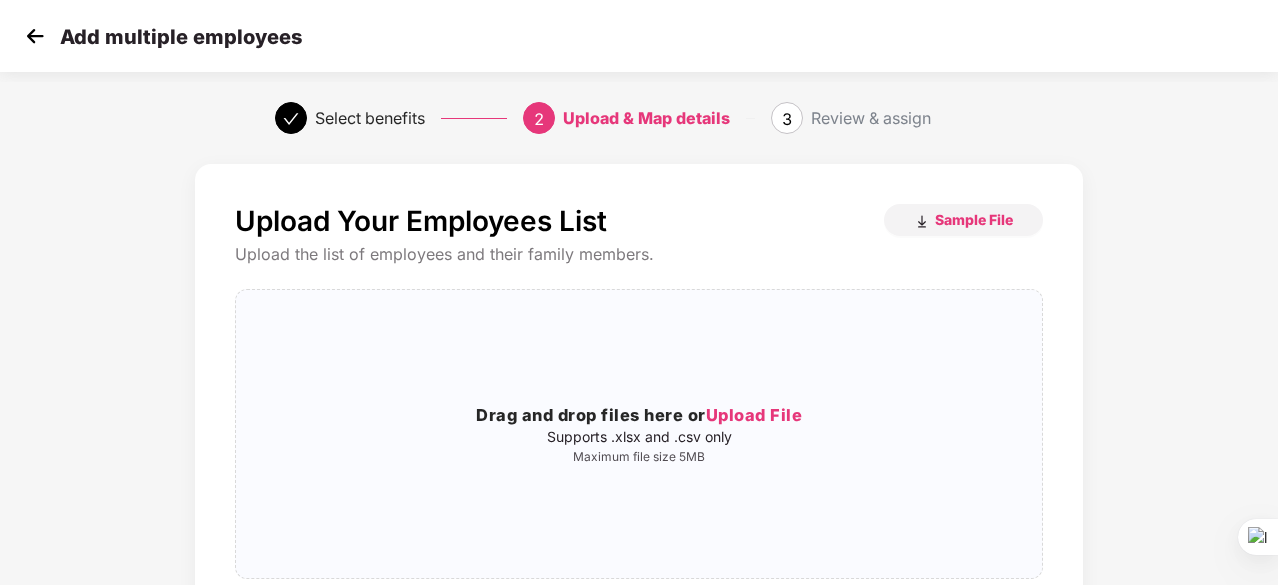 click at bounding box center (35, 36) 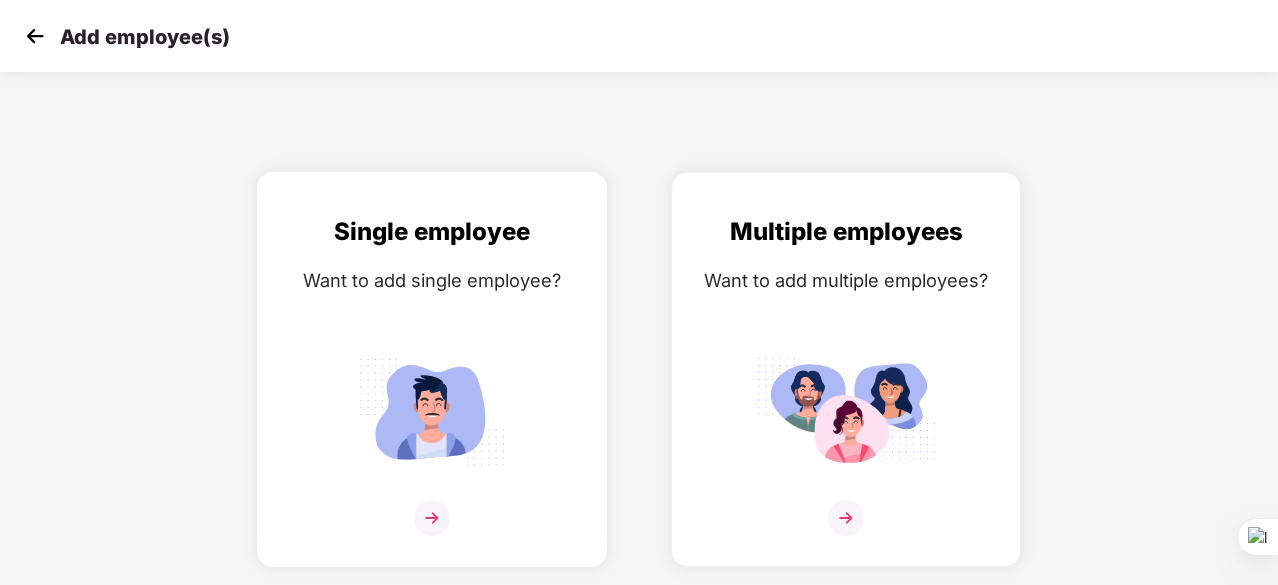 click at bounding box center (432, 518) 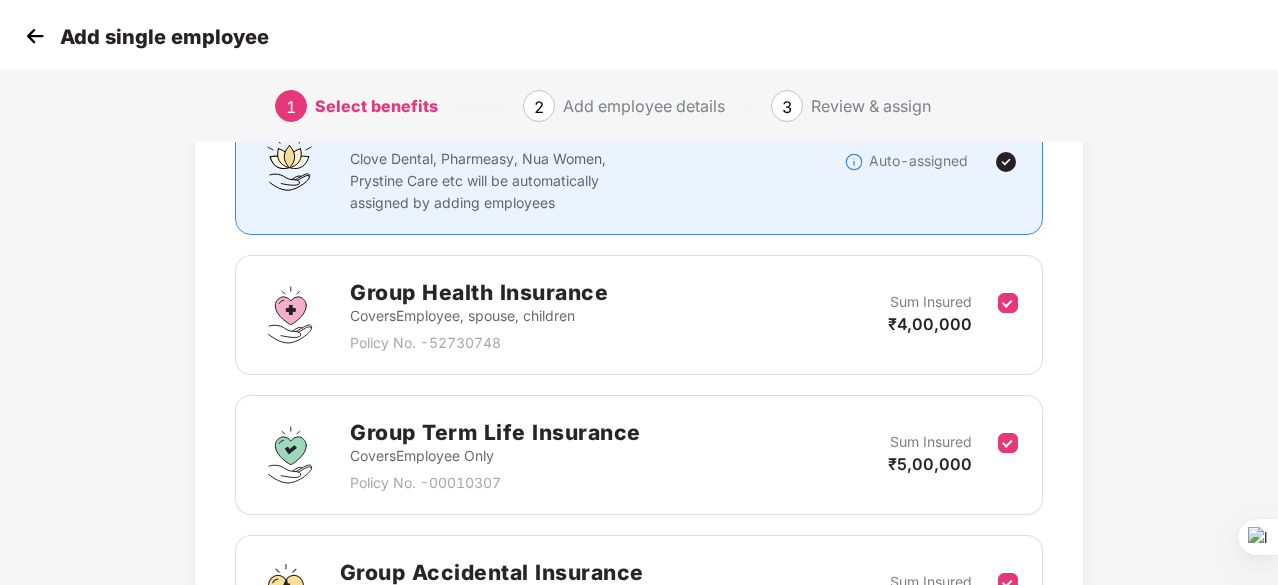 scroll, scrollTop: 431, scrollLeft: 0, axis: vertical 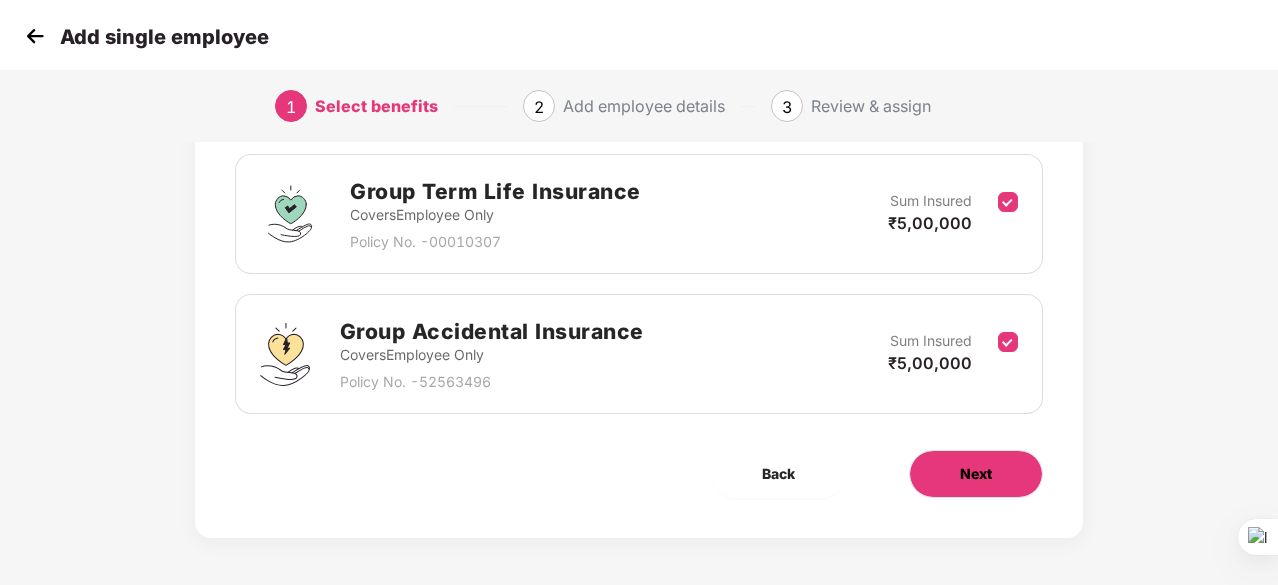 click on "Next" at bounding box center [976, 474] 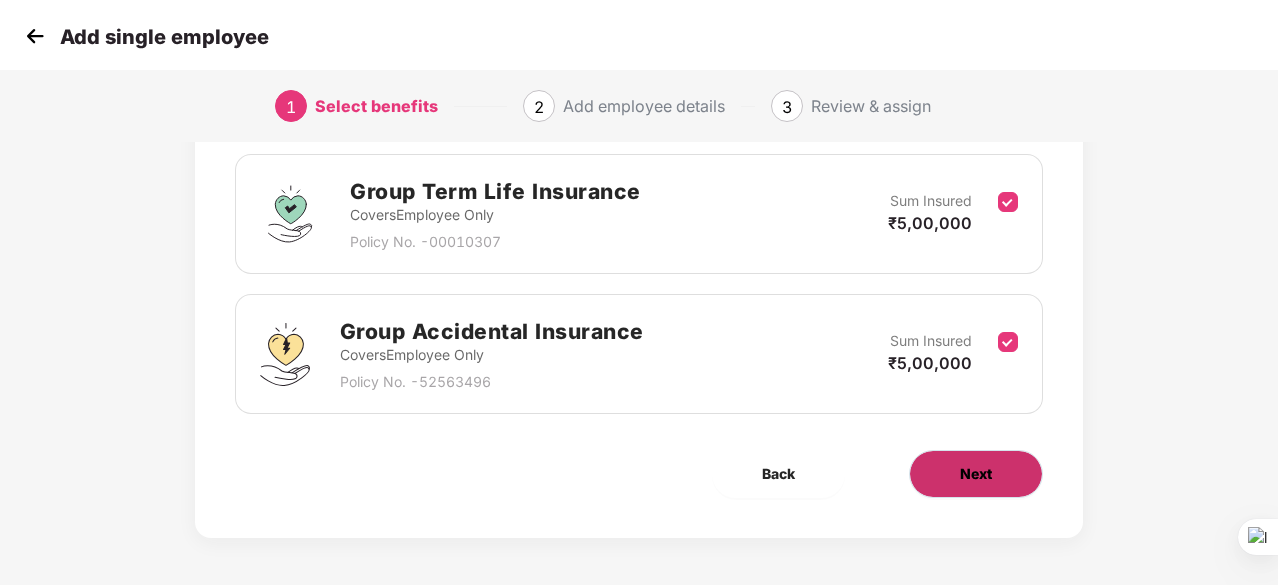 scroll, scrollTop: 0, scrollLeft: 0, axis: both 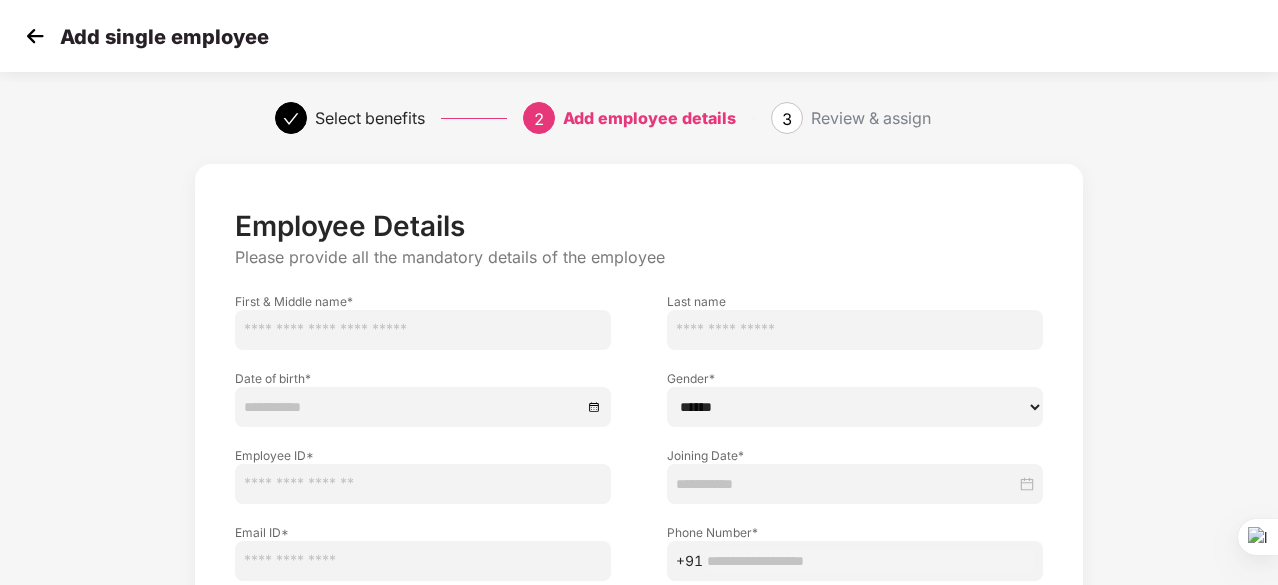 click at bounding box center [423, 330] 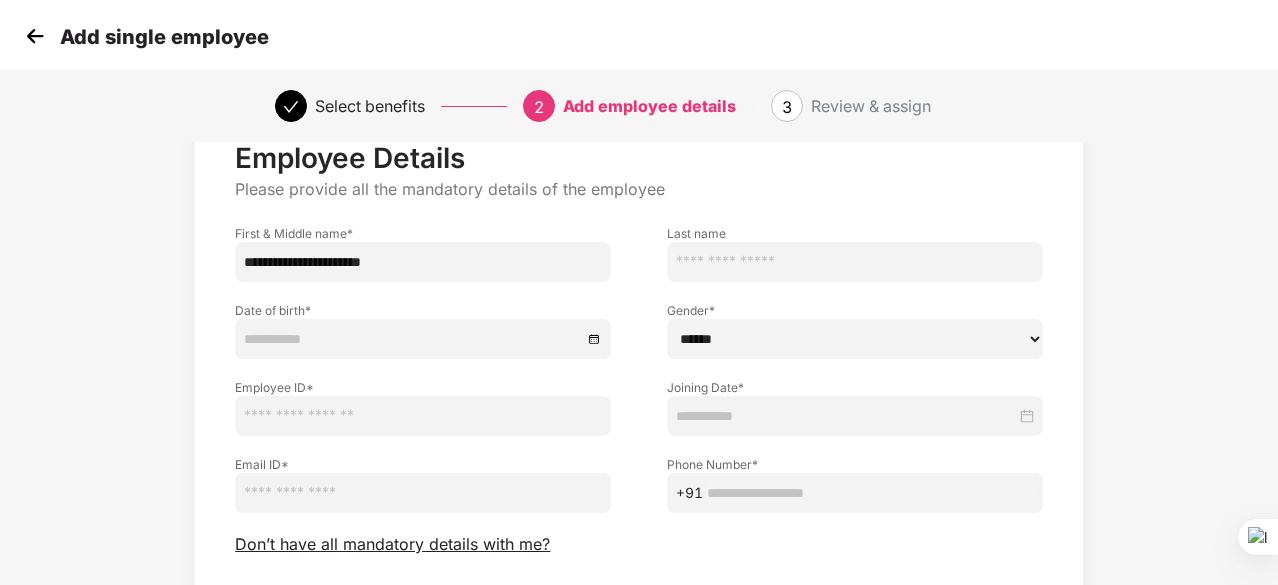 scroll, scrollTop: 100, scrollLeft: 0, axis: vertical 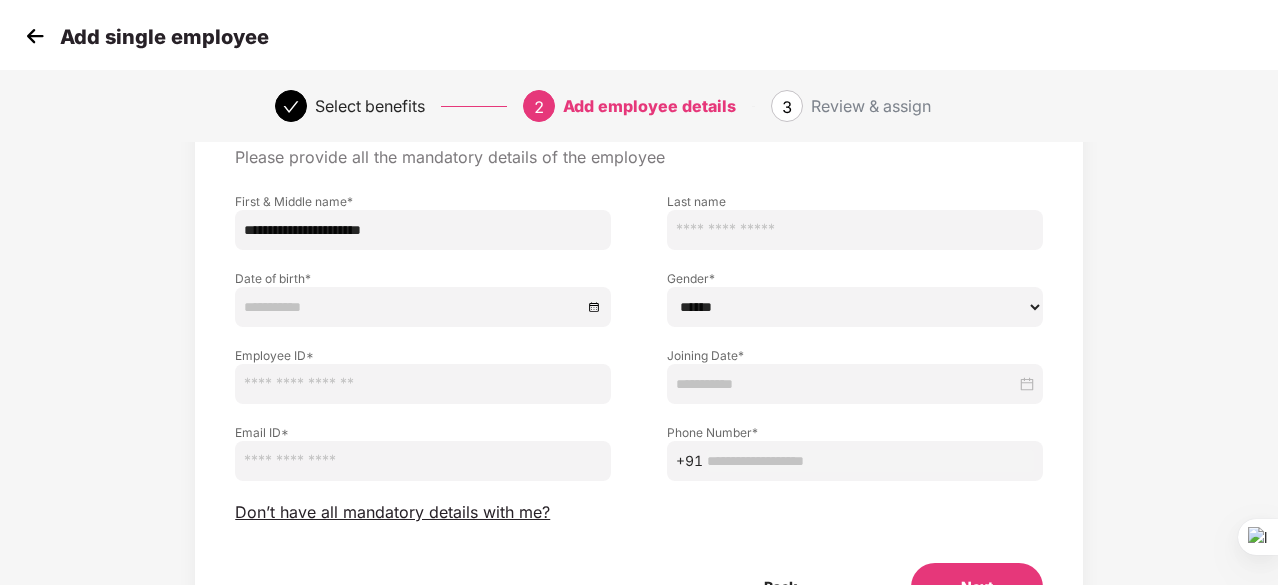 type on "**********" 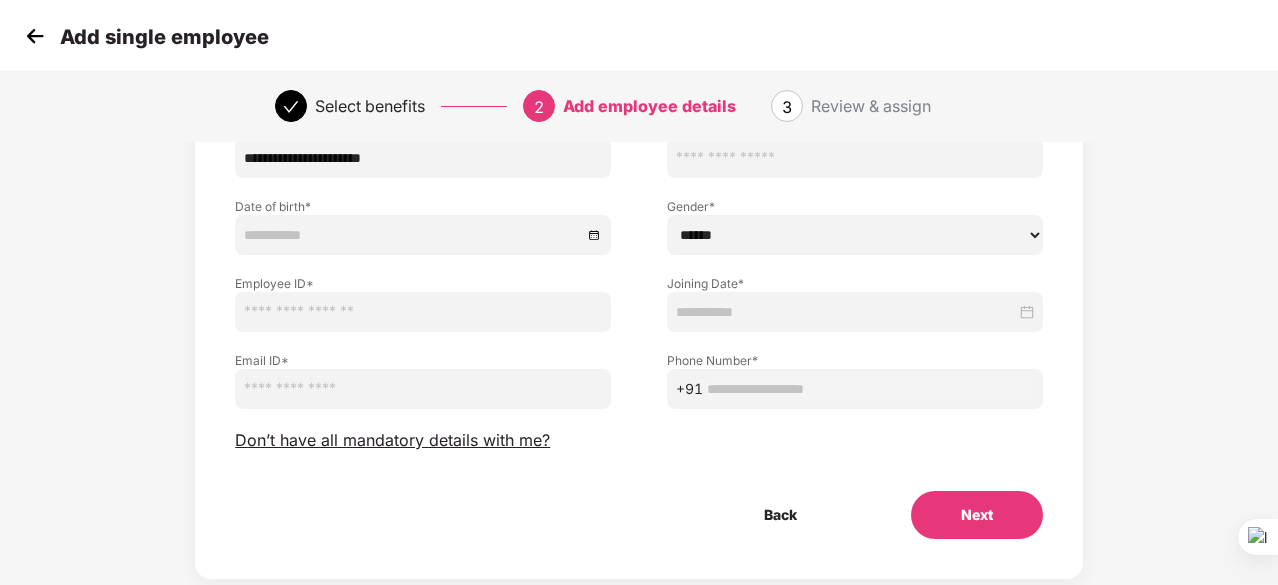 scroll, scrollTop: 200, scrollLeft: 0, axis: vertical 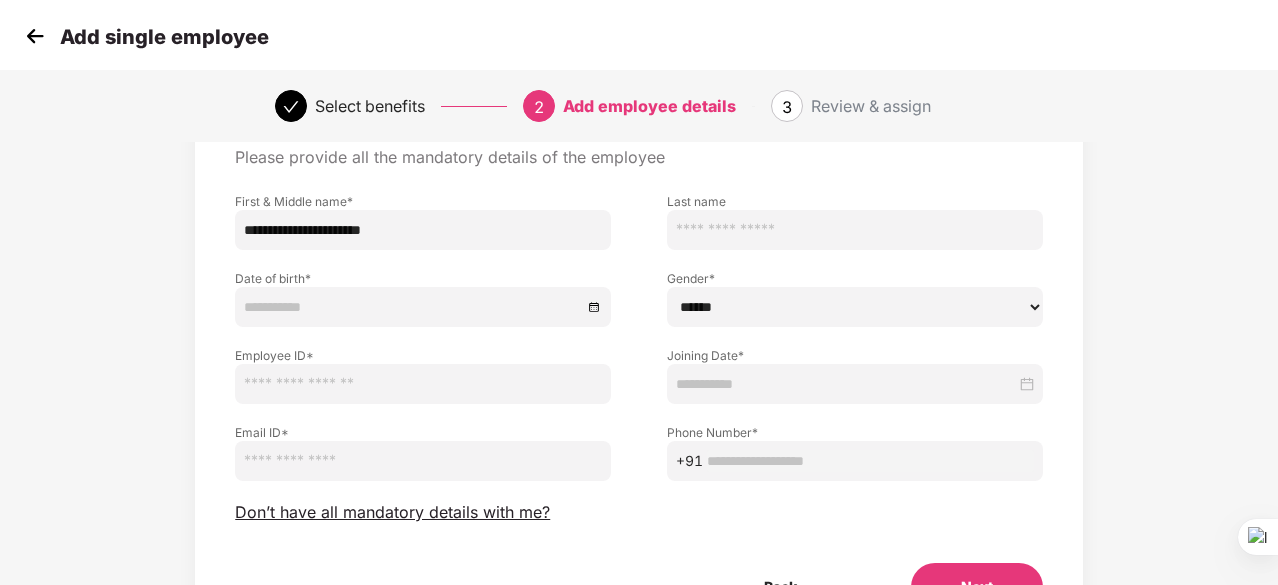 click at bounding box center (870, 461) 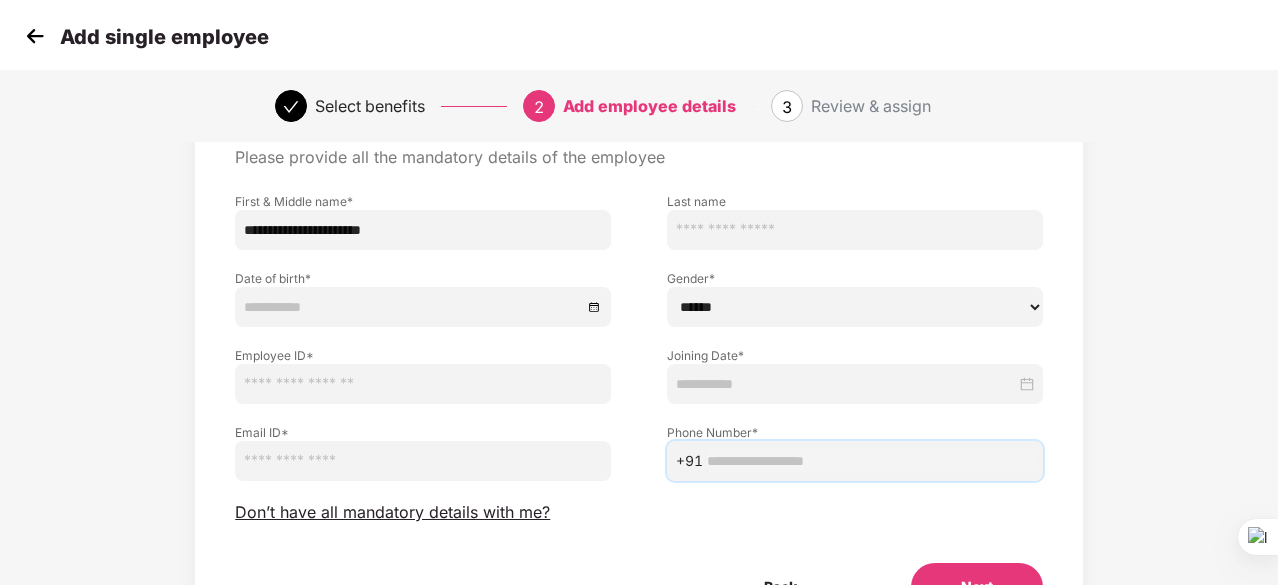 paste on "**********" 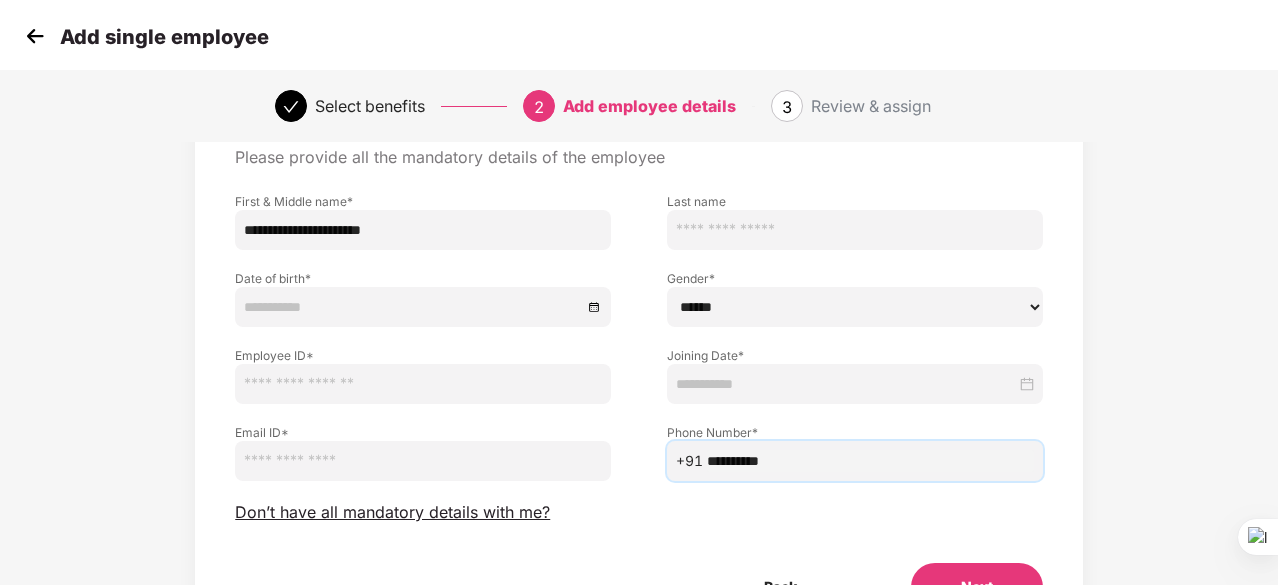 type on "**********" 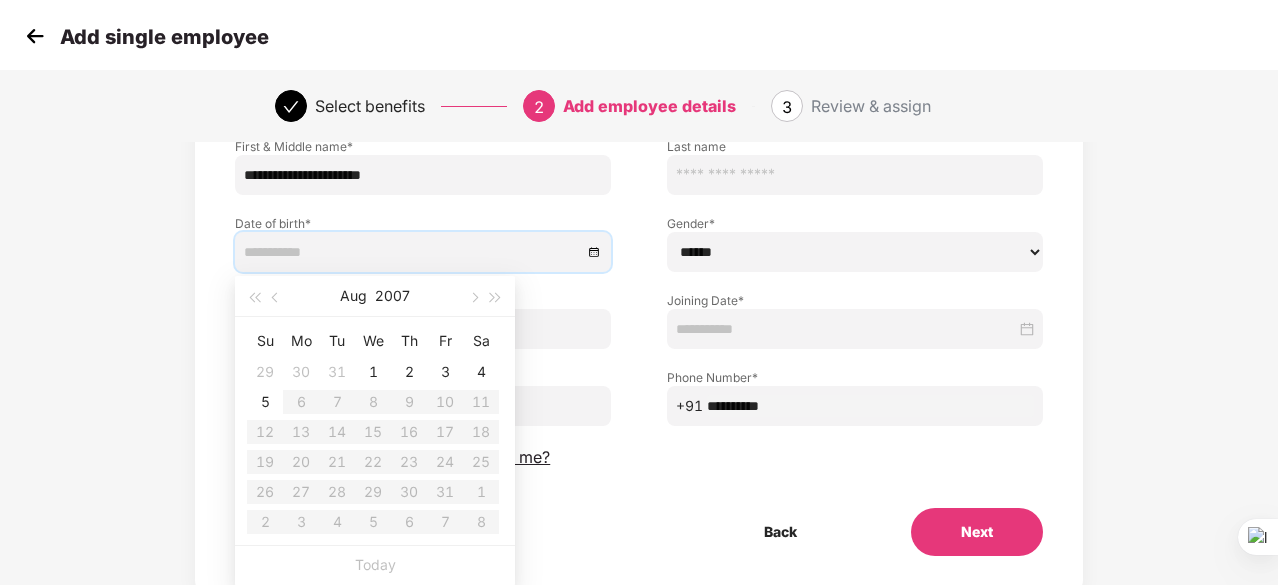 scroll, scrollTop: 200, scrollLeft: 0, axis: vertical 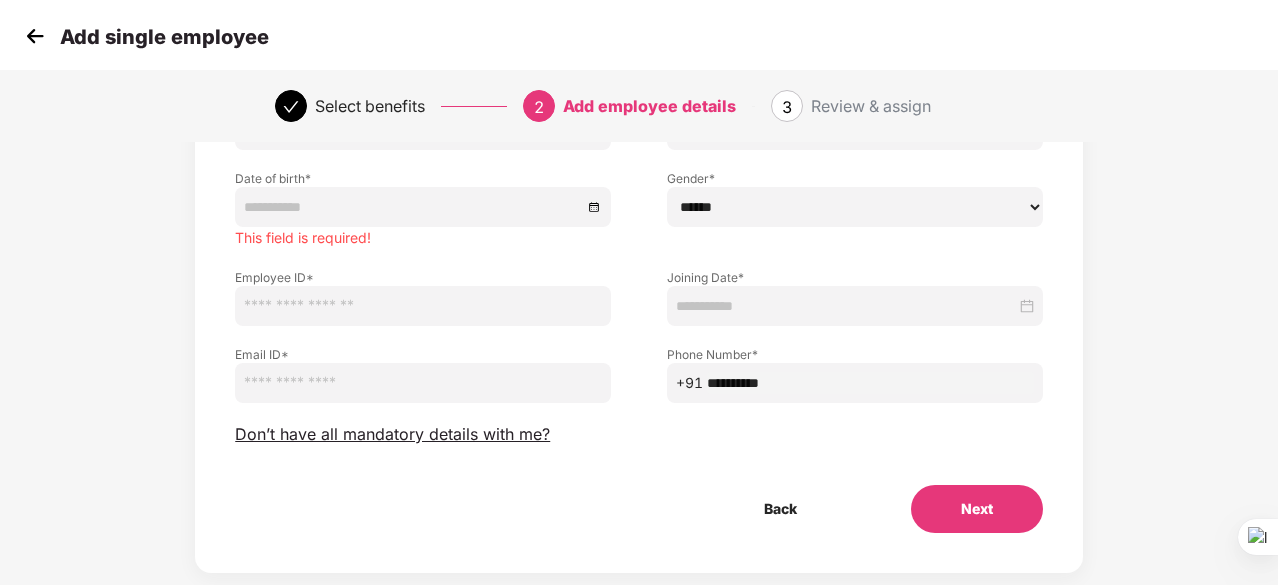 click on "Email ID  *" at bounding box center (423, 364) 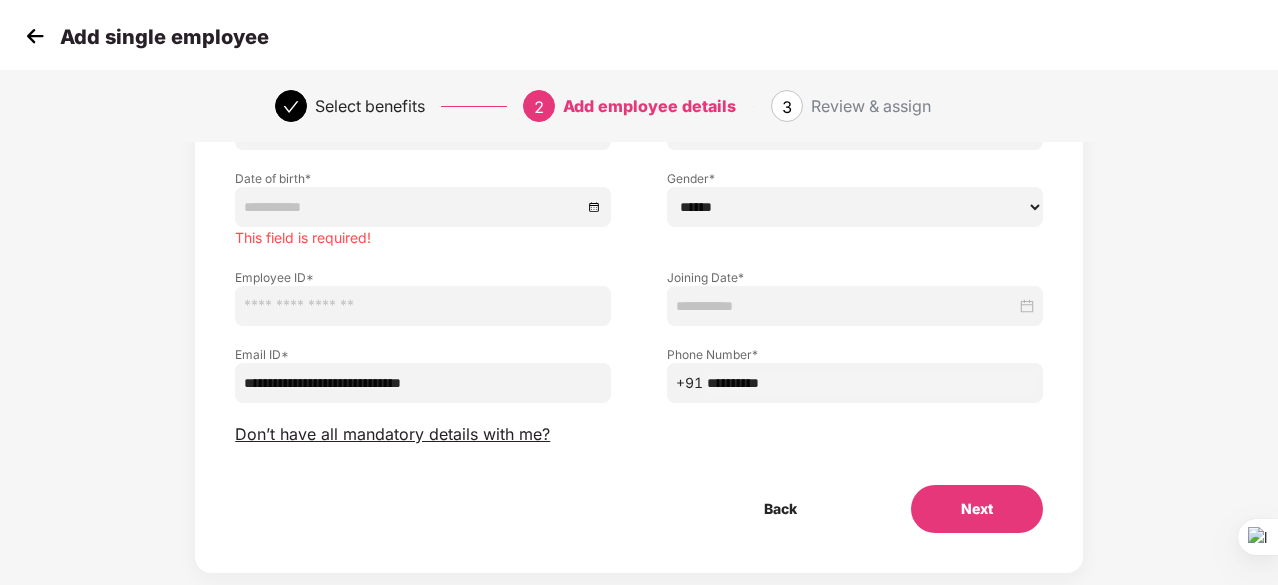 type on "**********" 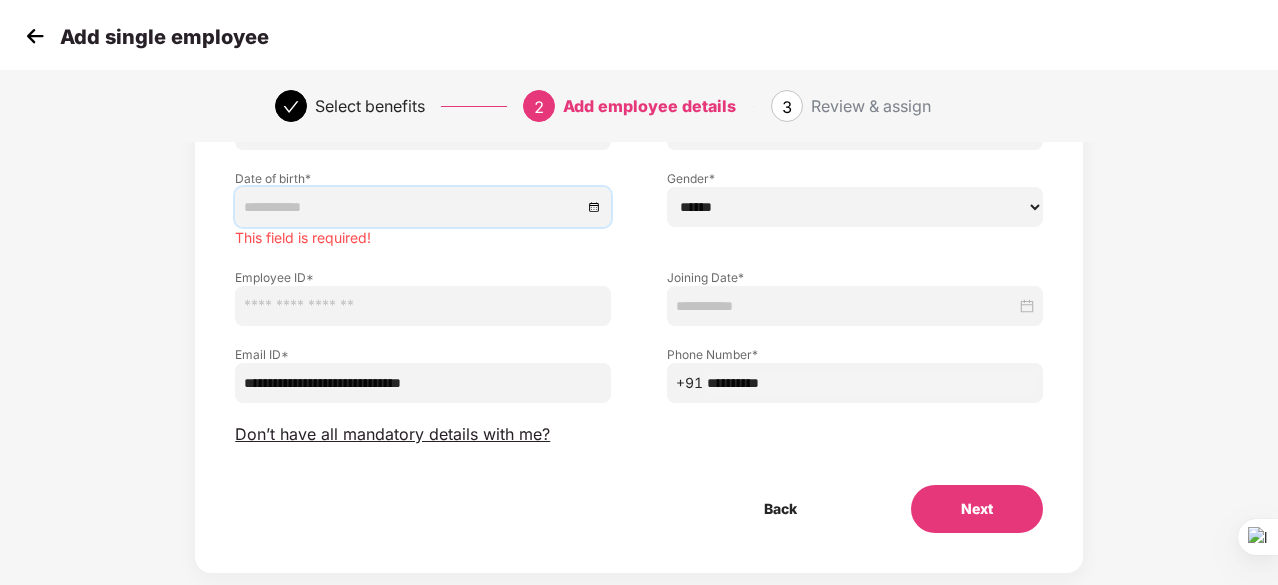 click at bounding box center (413, 207) 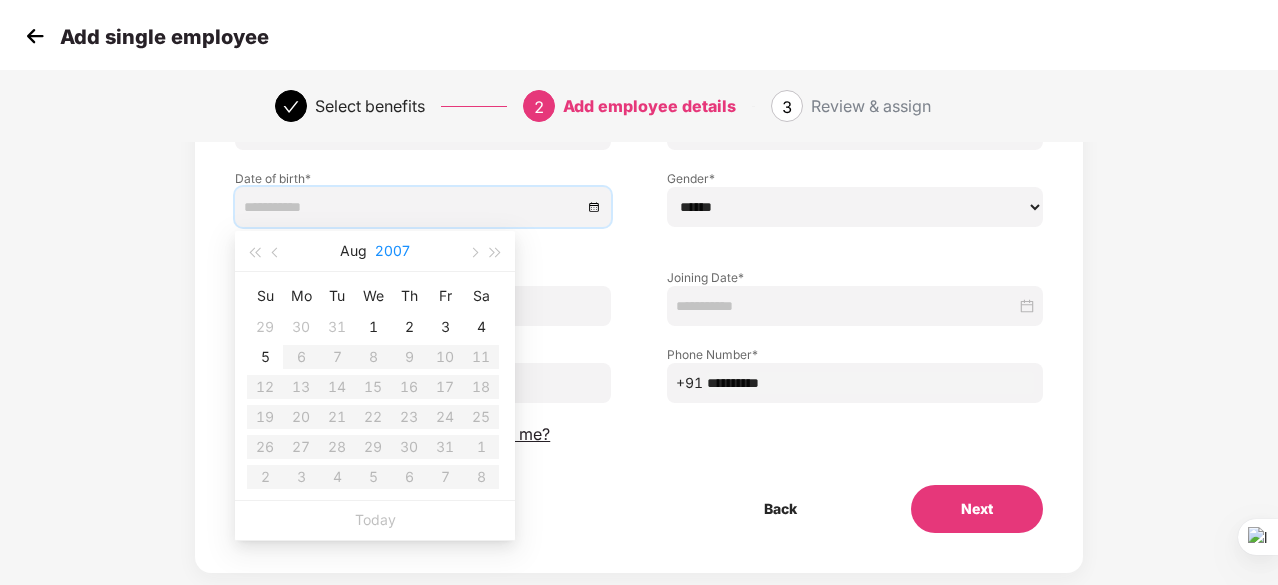 click on "2007" at bounding box center (392, 251) 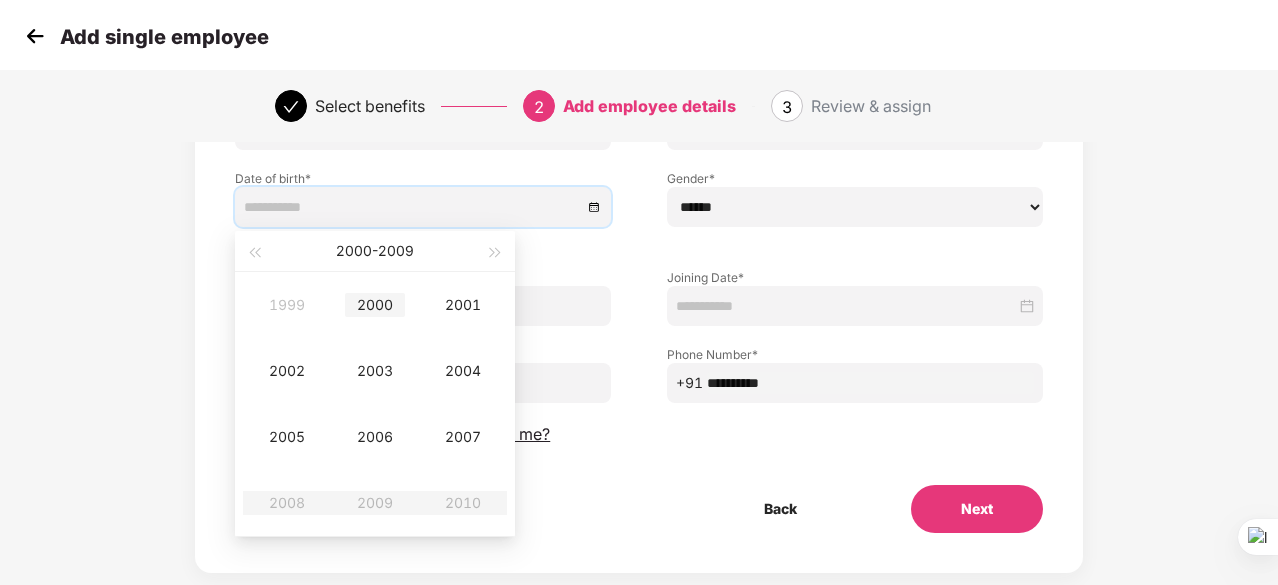 type on "**********" 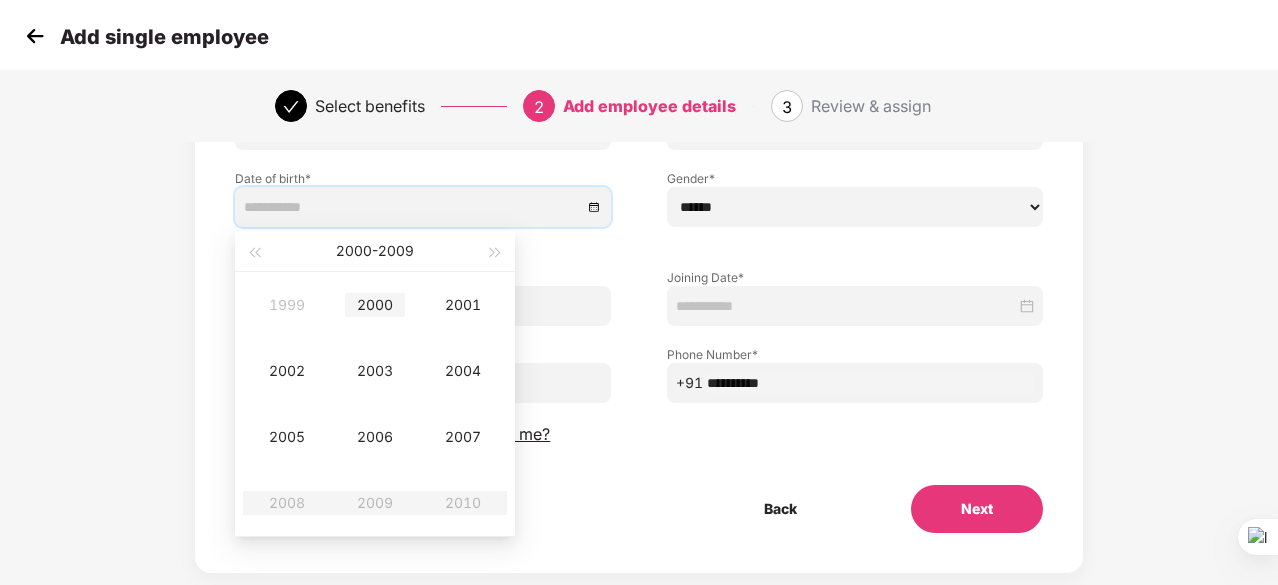 click on "2000" at bounding box center [375, 305] 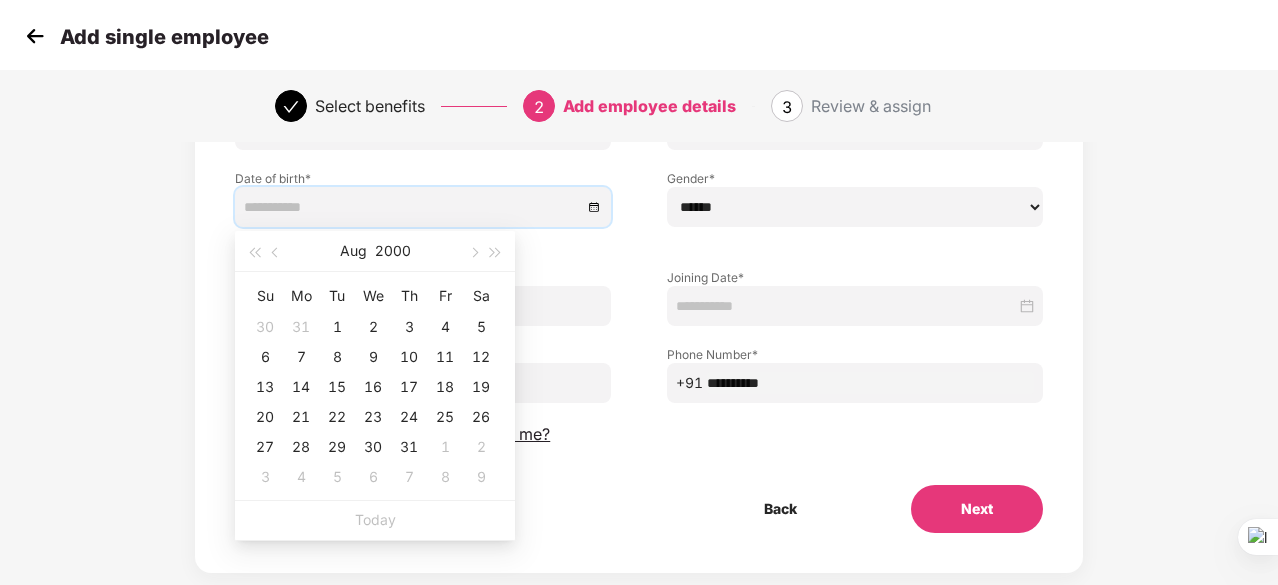 type on "**********" 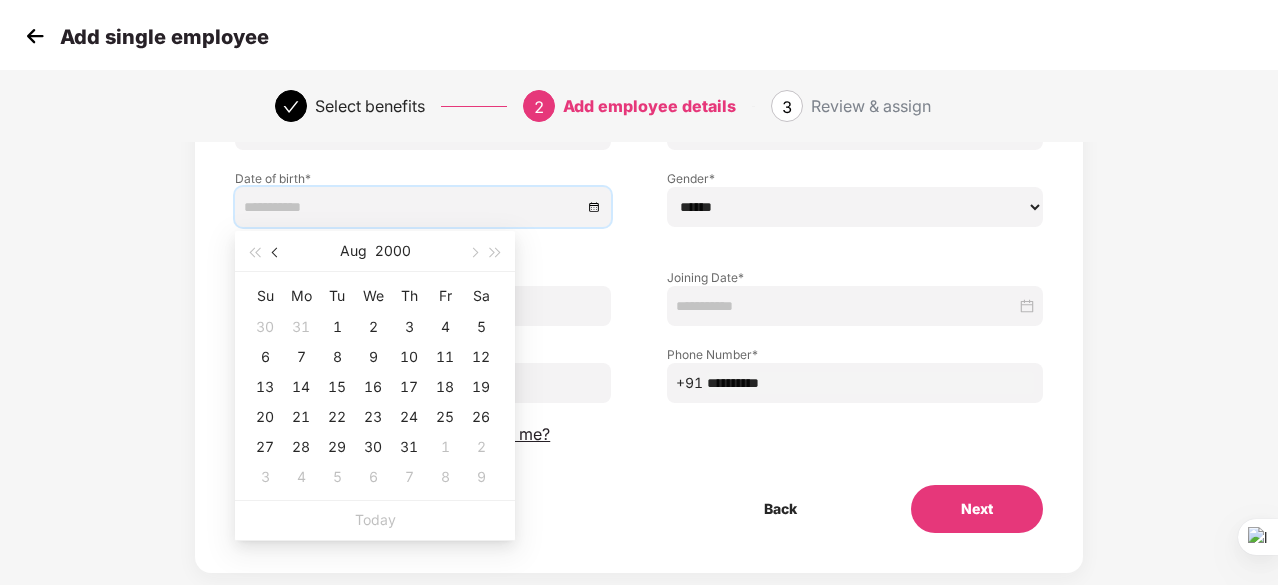 click at bounding box center (277, 253) 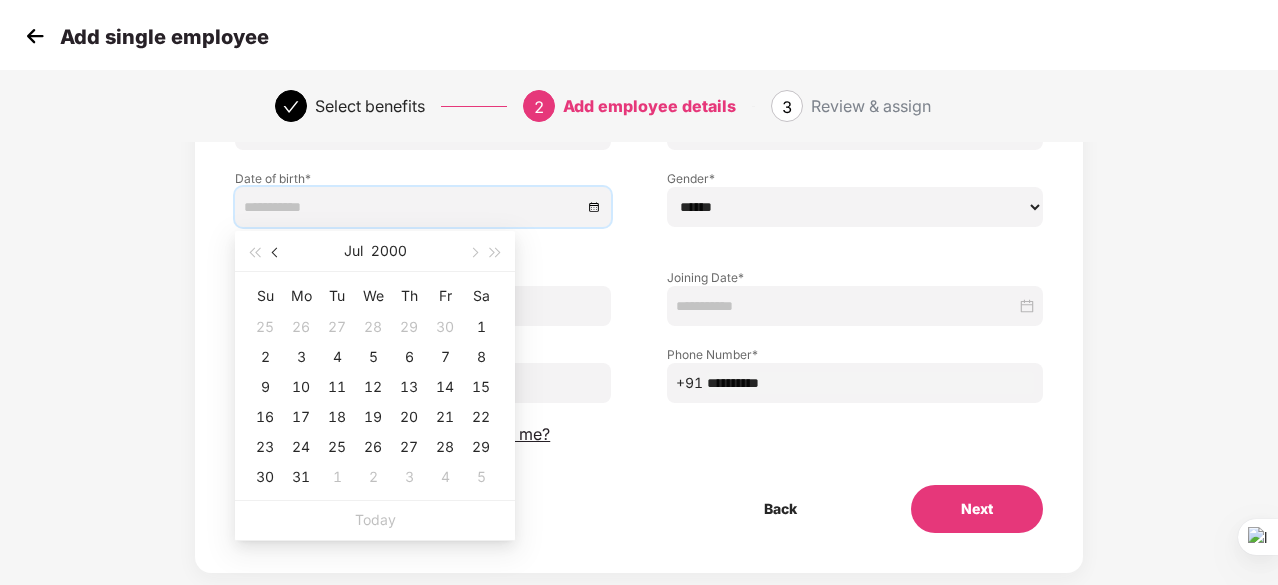 click at bounding box center [277, 253] 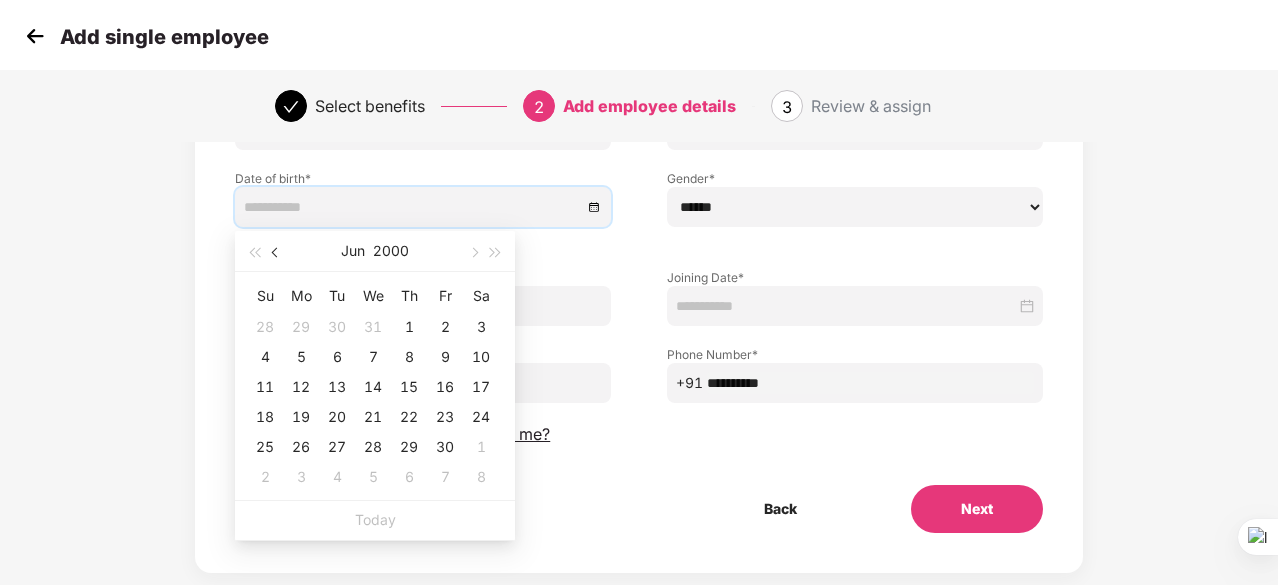 click at bounding box center [277, 253] 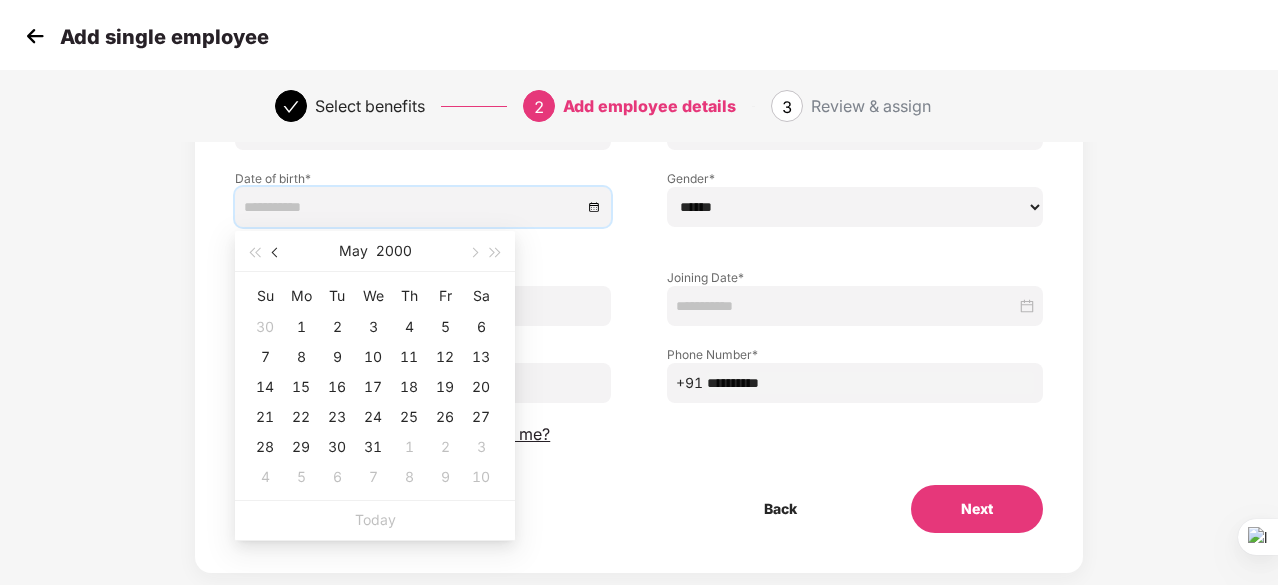 click at bounding box center [277, 253] 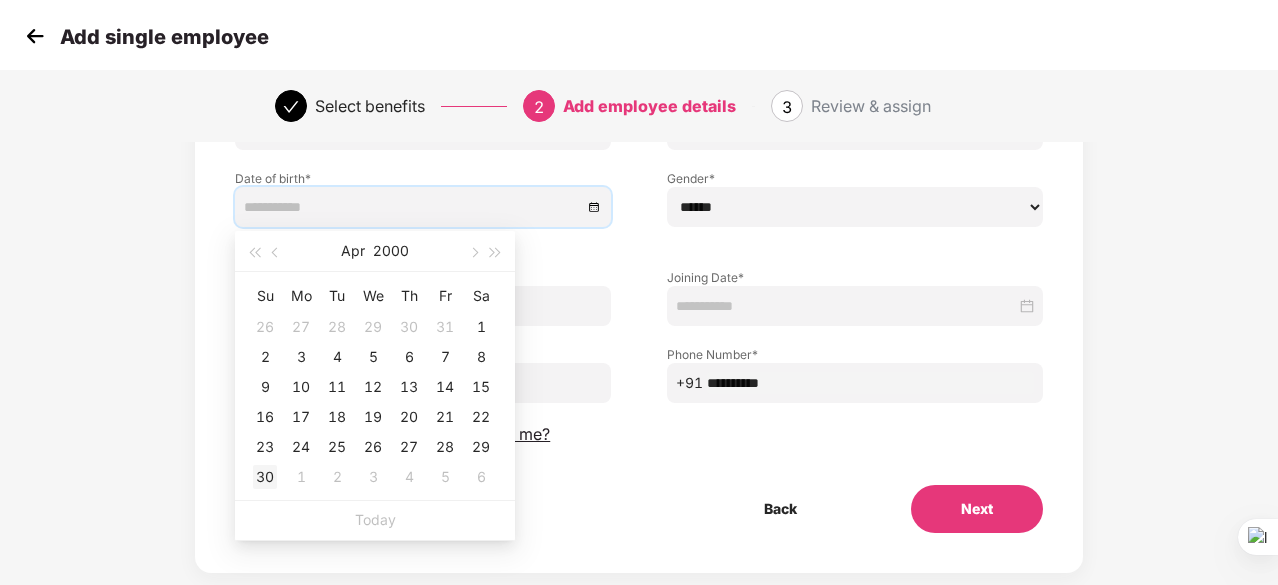 click on "30" at bounding box center (265, 477) 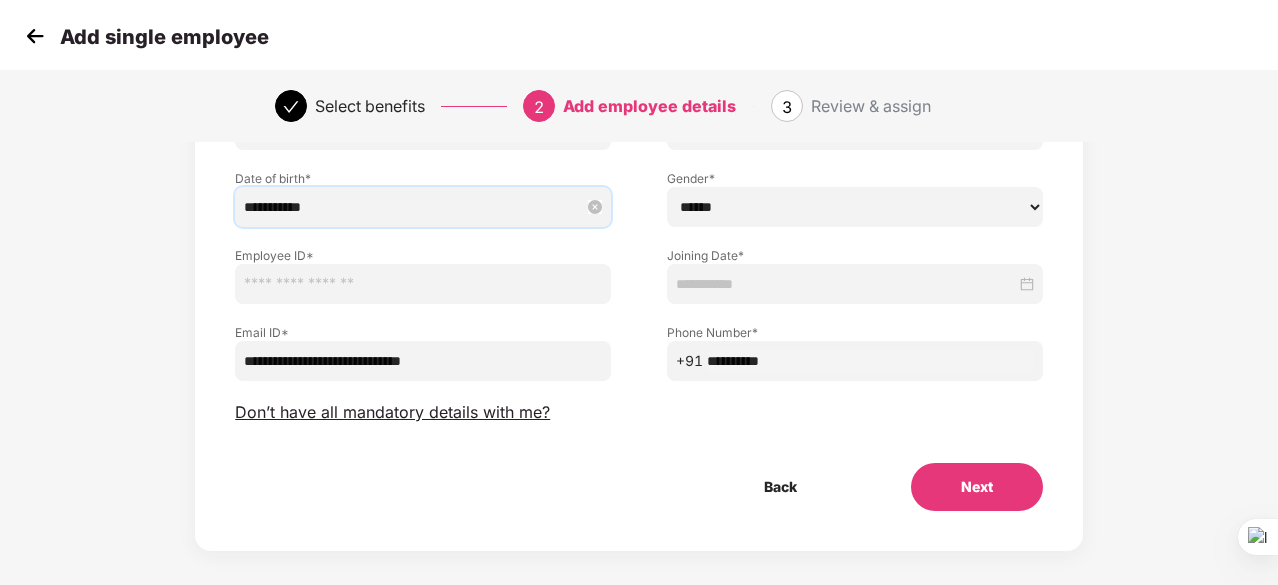 click on "**********" at bounding box center (413, 207) 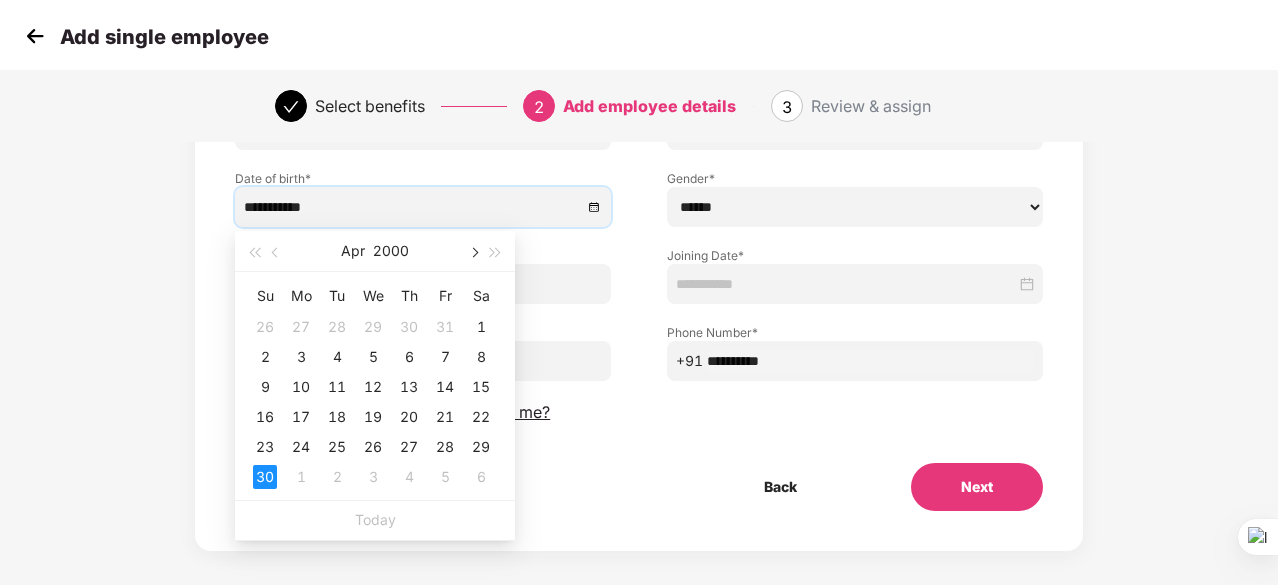 click at bounding box center (473, 253) 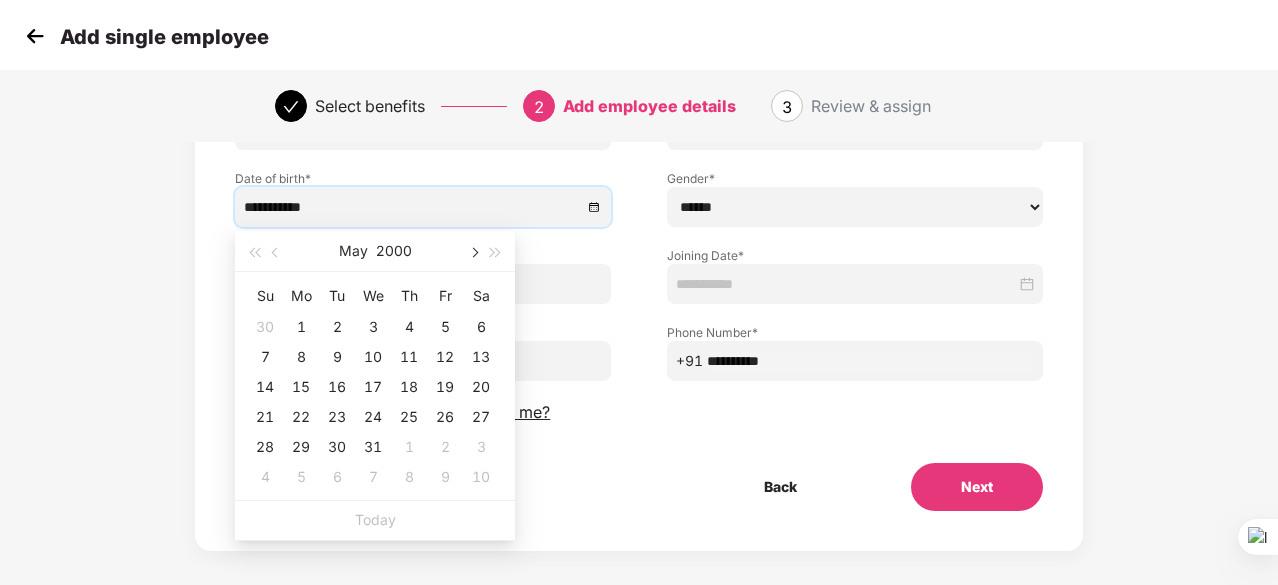 click at bounding box center [473, 253] 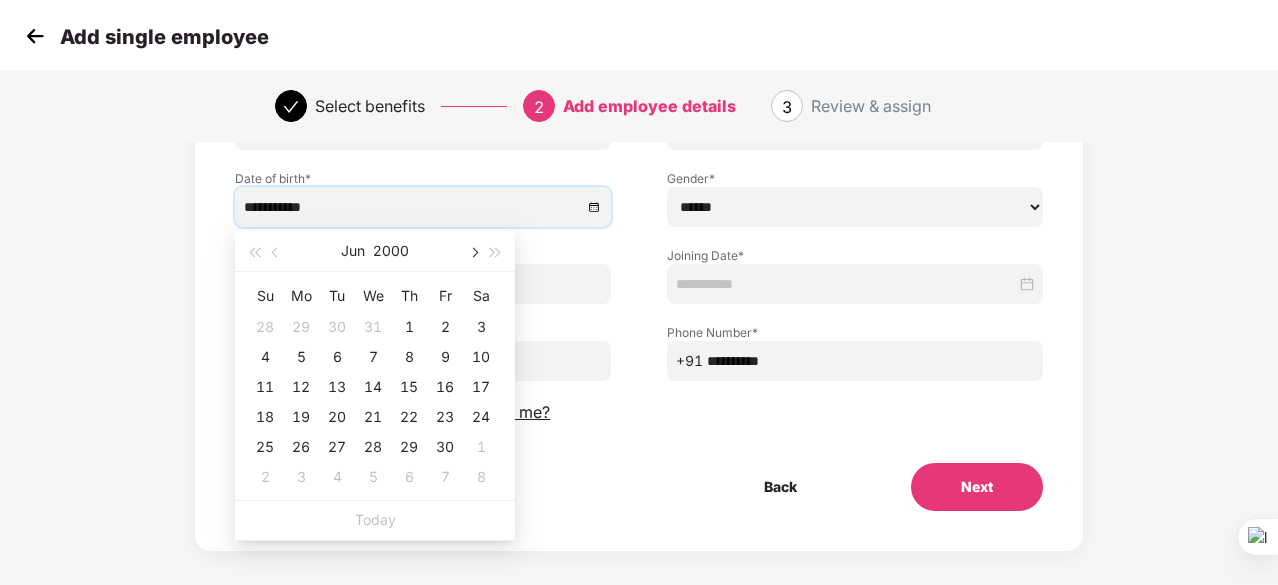 click at bounding box center [473, 253] 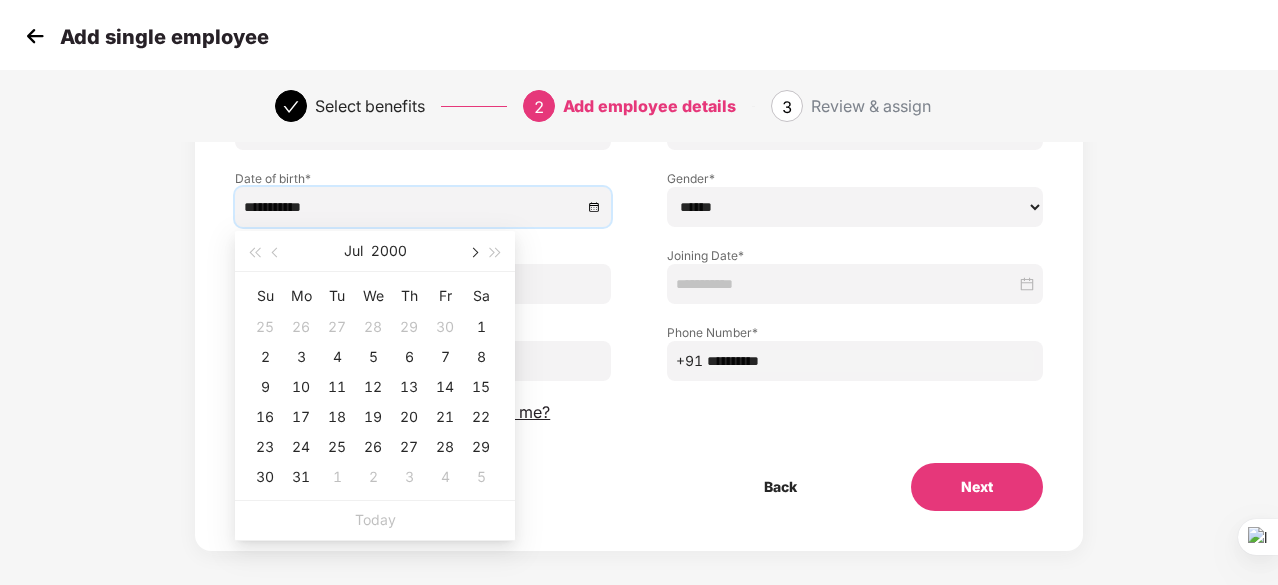 click at bounding box center [473, 253] 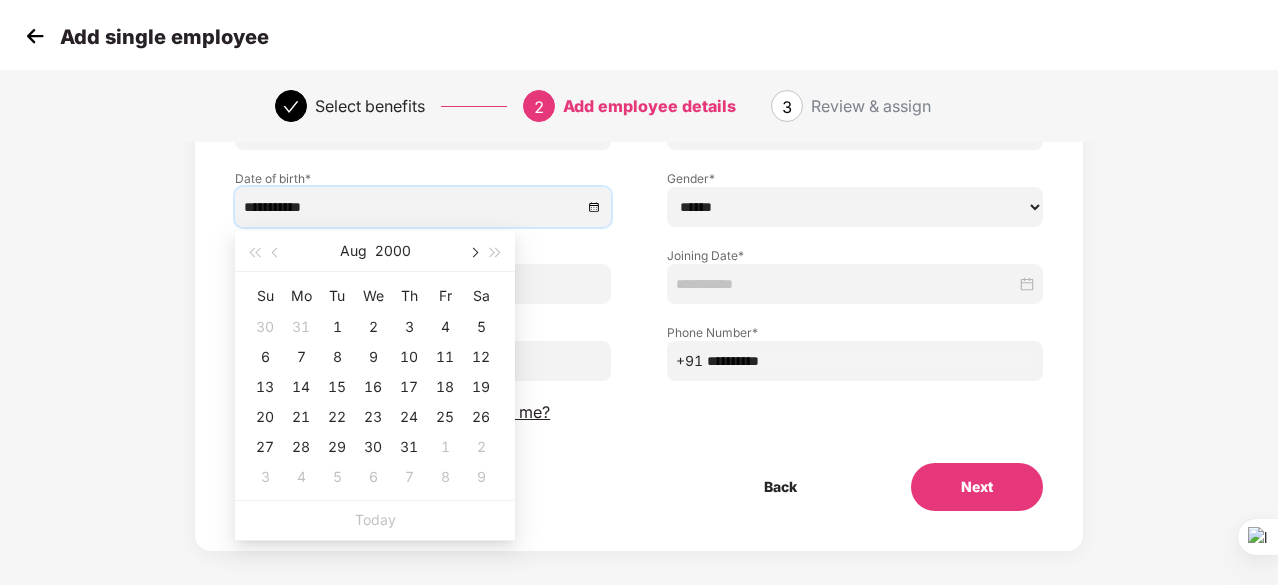 click at bounding box center [473, 253] 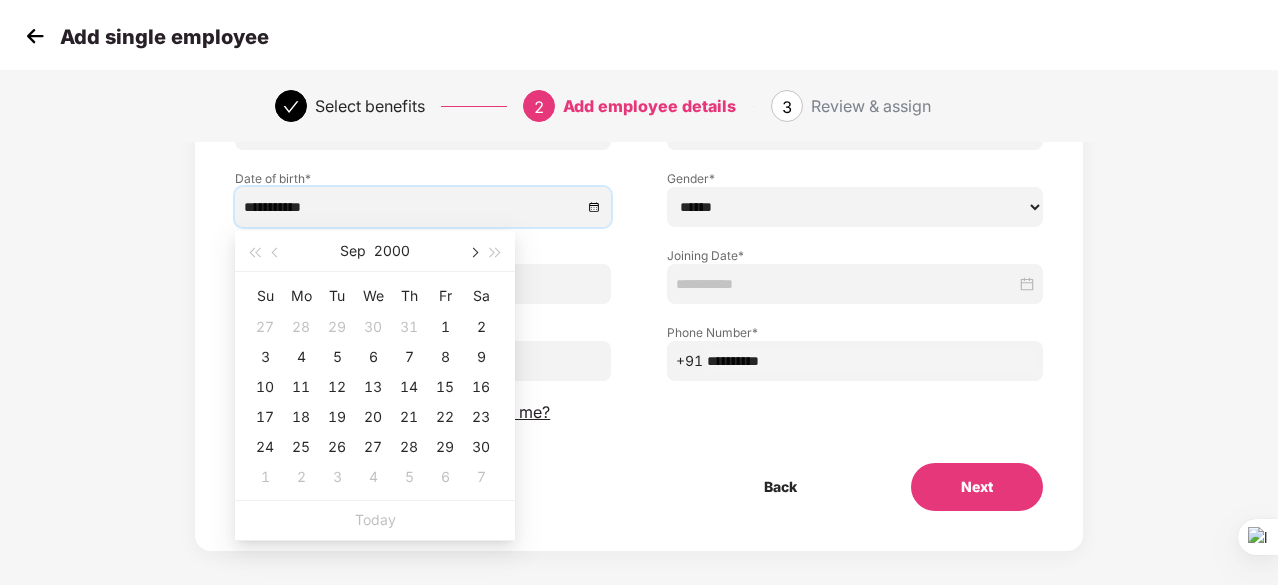click at bounding box center [473, 253] 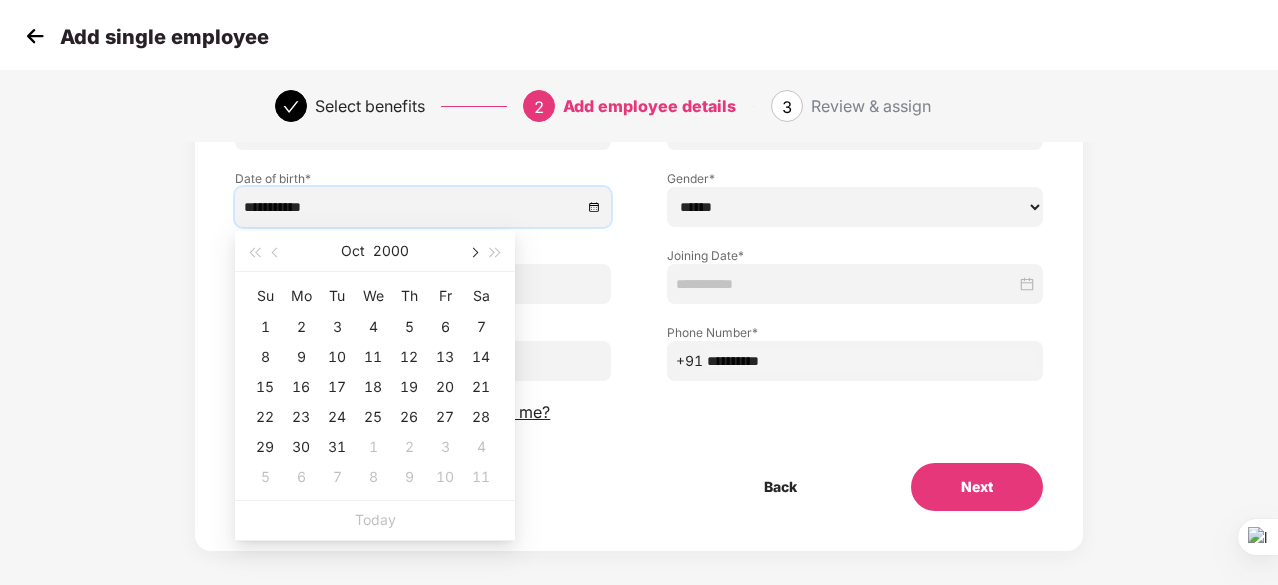 click at bounding box center [473, 253] 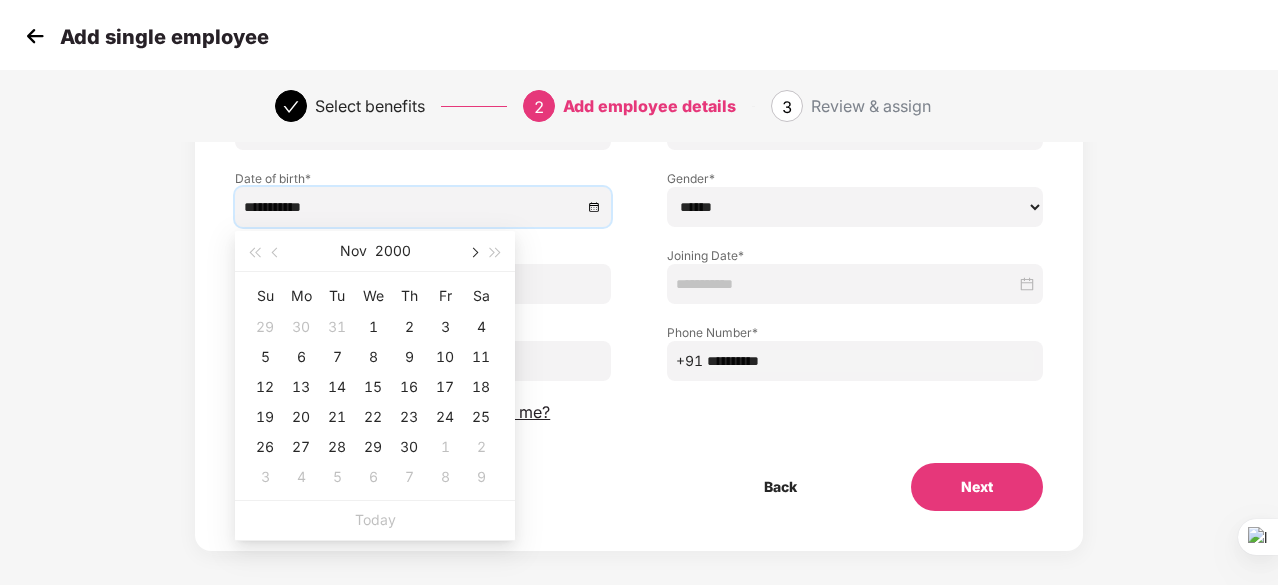 click at bounding box center [473, 253] 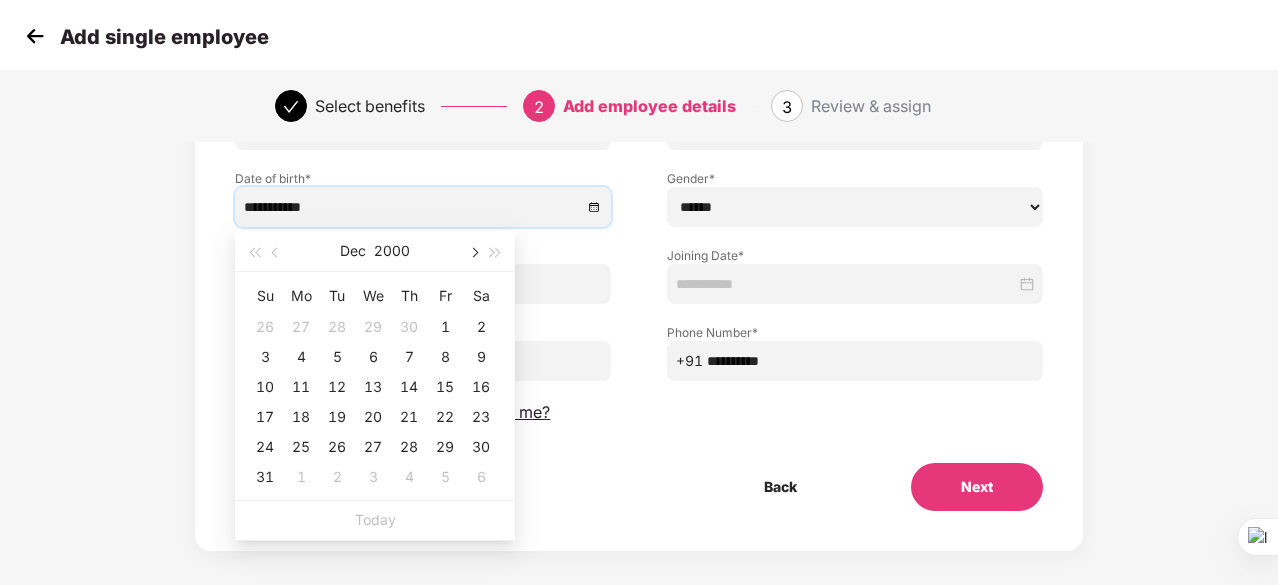 click at bounding box center [473, 253] 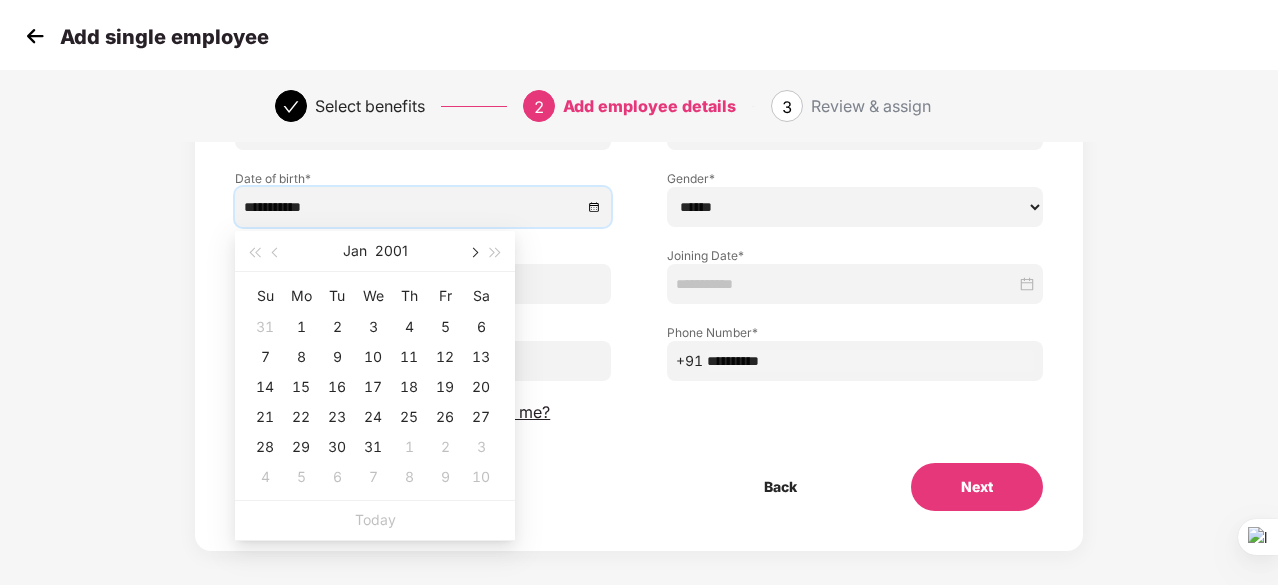click at bounding box center [473, 253] 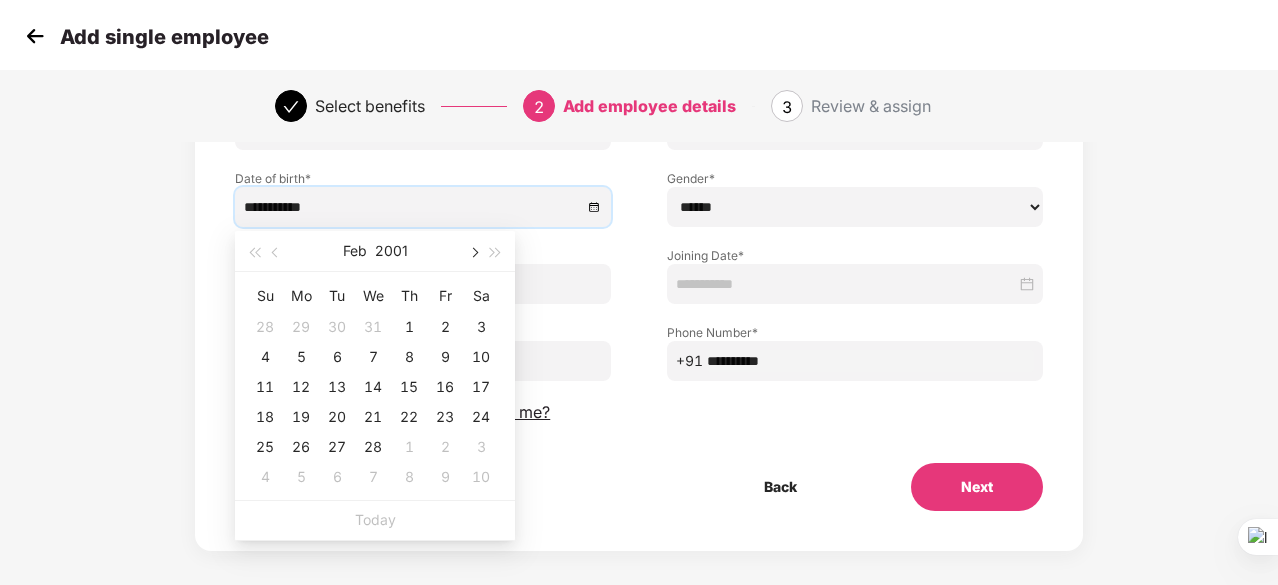 click at bounding box center (473, 253) 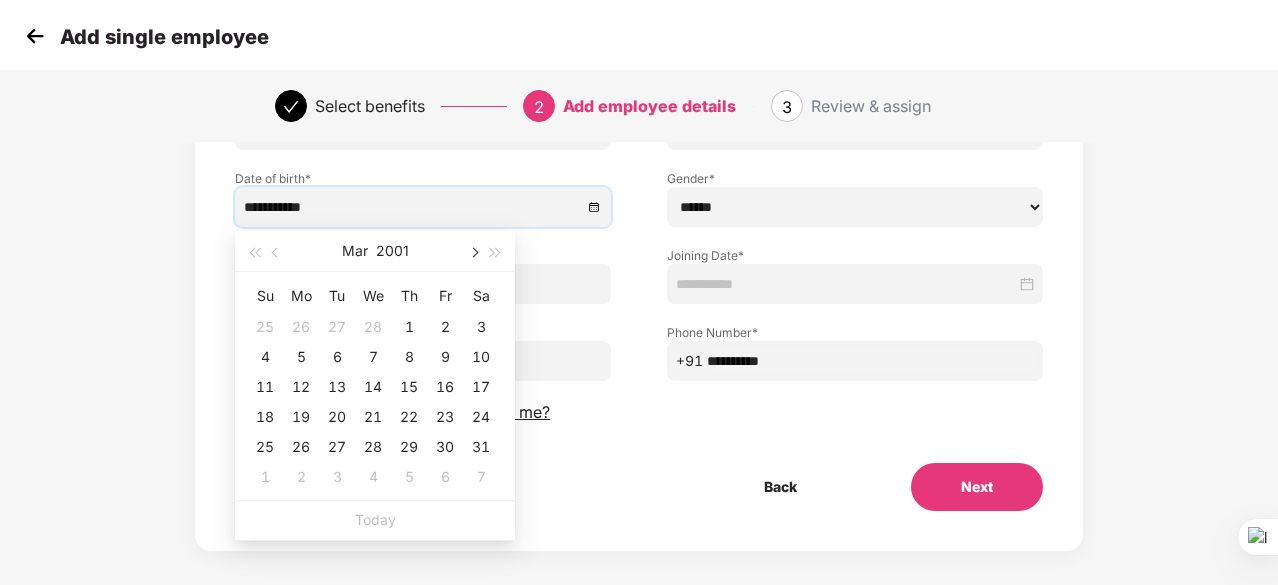 click at bounding box center [473, 253] 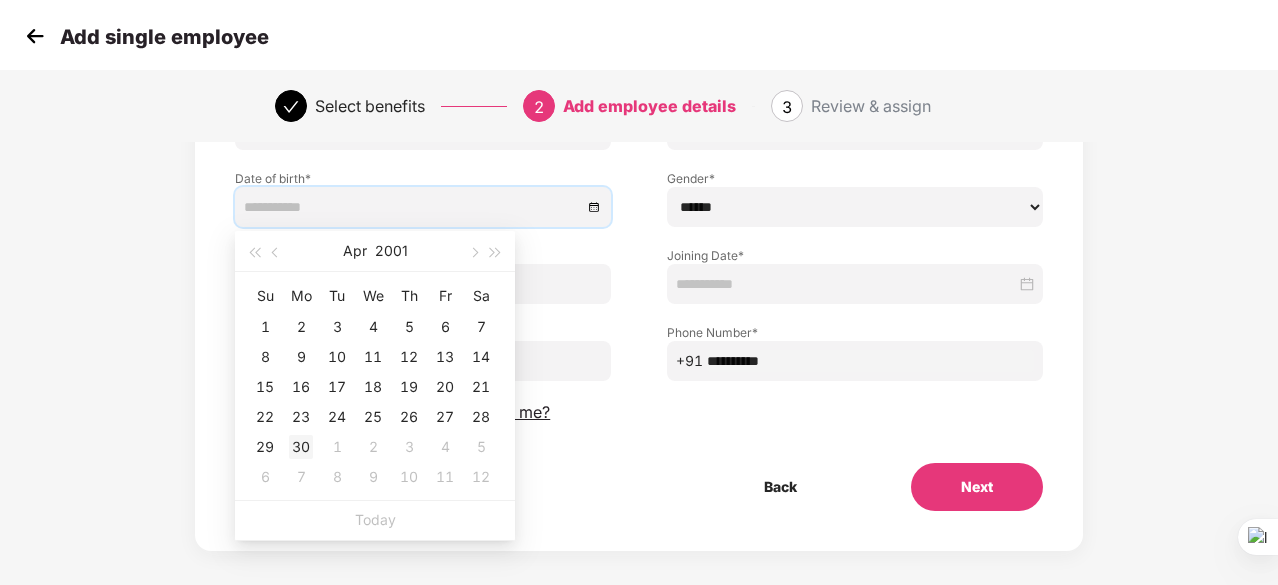 type on "**********" 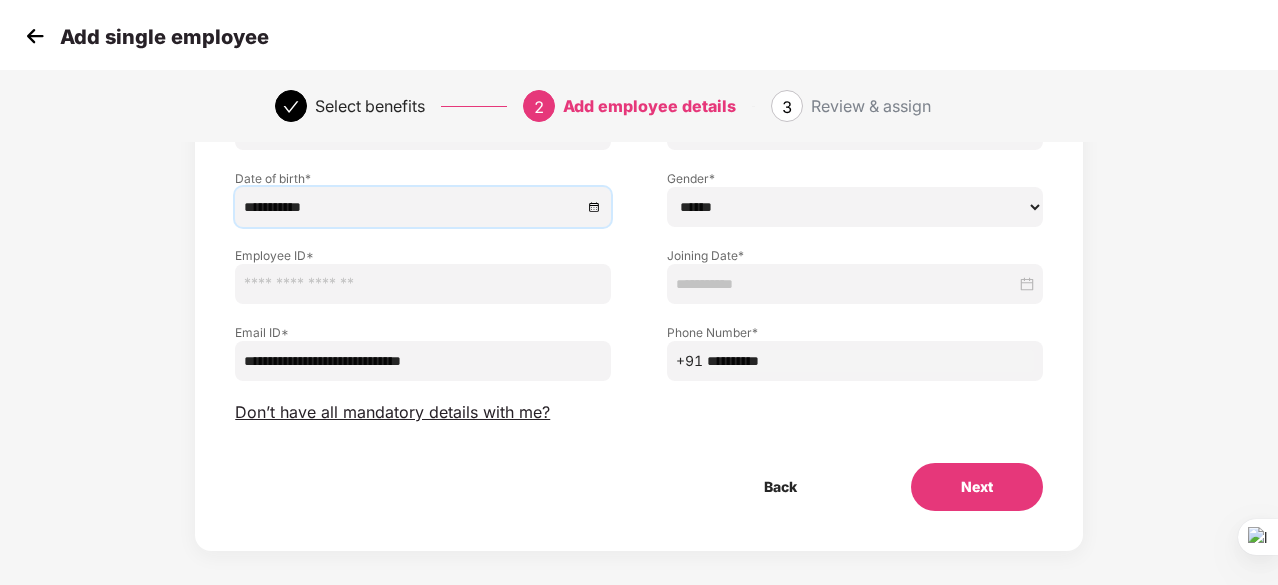 click at bounding box center (423, 284) 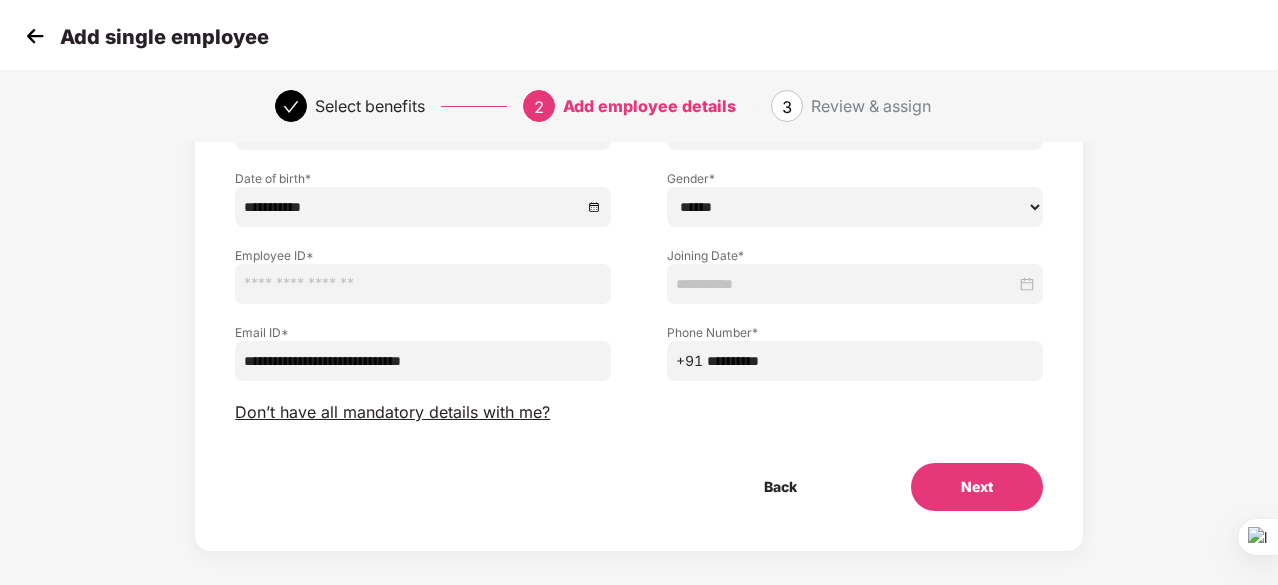 paste on "********" 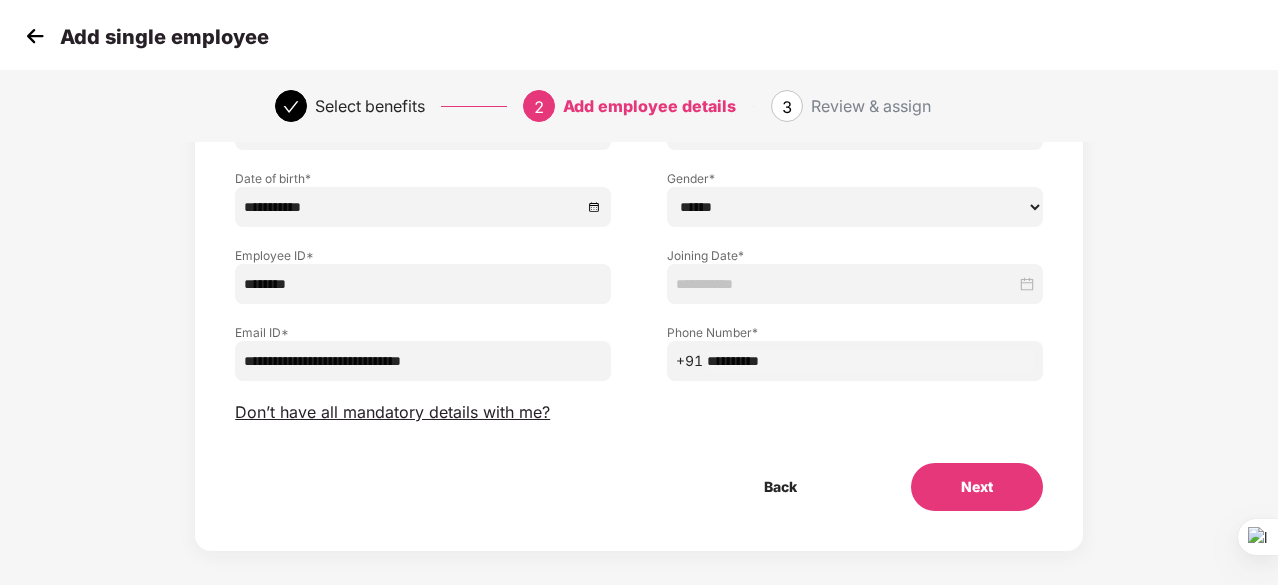 type on "********" 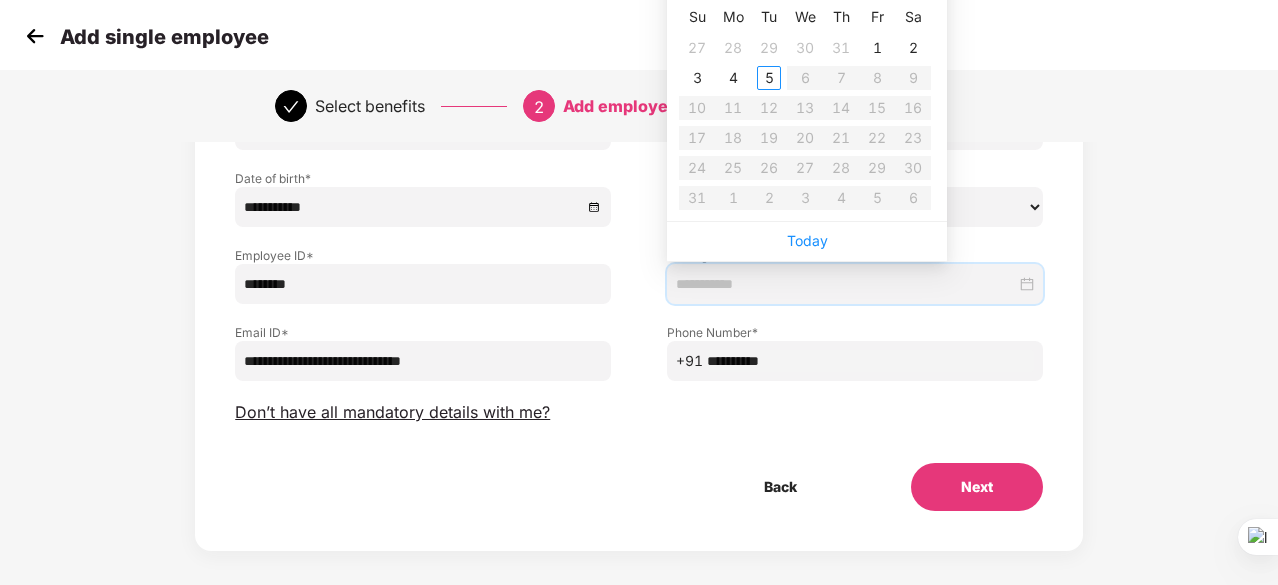 scroll, scrollTop: 100, scrollLeft: 0, axis: vertical 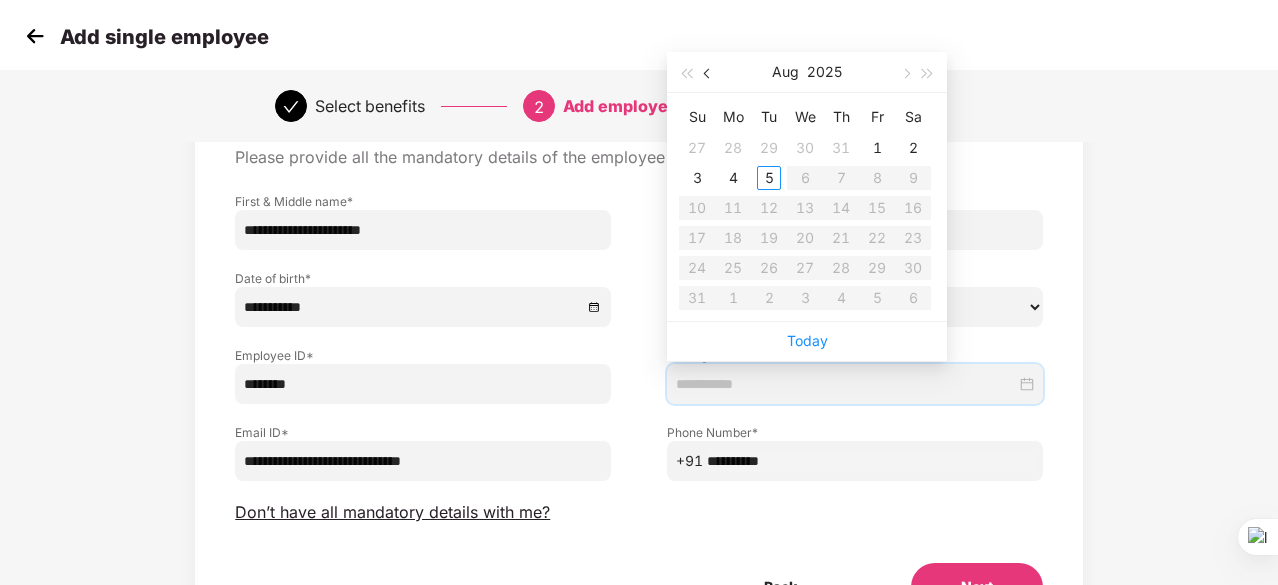 click at bounding box center [708, 72] 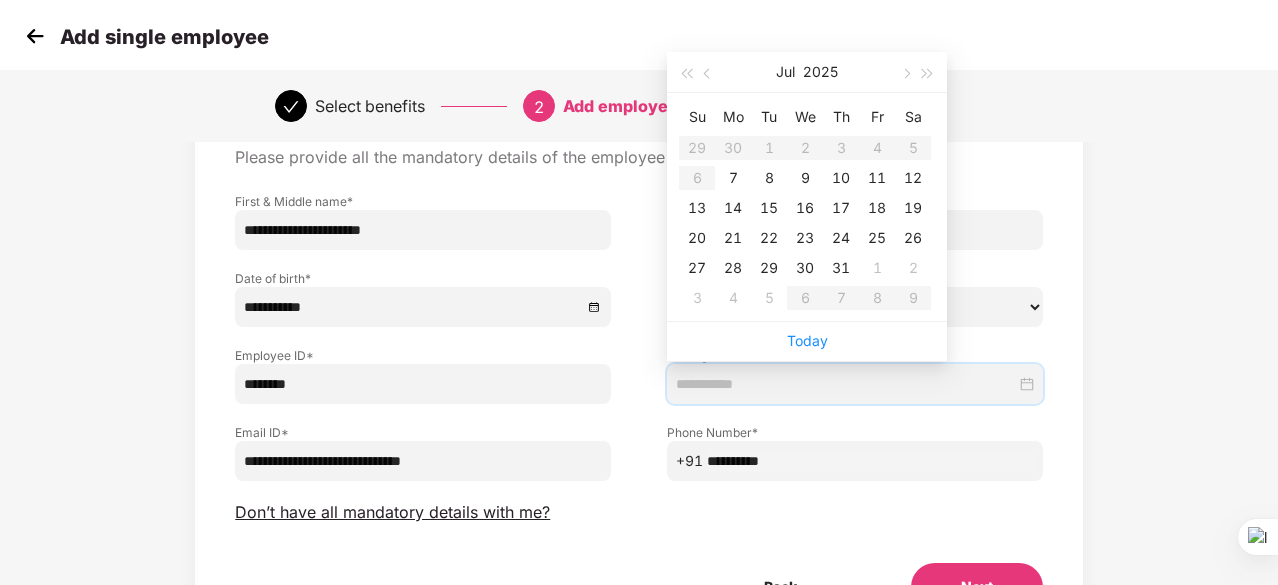 type on "**********" 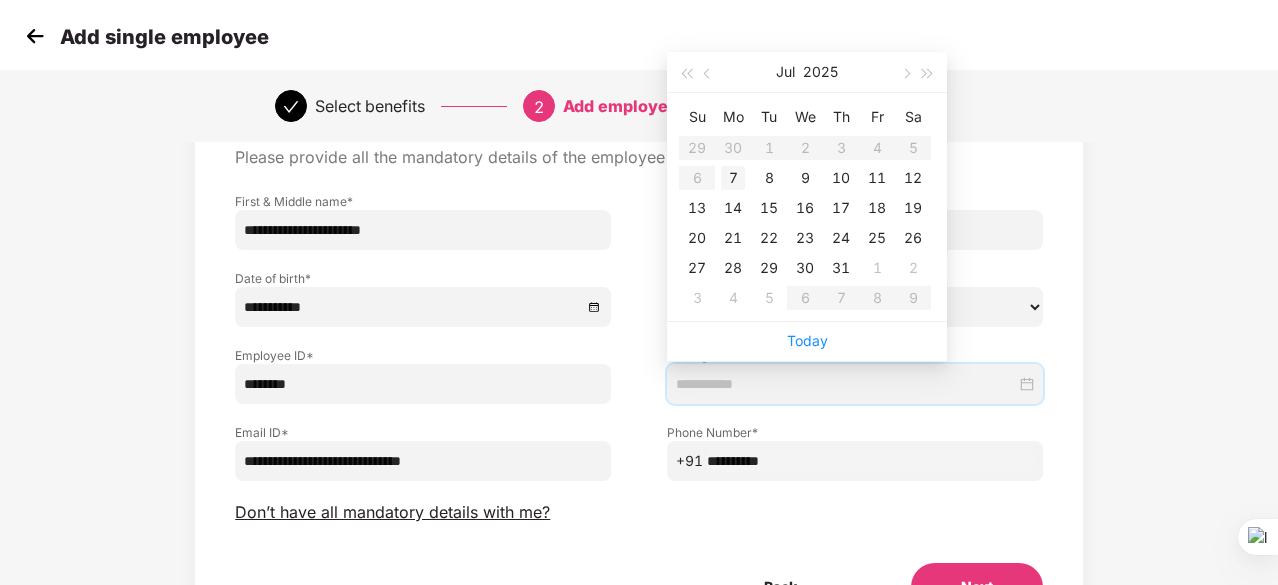 type on "**********" 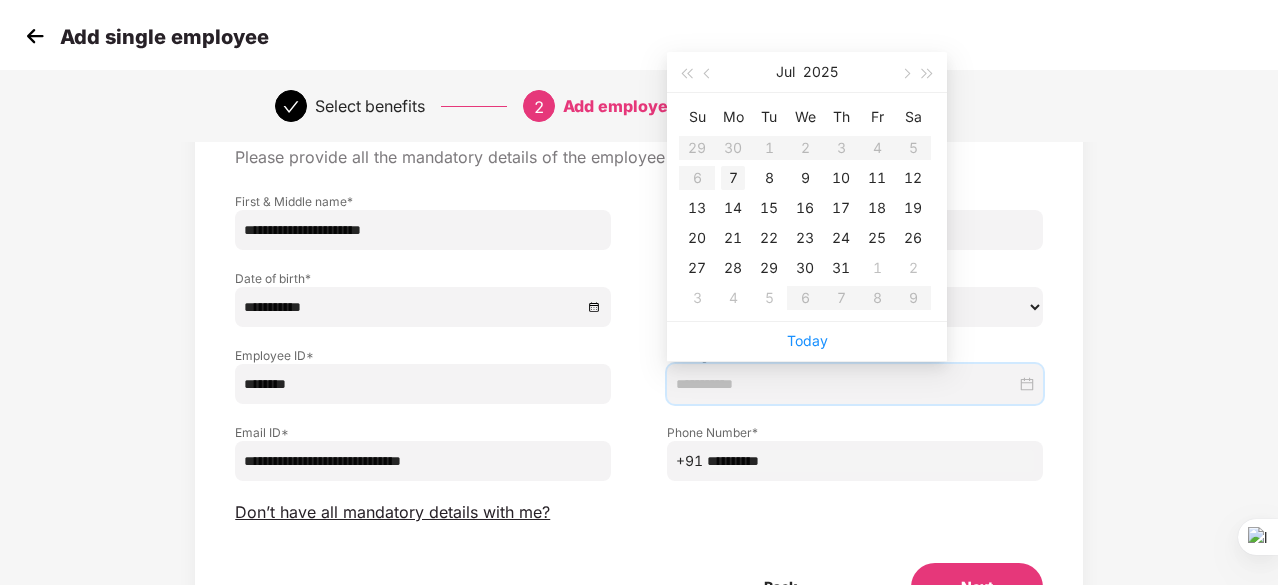 click on "7" at bounding box center (733, 178) 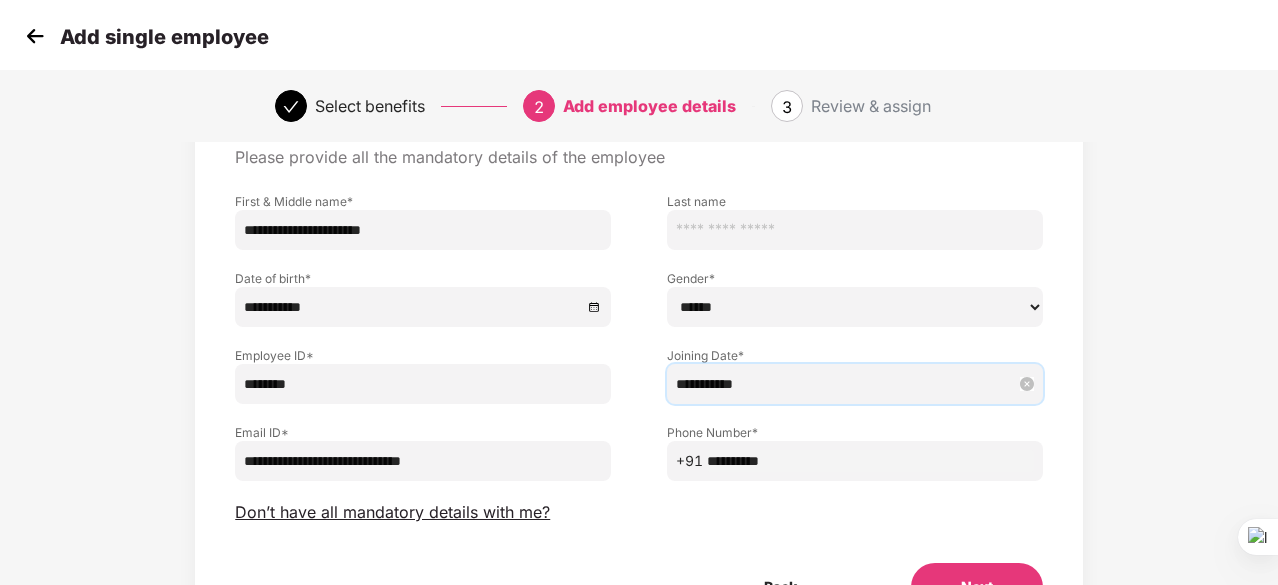 scroll, scrollTop: 200, scrollLeft: 0, axis: vertical 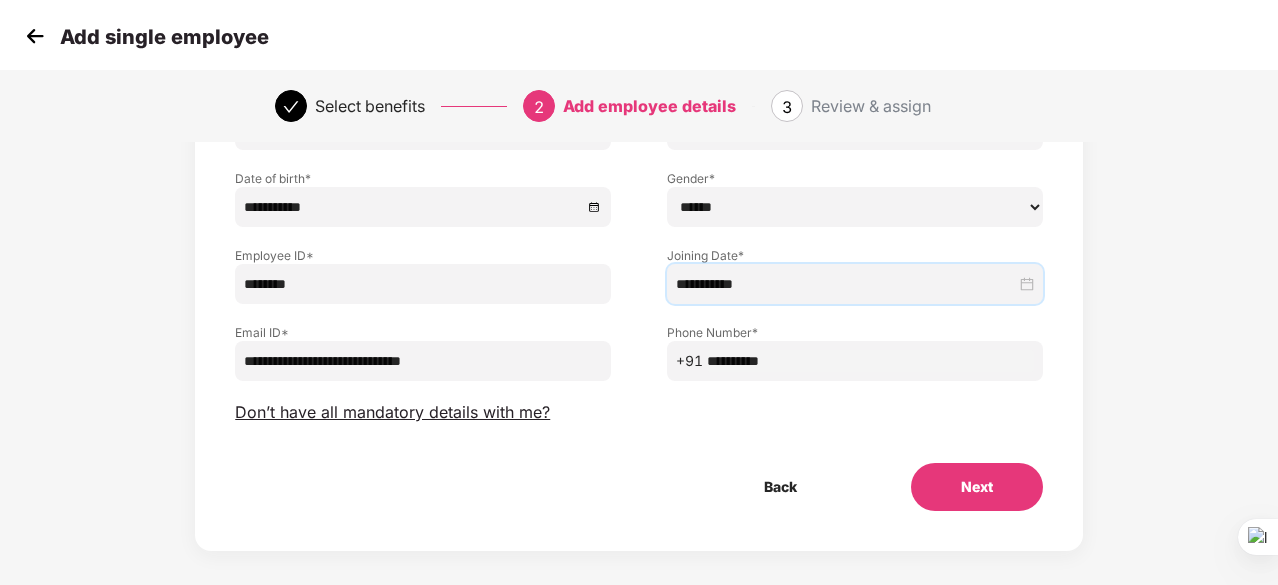 click on "Next" at bounding box center (977, 487) 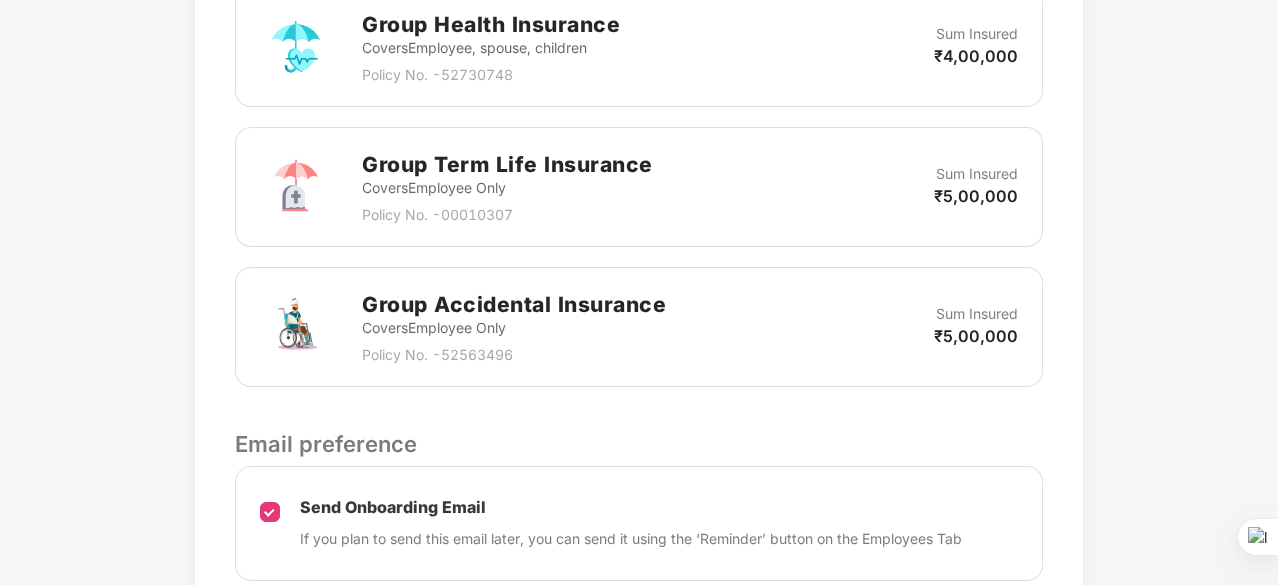 scroll, scrollTop: 888, scrollLeft: 0, axis: vertical 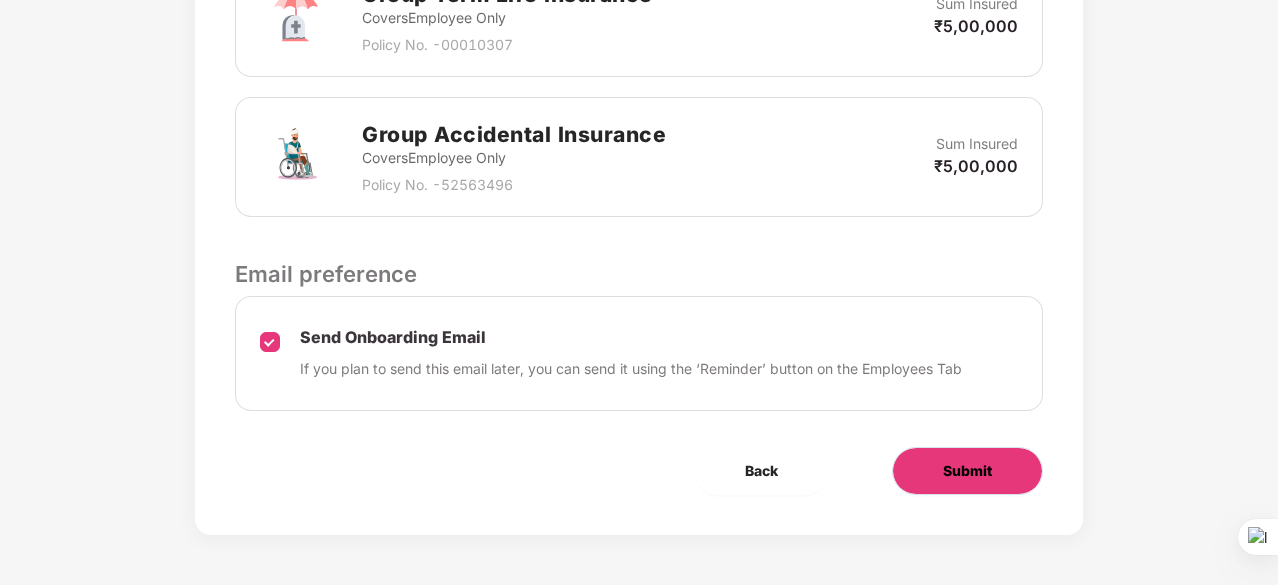 click on "Submit" at bounding box center [967, 471] 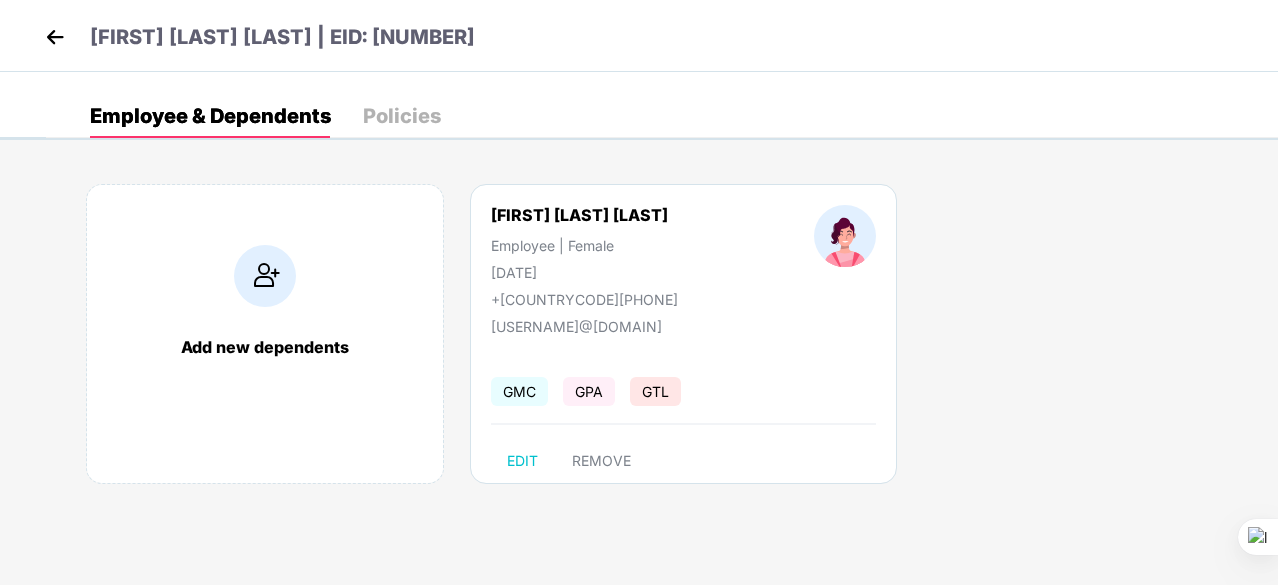 scroll, scrollTop: 0, scrollLeft: 0, axis: both 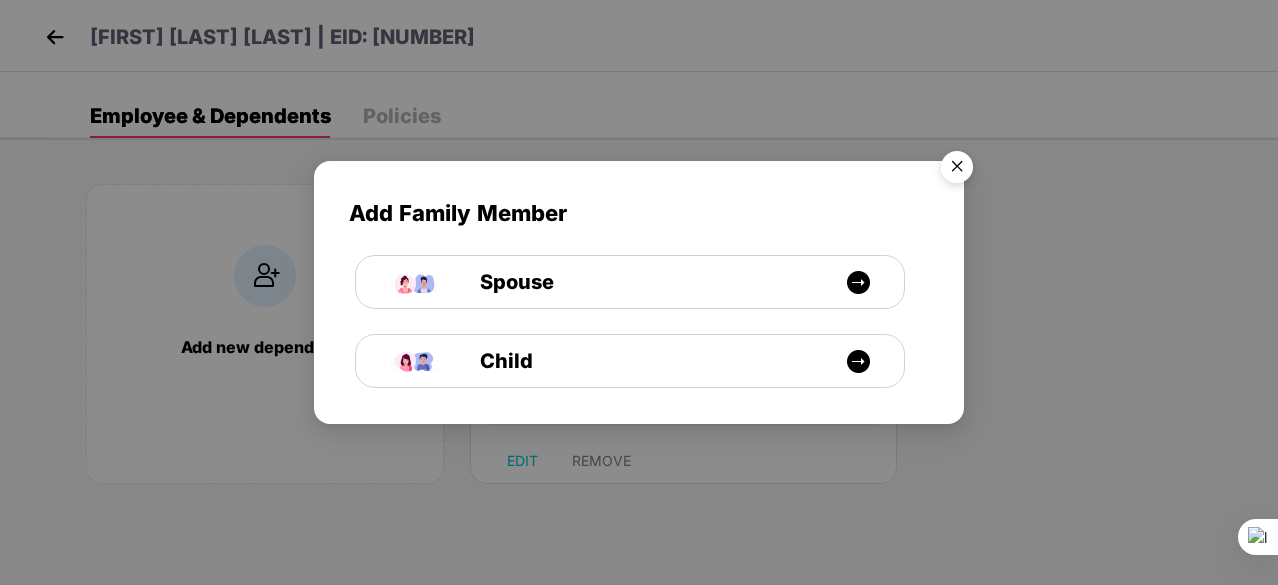 click at bounding box center [957, 170] 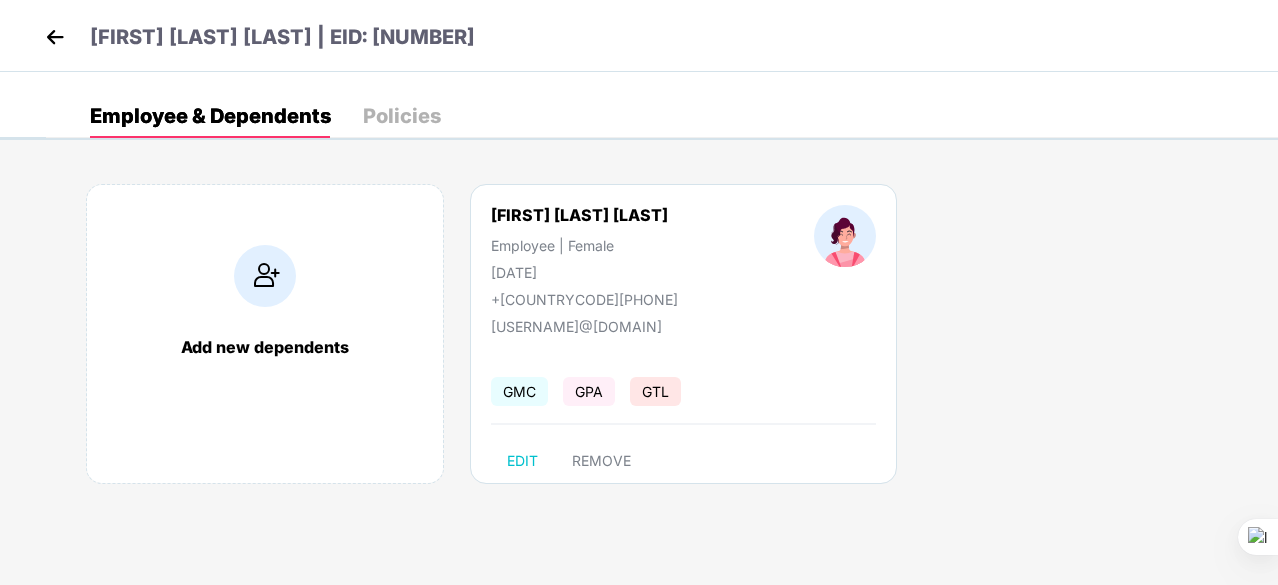 click at bounding box center [55, 37] 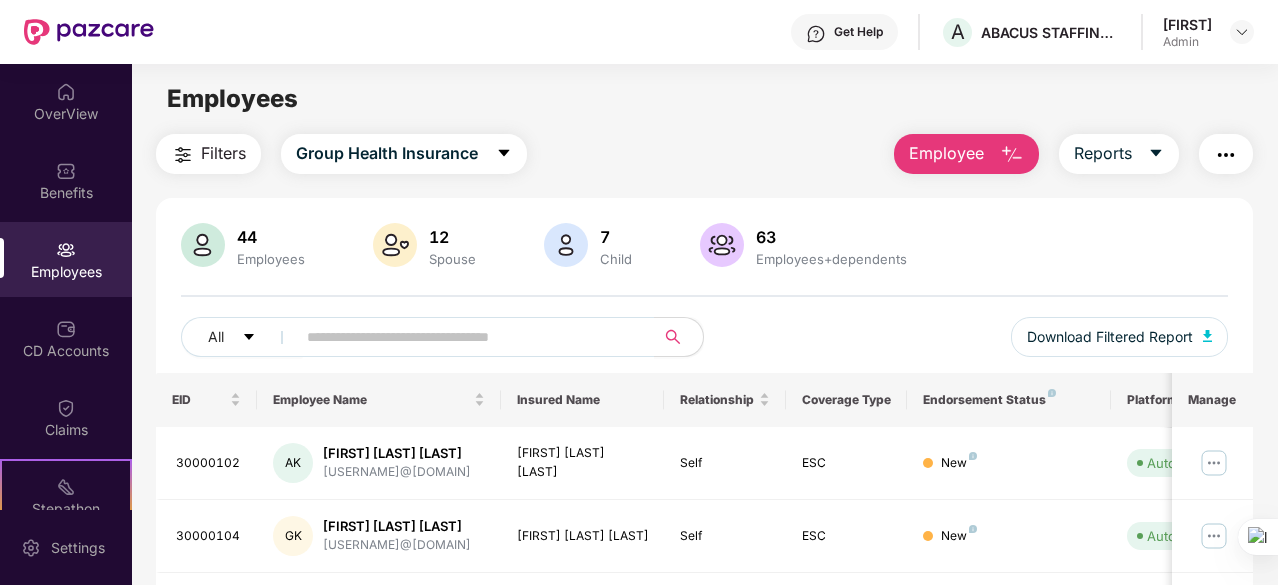 click on "Employee" at bounding box center (966, 154) 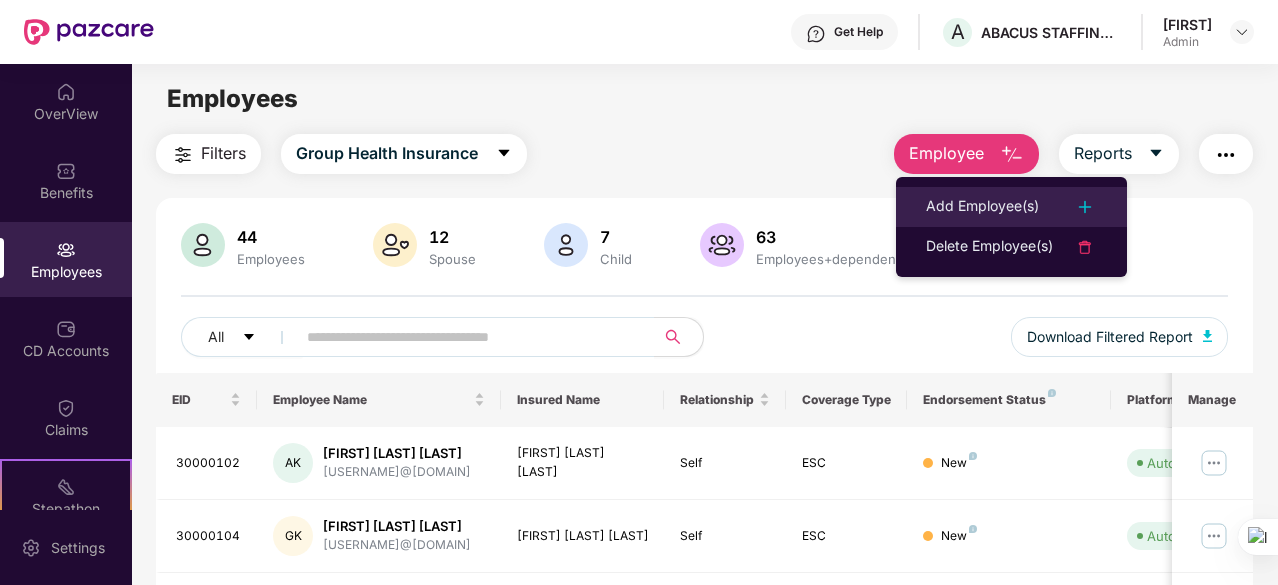 click on "Add Employee(s)" at bounding box center [982, 207] 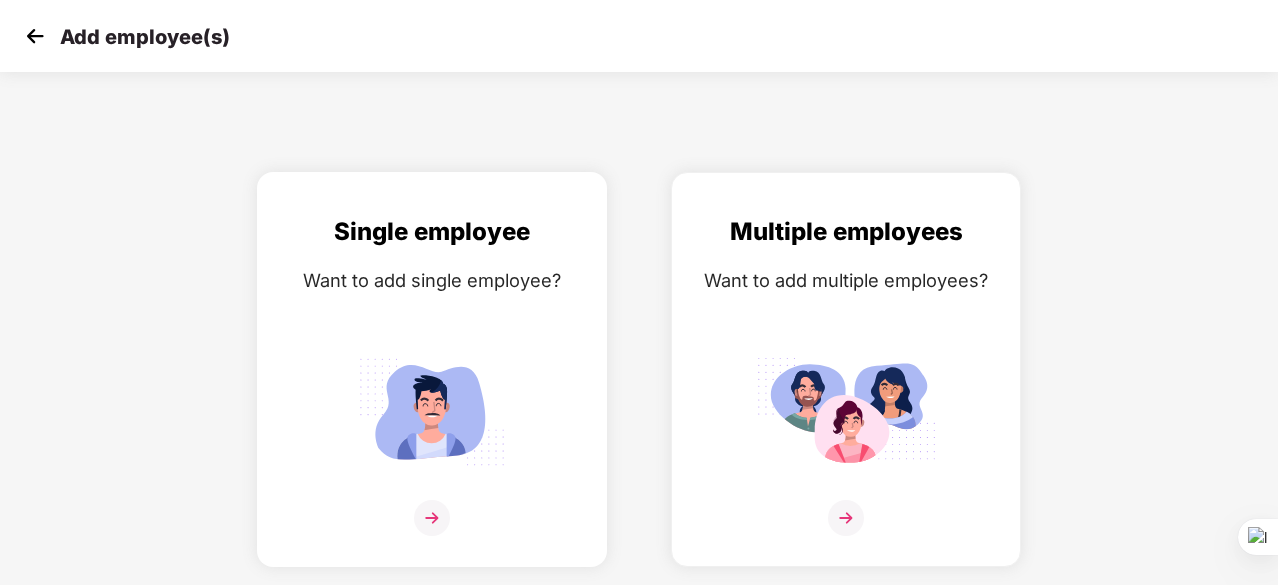 click at bounding box center (432, 518) 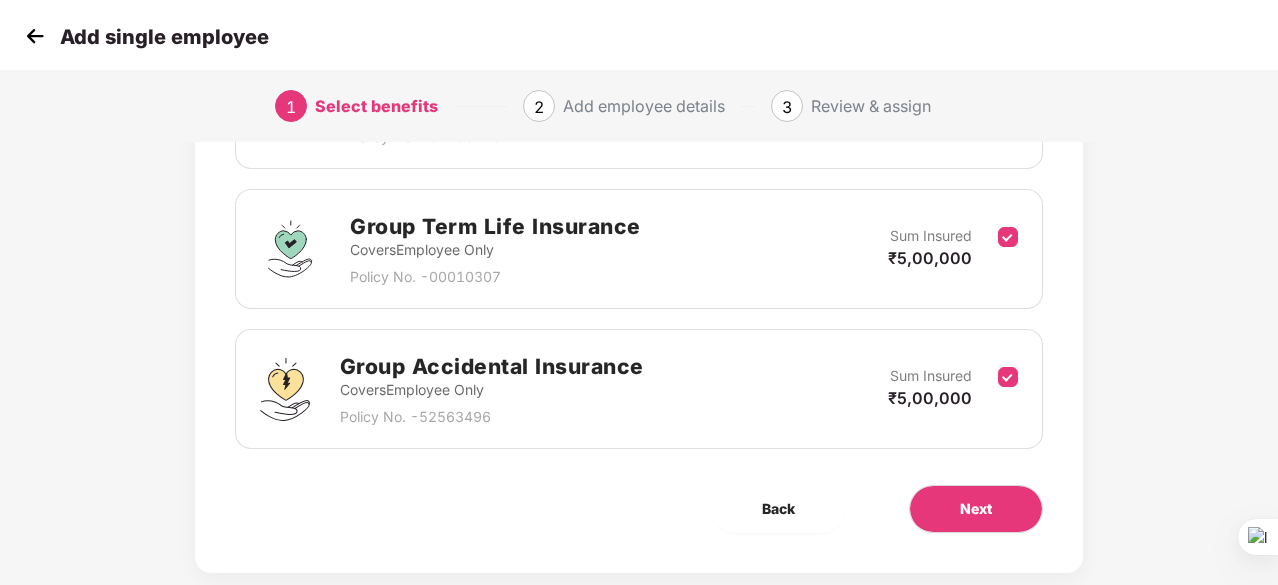 scroll, scrollTop: 431, scrollLeft: 0, axis: vertical 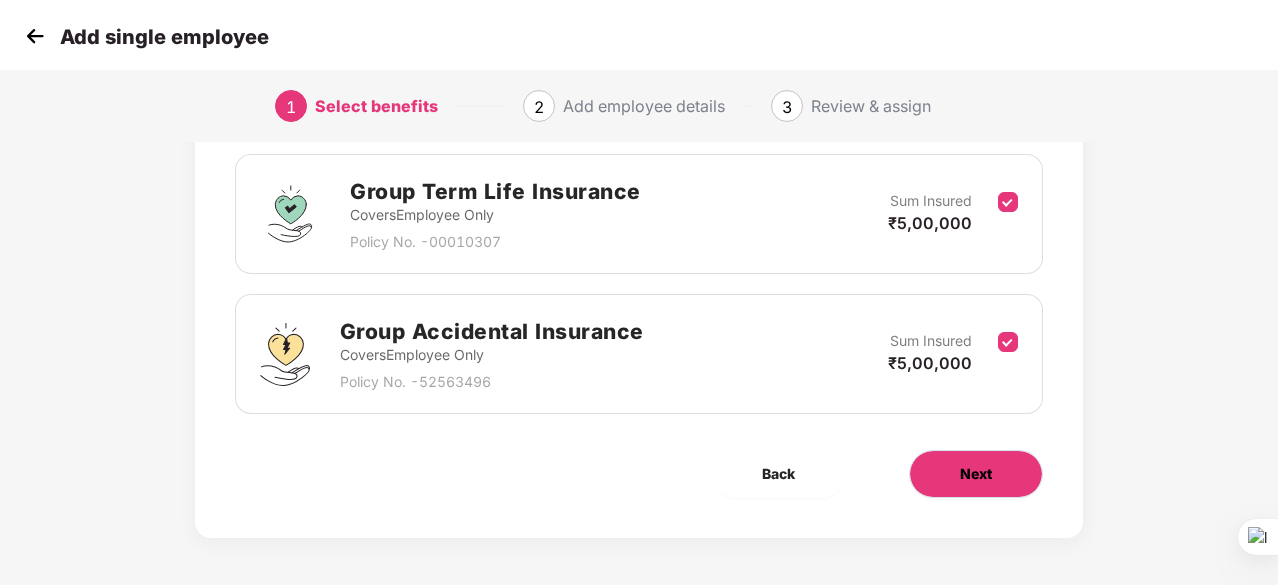 click on "Next" at bounding box center (976, 474) 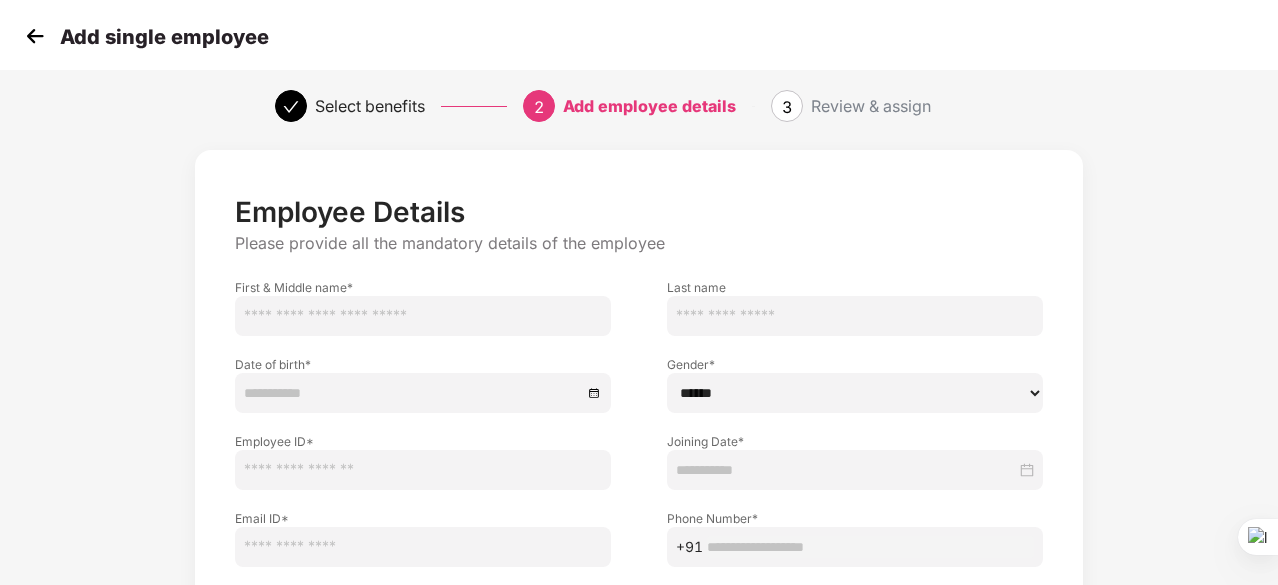 scroll, scrollTop: 100, scrollLeft: 0, axis: vertical 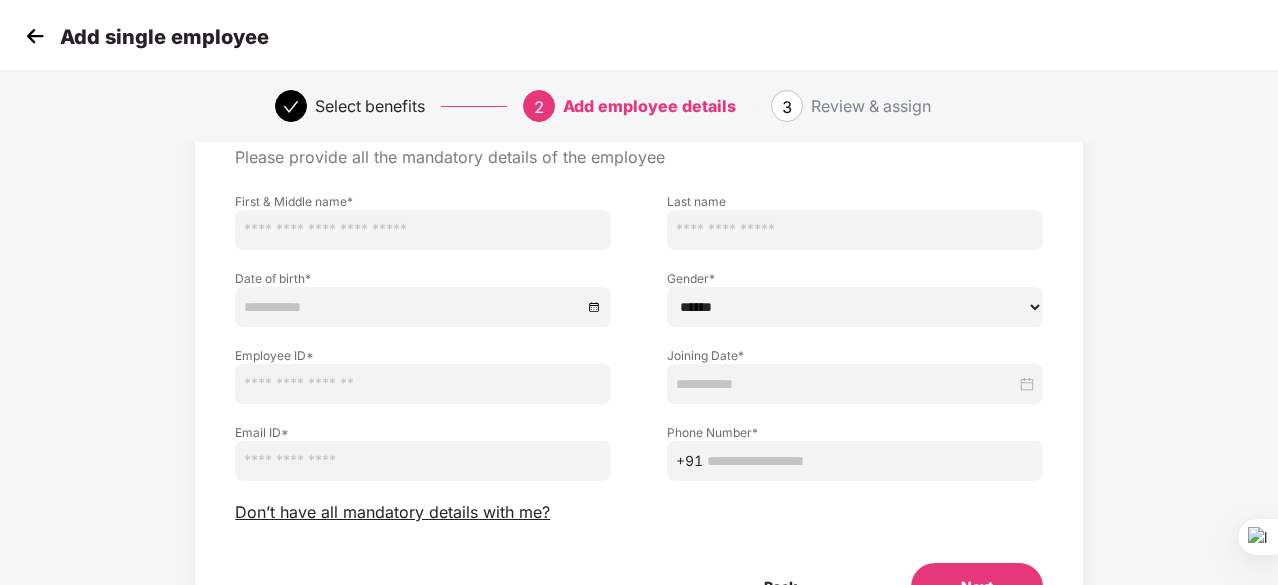 click at bounding box center (423, 230) 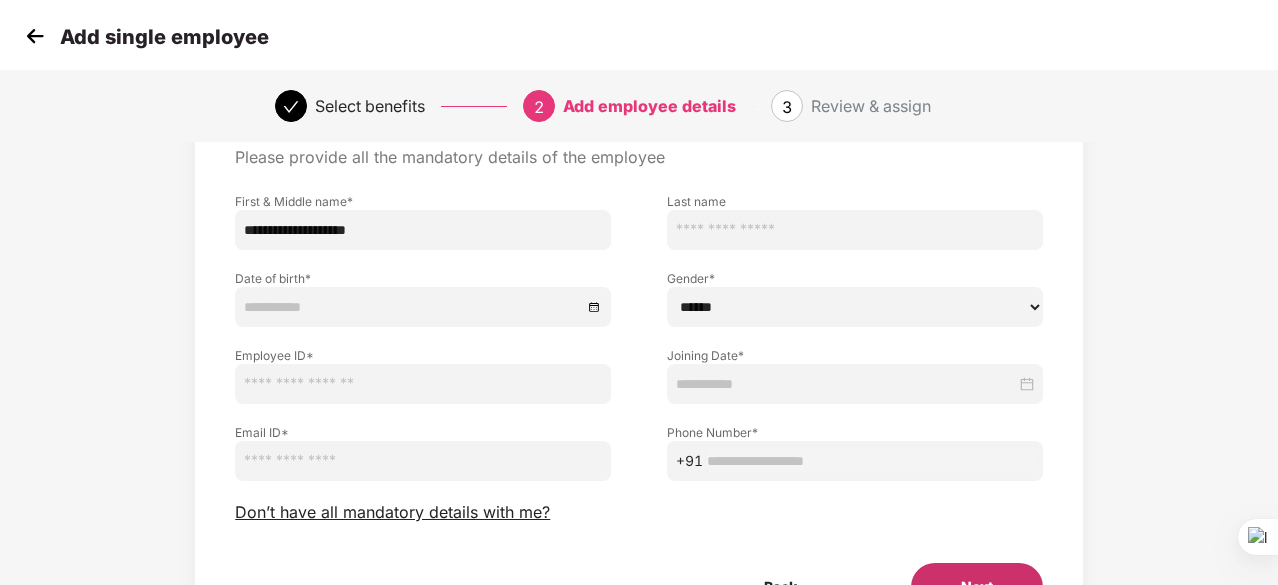 type on "**********" 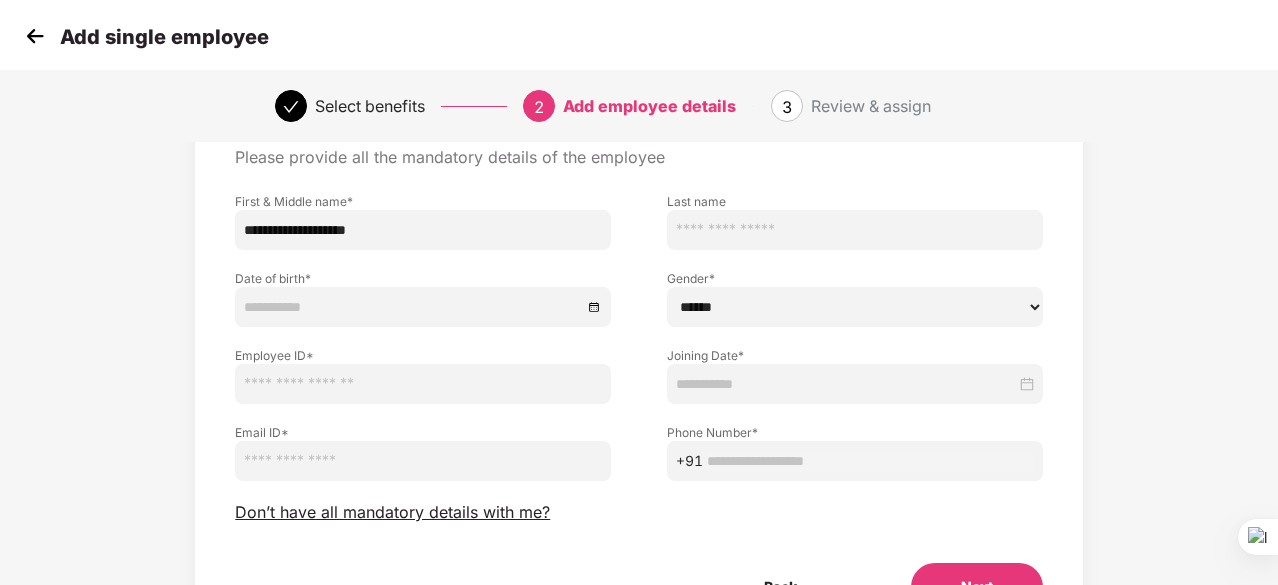 click at bounding box center (423, 461) 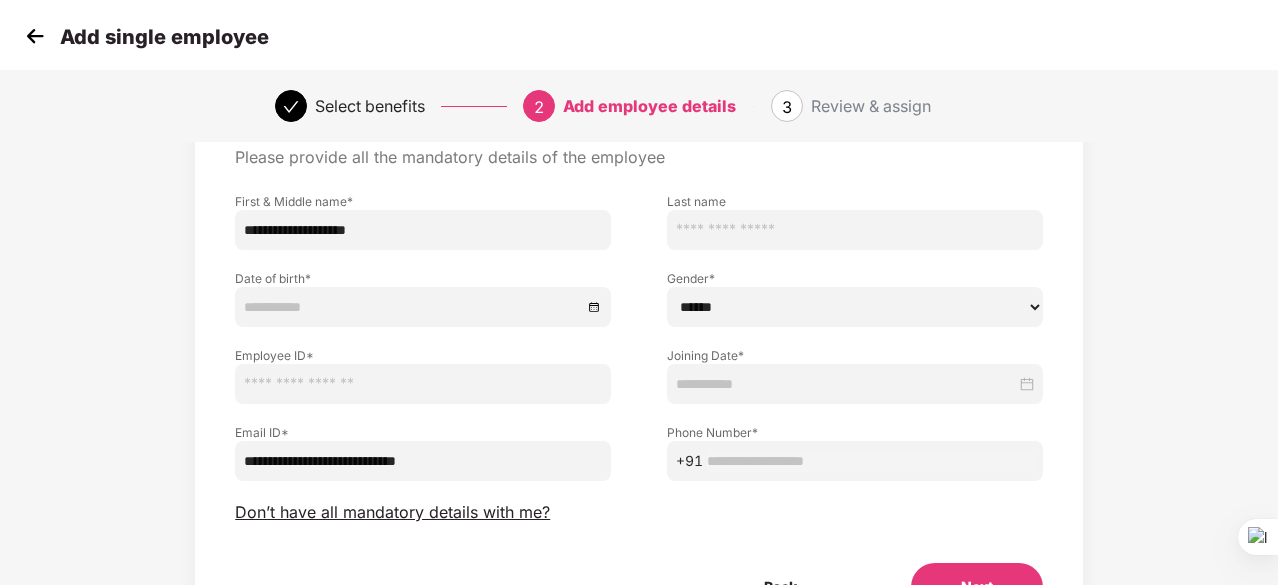 type on "**********" 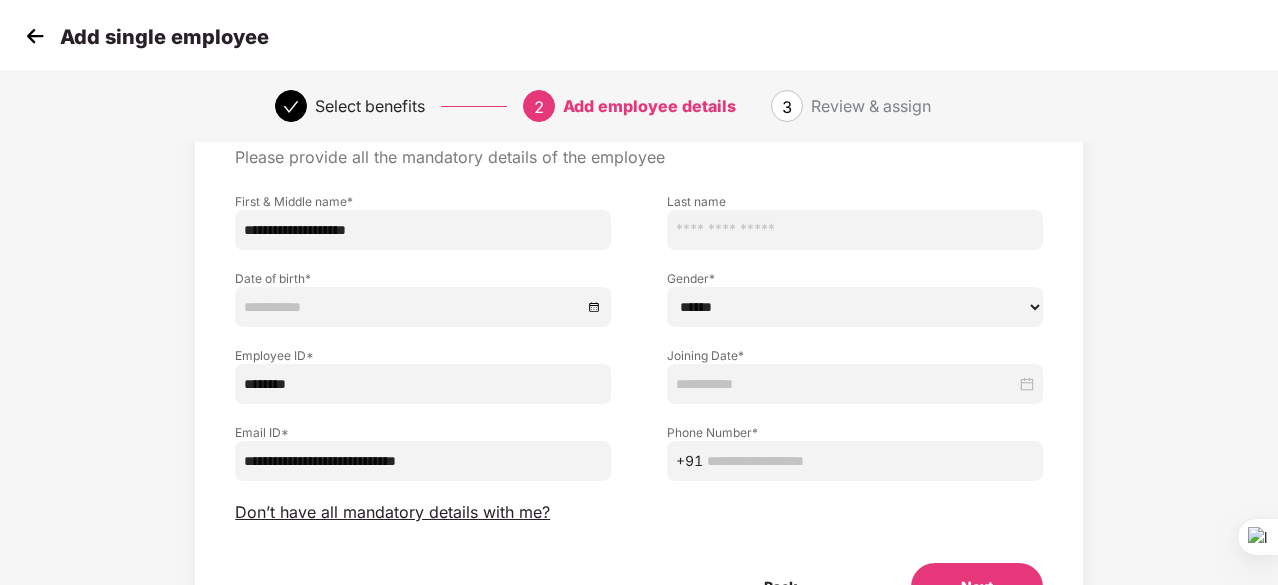 type on "********" 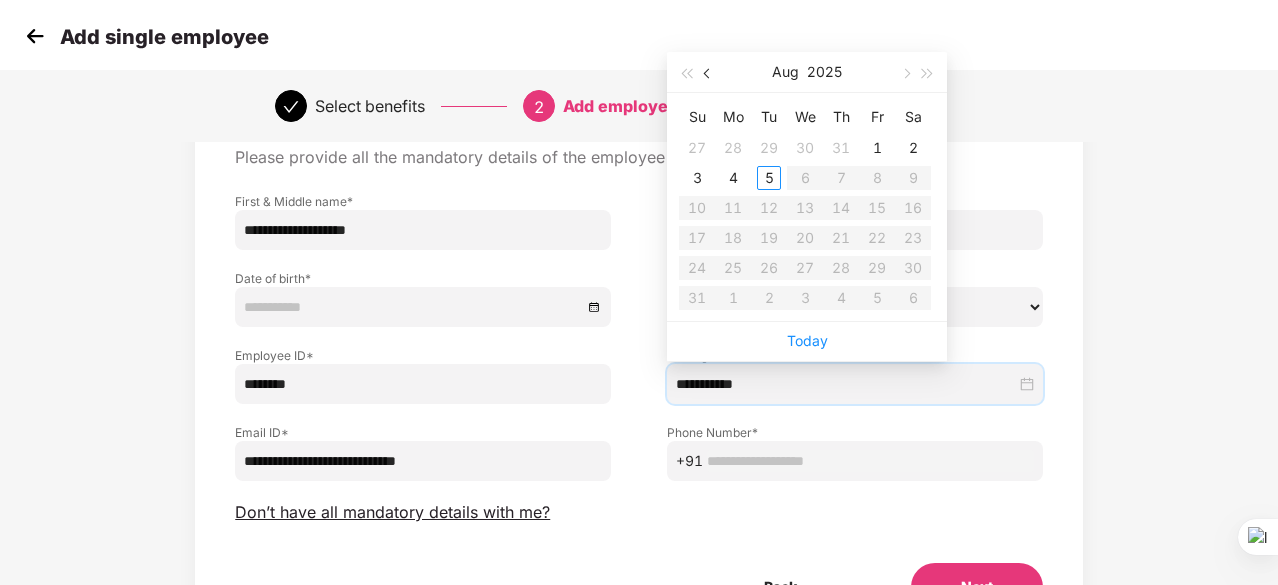 type on "**********" 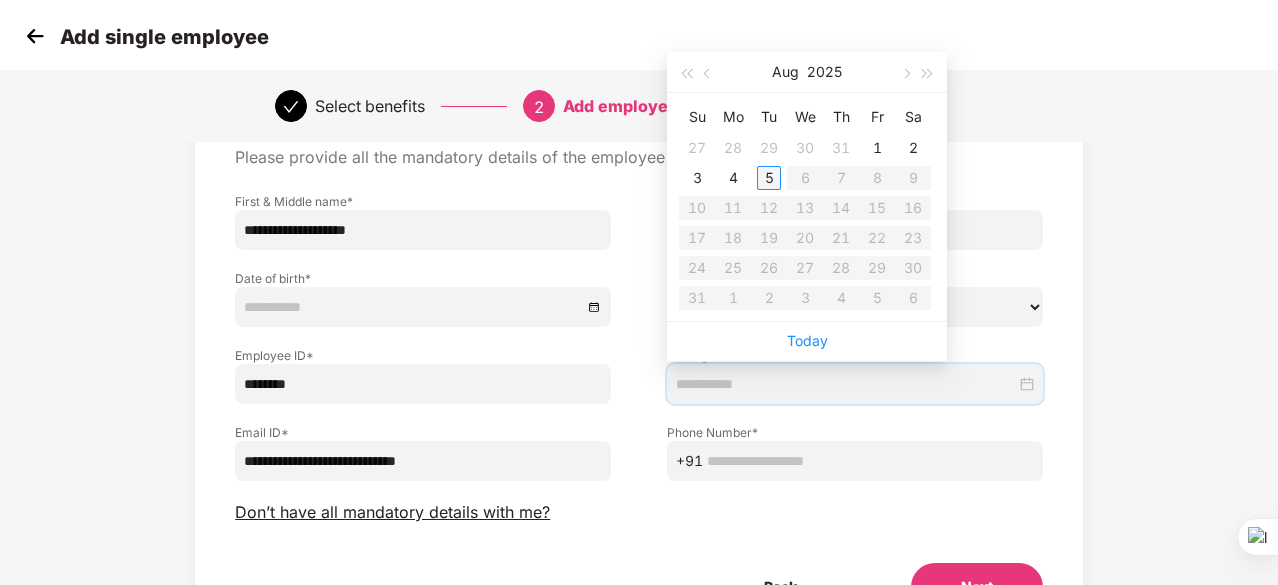 type on "**********" 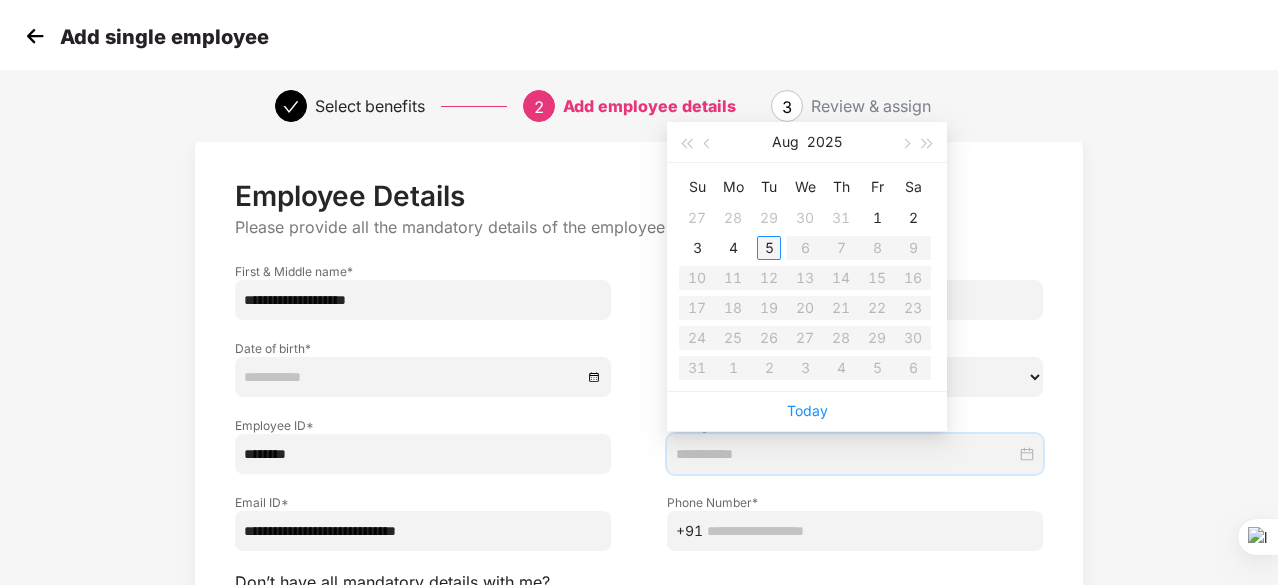 scroll, scrollTop: 0, scrollLeft: 0, axis: both 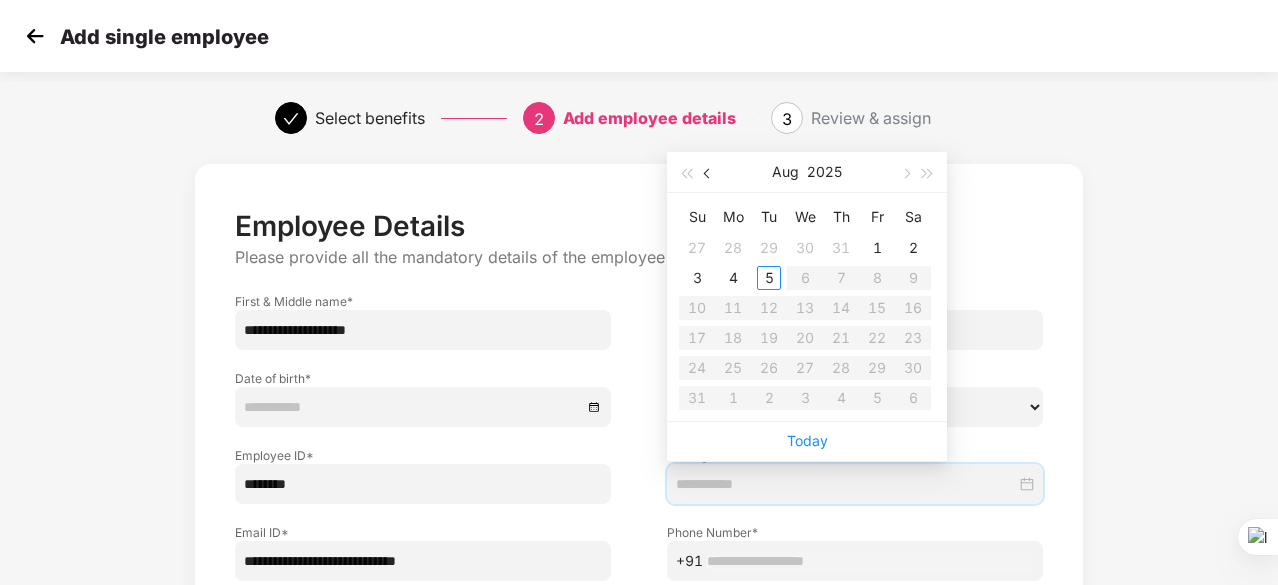 click at bounding box center (708, 172) 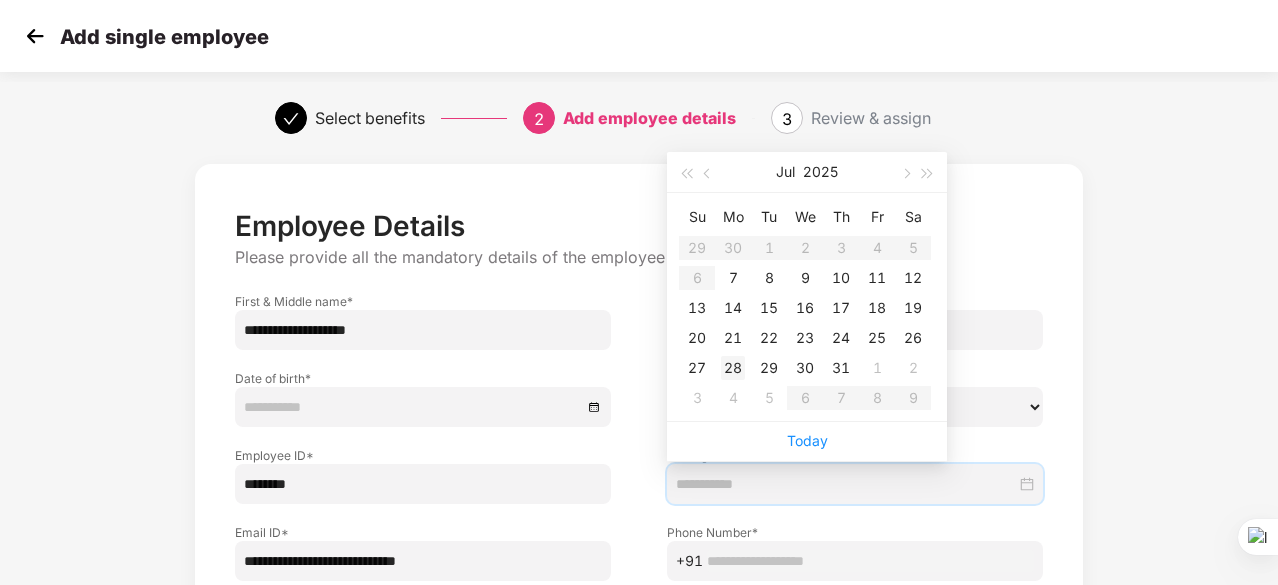 type on "**********" 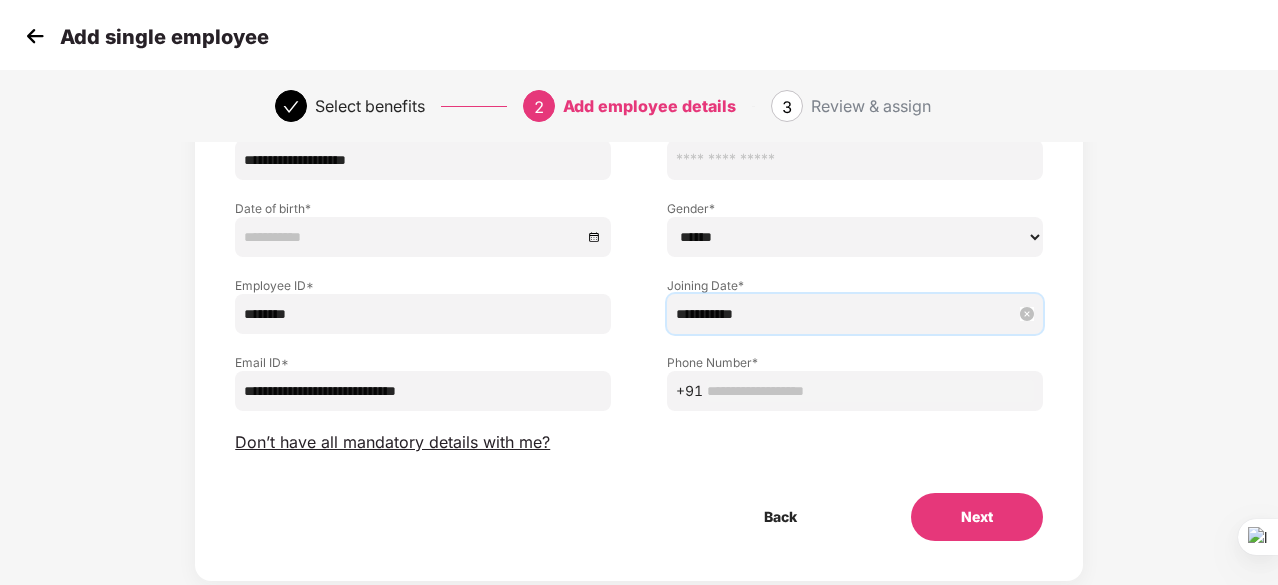 scroll, scrollTop: 200, scrollLeft: 0, axis: vertical 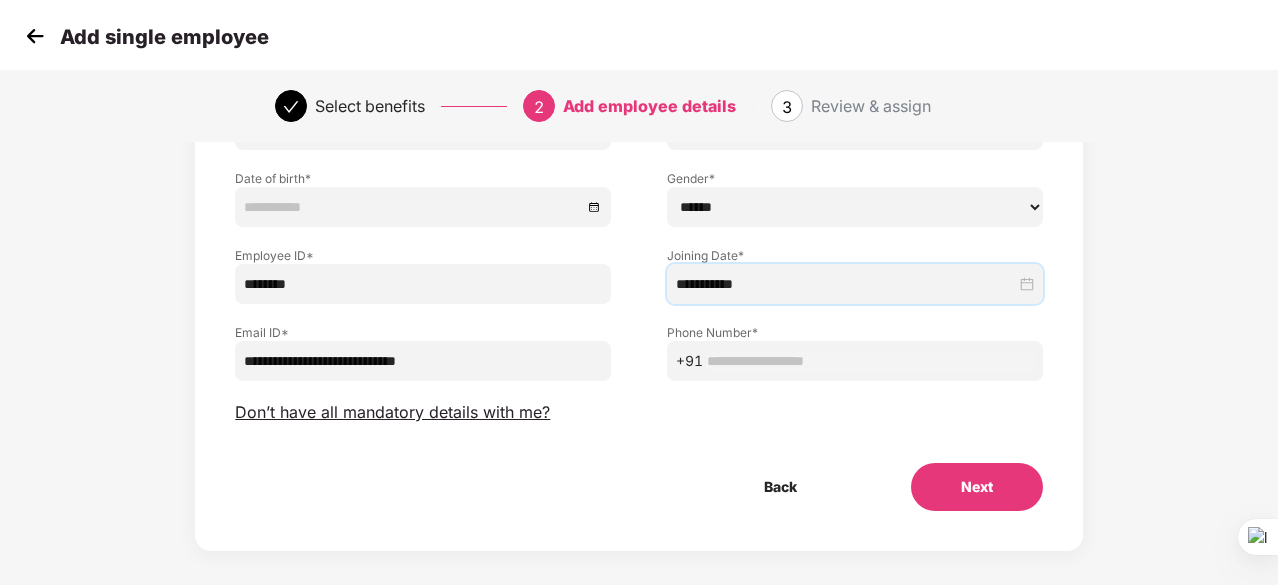 click on "****** **** ******" at bounding box center [855, 207] 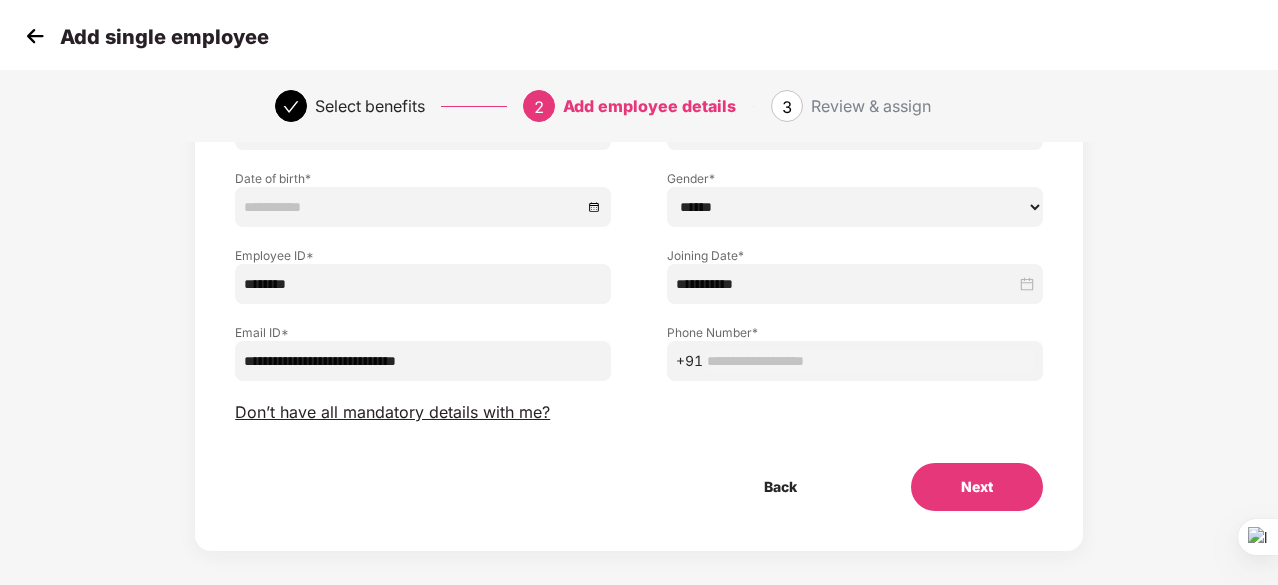 select on "****" 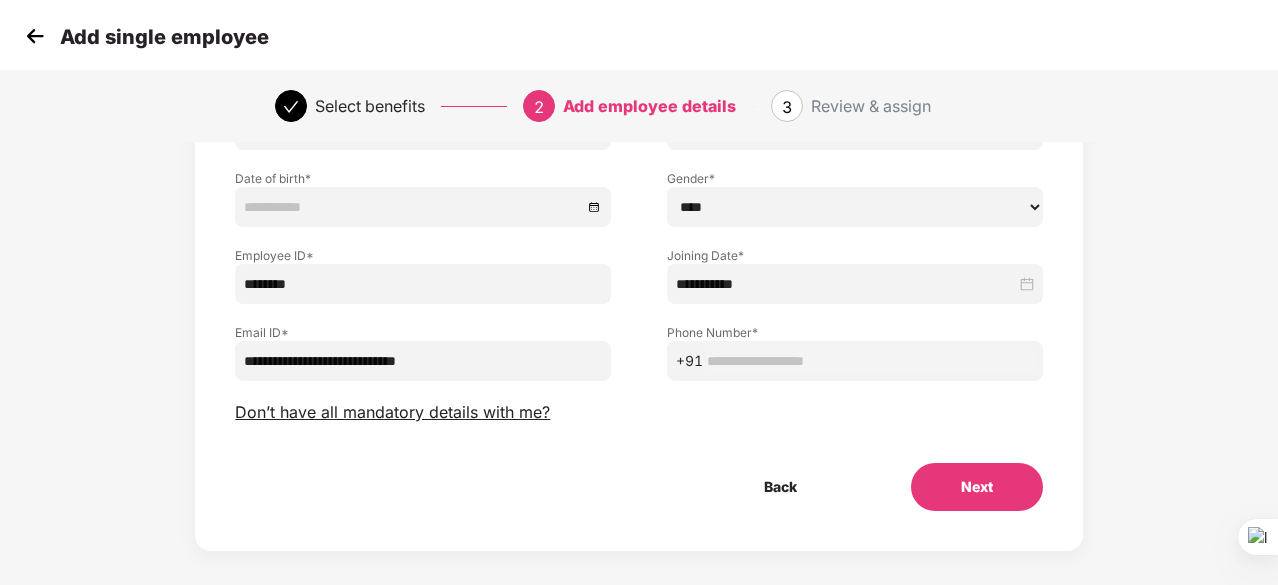 click on "****** **** ******" at bounding box center [855, 207] 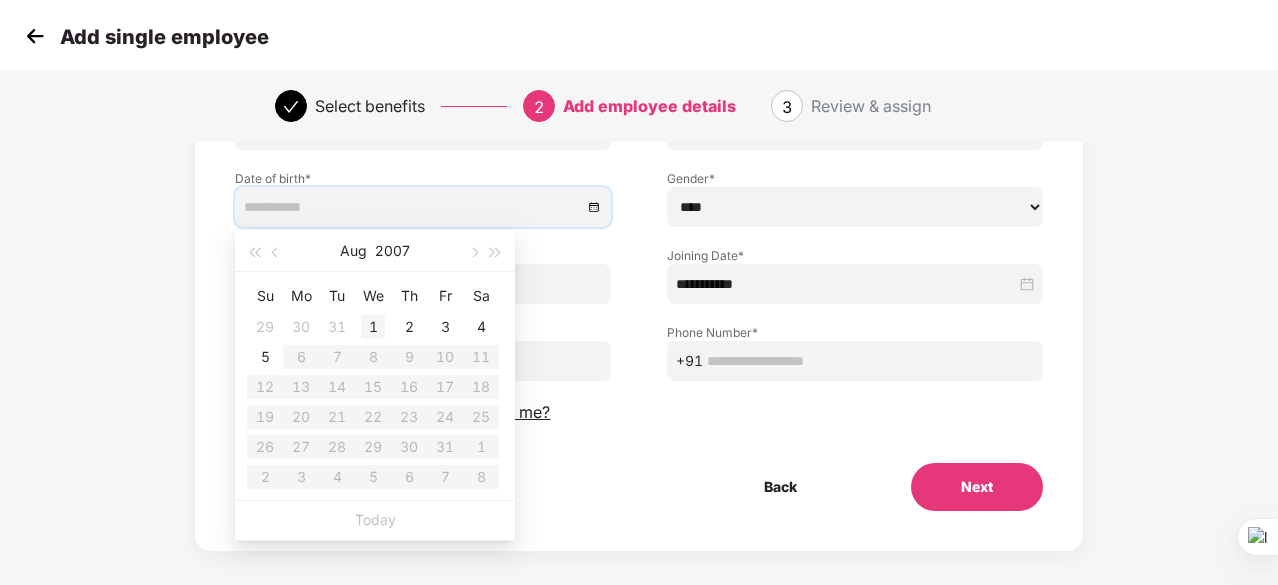 type on "**********" 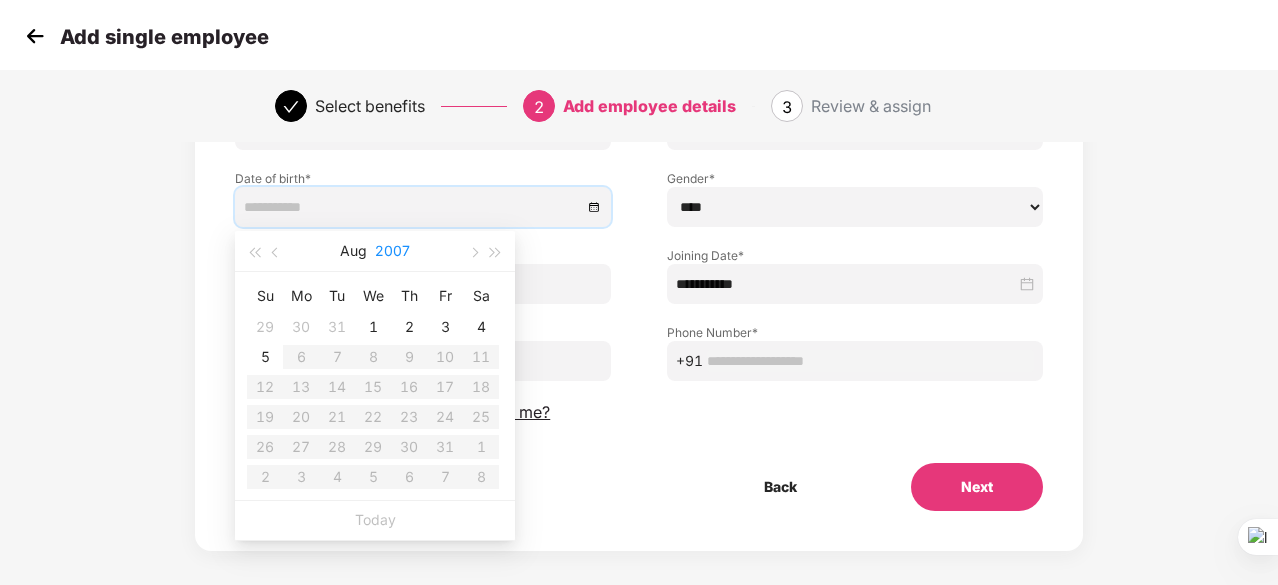 click on "2007" at bounding box center [392, 251] 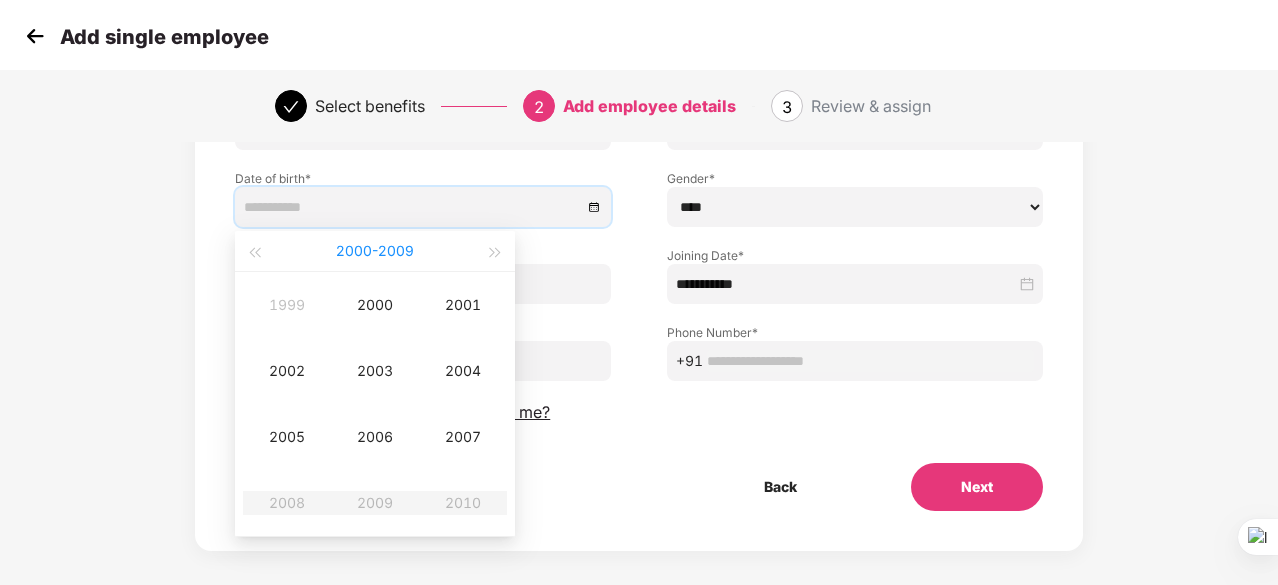click on "2000 - 2009" at bounding box center [375, 251] 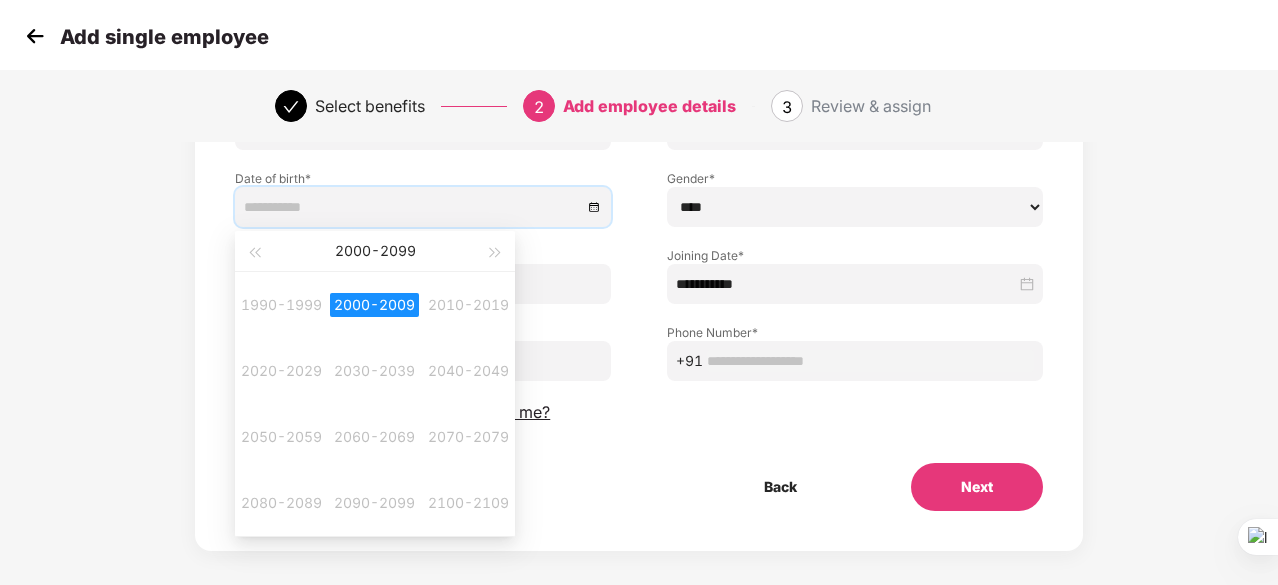 type on "**********" 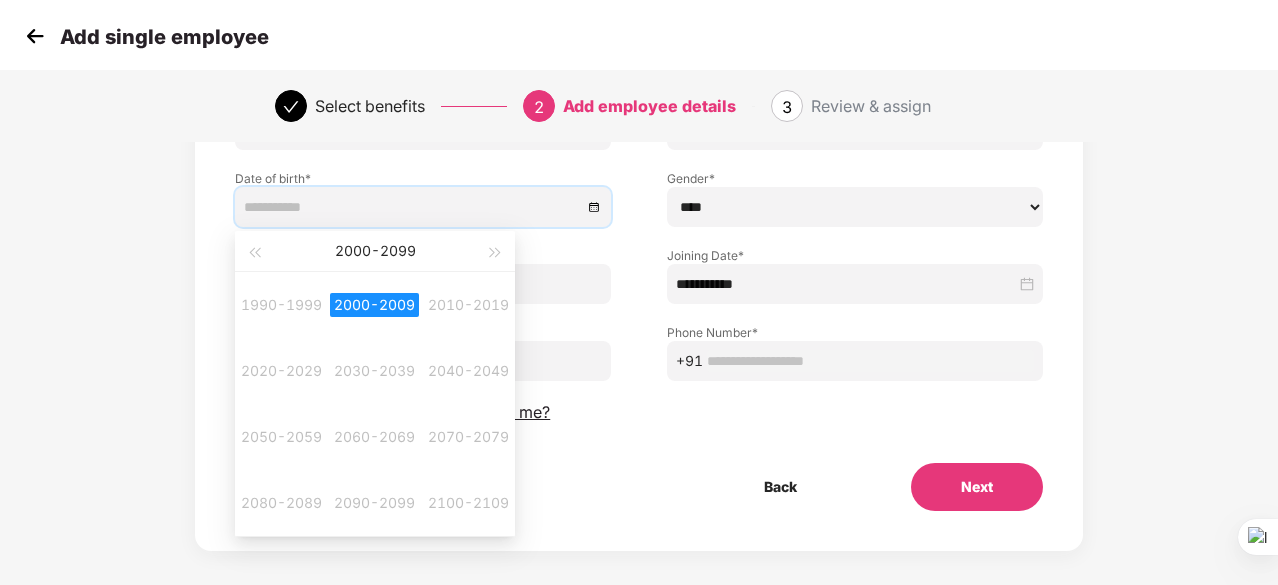click on "2000-2009" at bounding box center (374, 305) 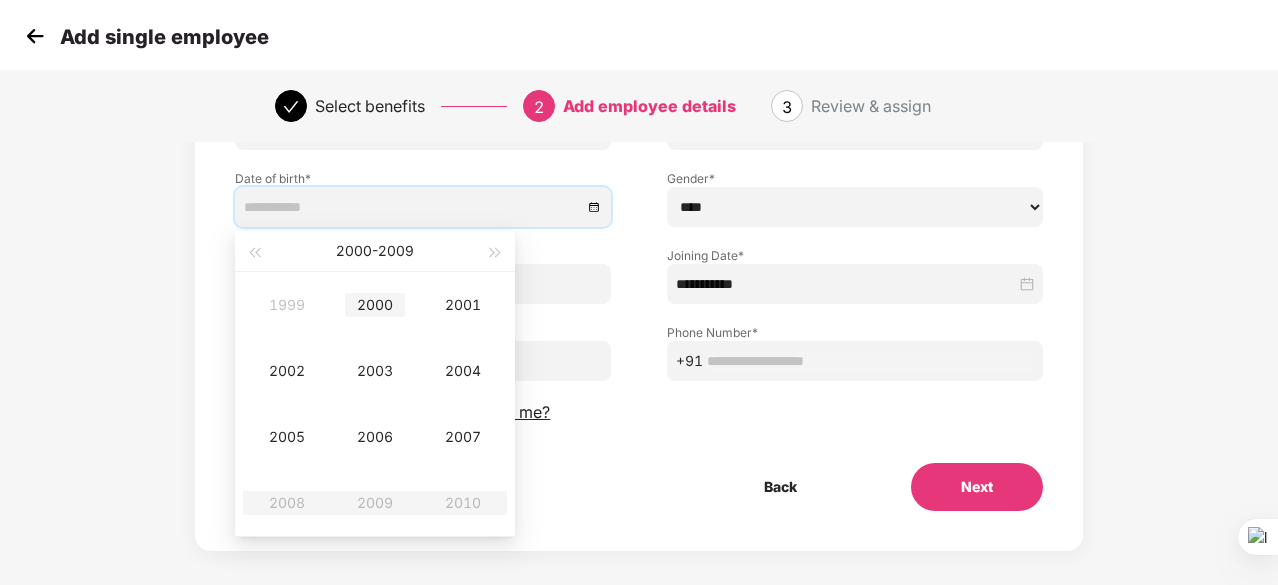 click on "2000" at bounding box center [375, 305] 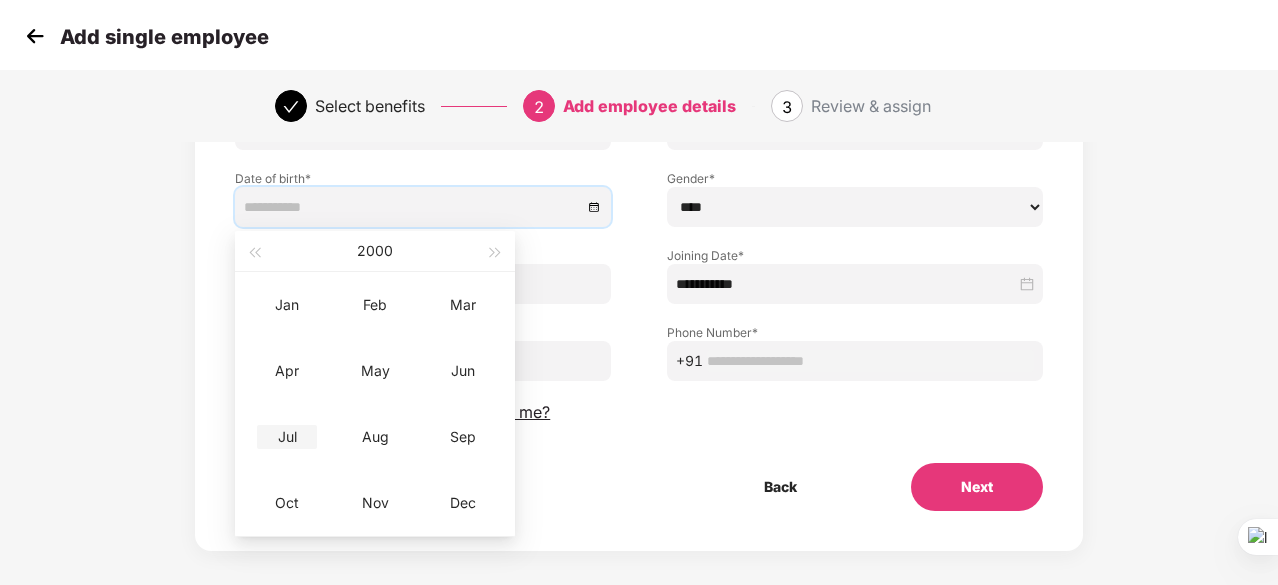 type on "**********" 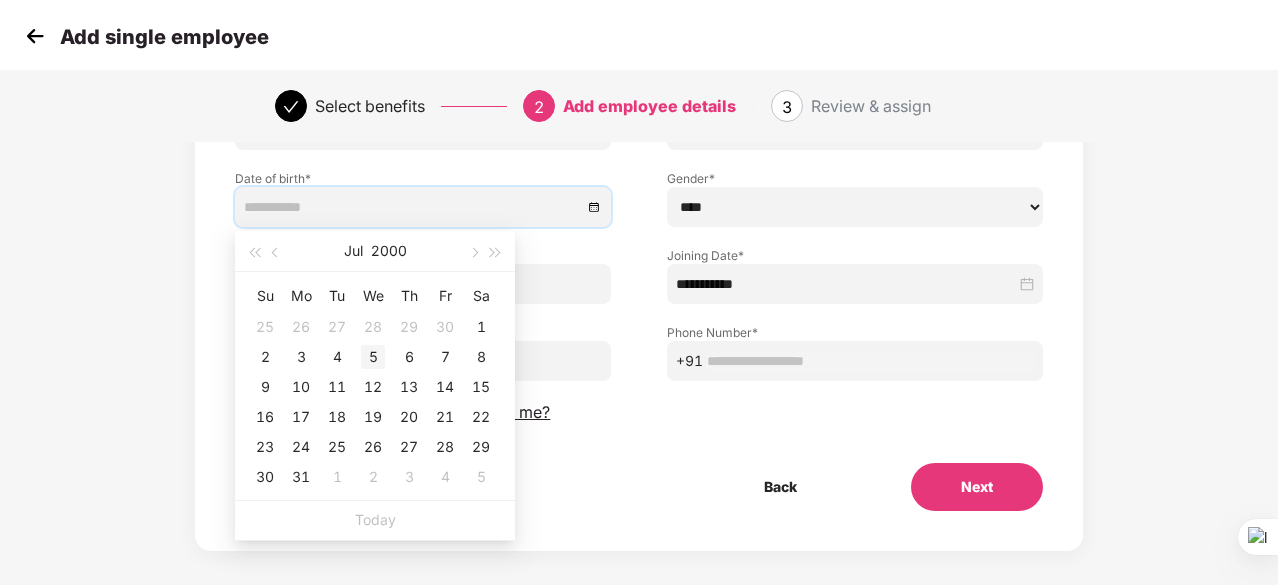 type on "**********" 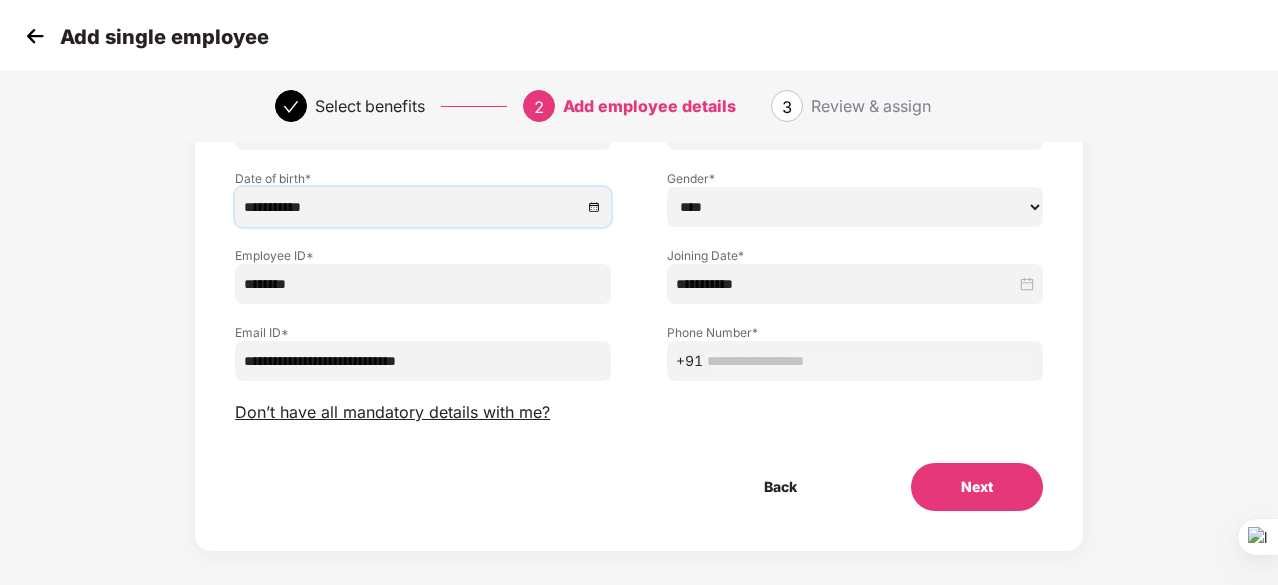 click at bounding box center (870, 361) 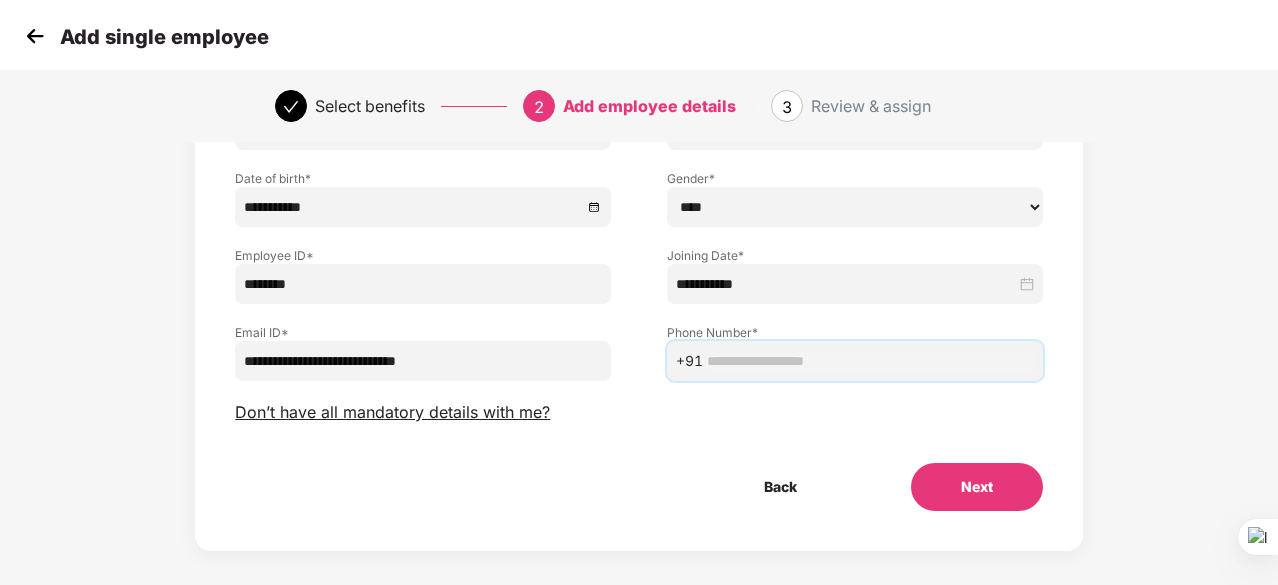 paste on "**********" 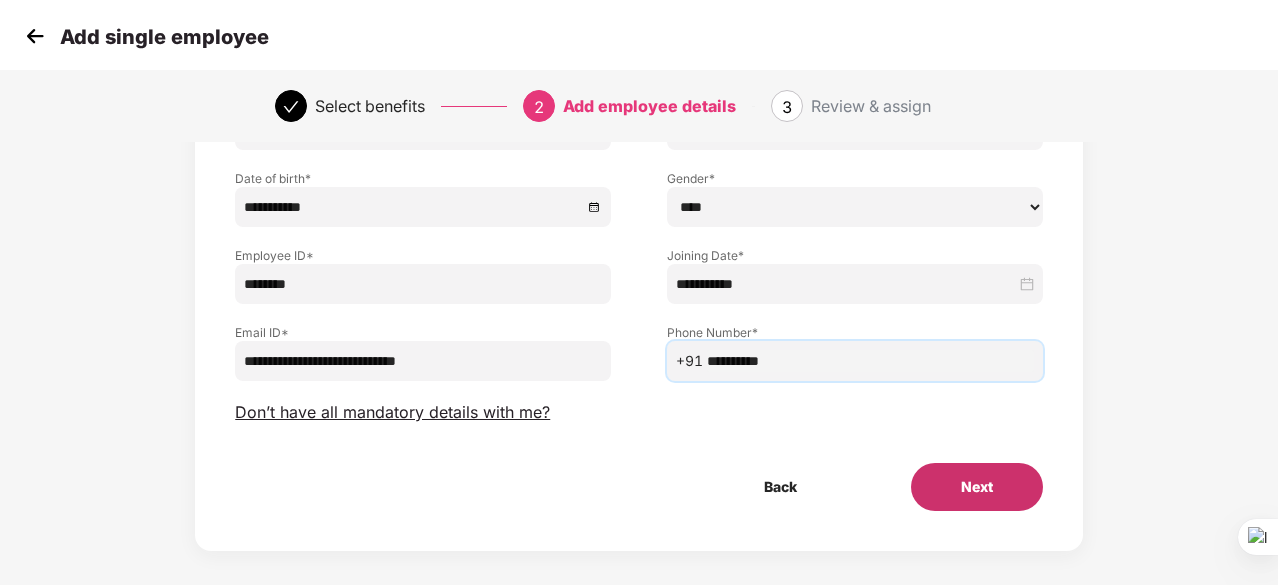 type on "**********" 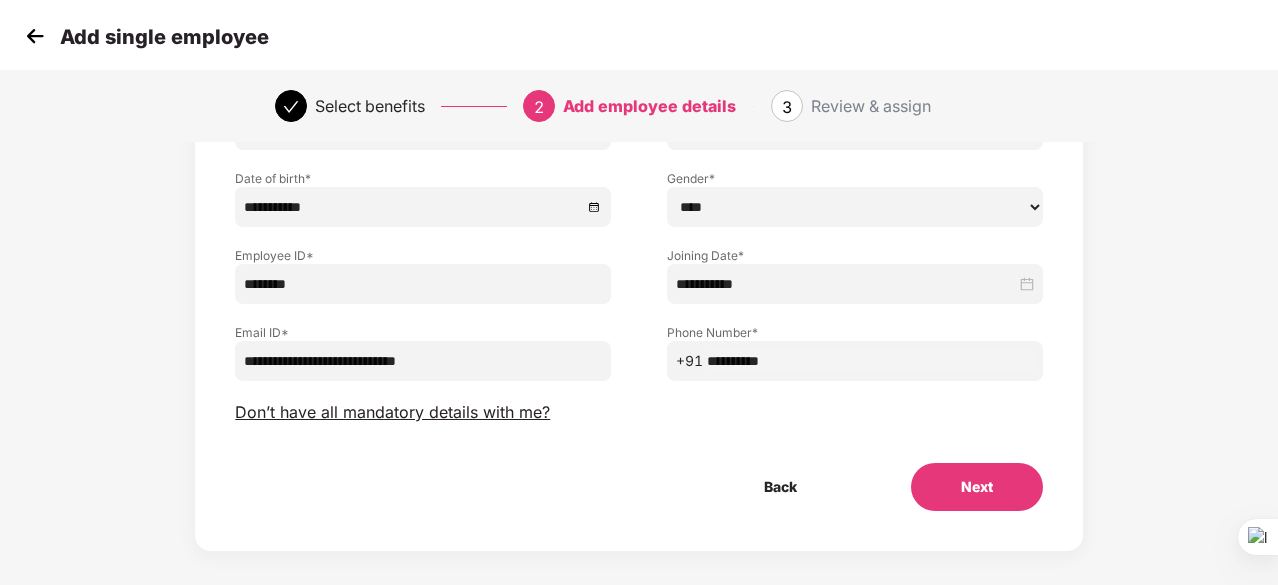 click on "Next" at bounding box center (977, 487) 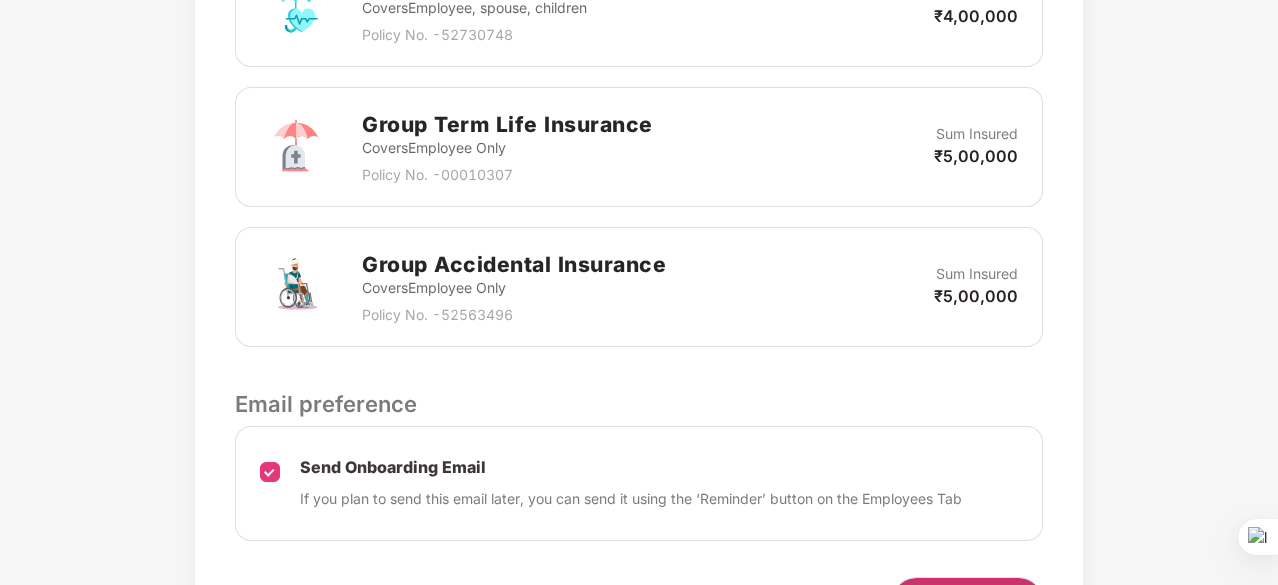 scroll, scrollTop: 866, scrollLeft: 0, axis: vertical 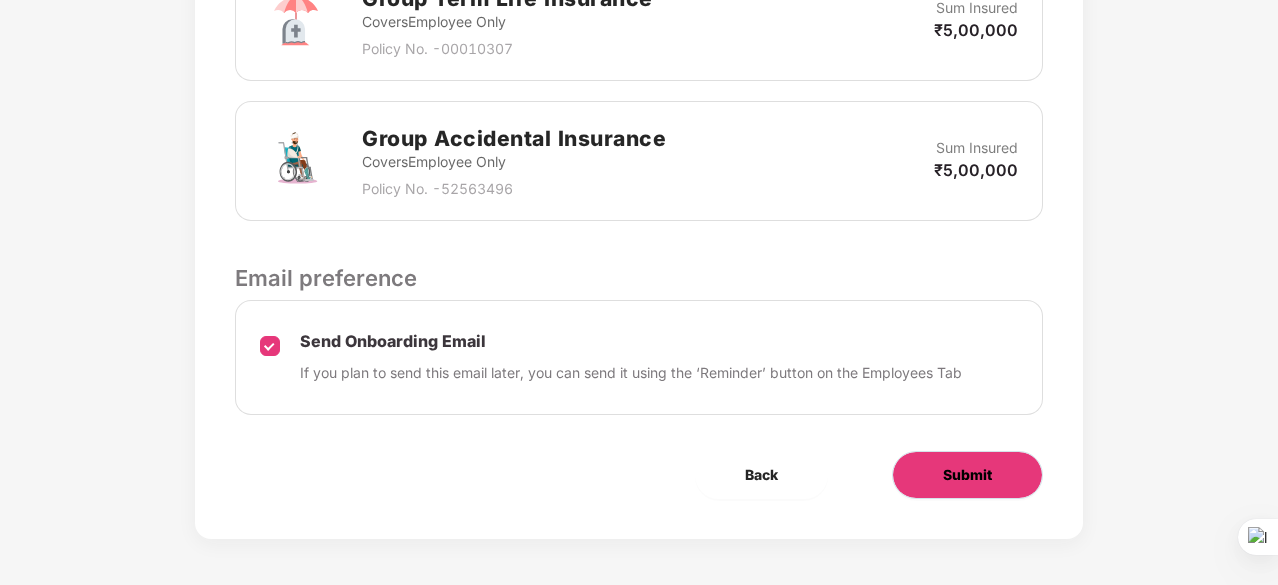 click on "Submit" at bounding box center (967, 475) 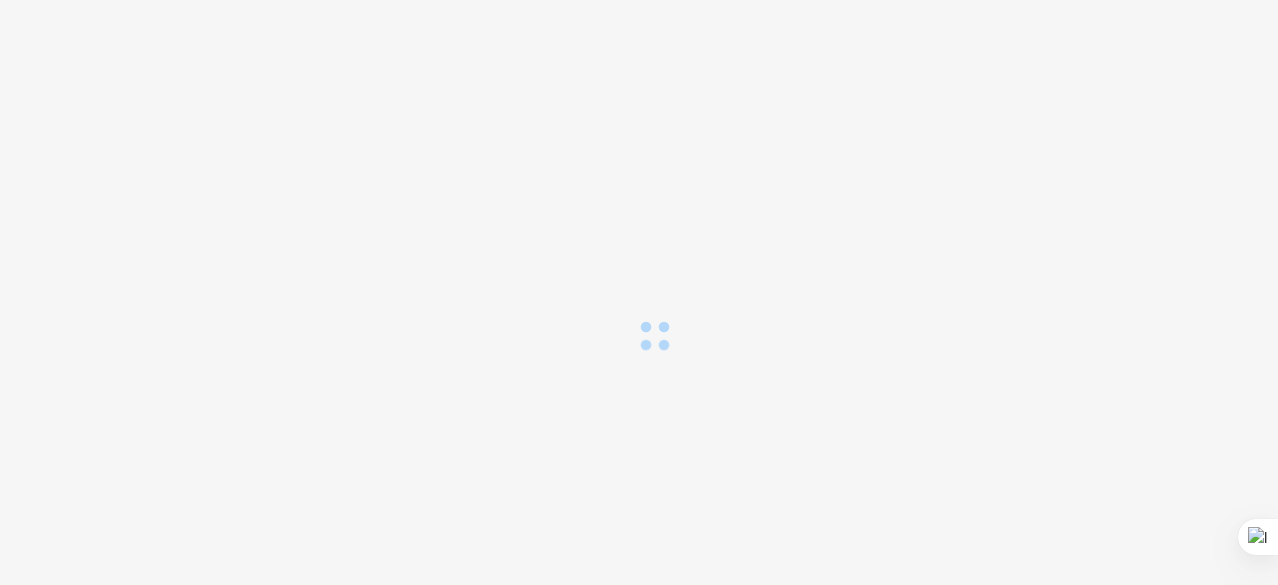 scroll, scrollTop: 0, scrollLeft: 0, axis: both 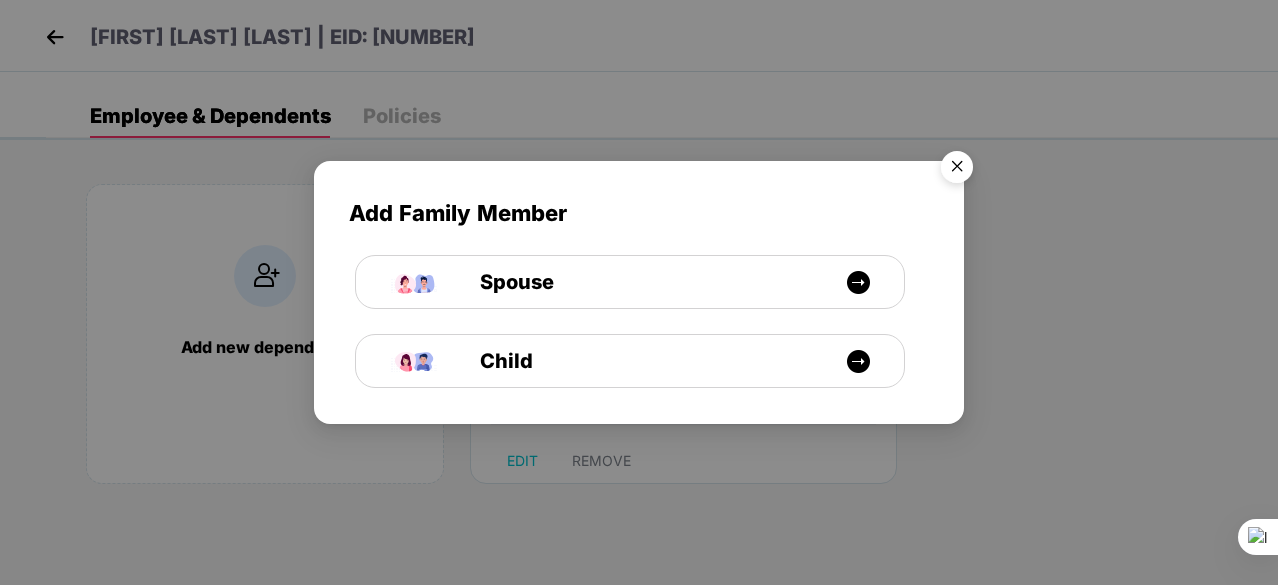 click at bounding box center [957, 170] 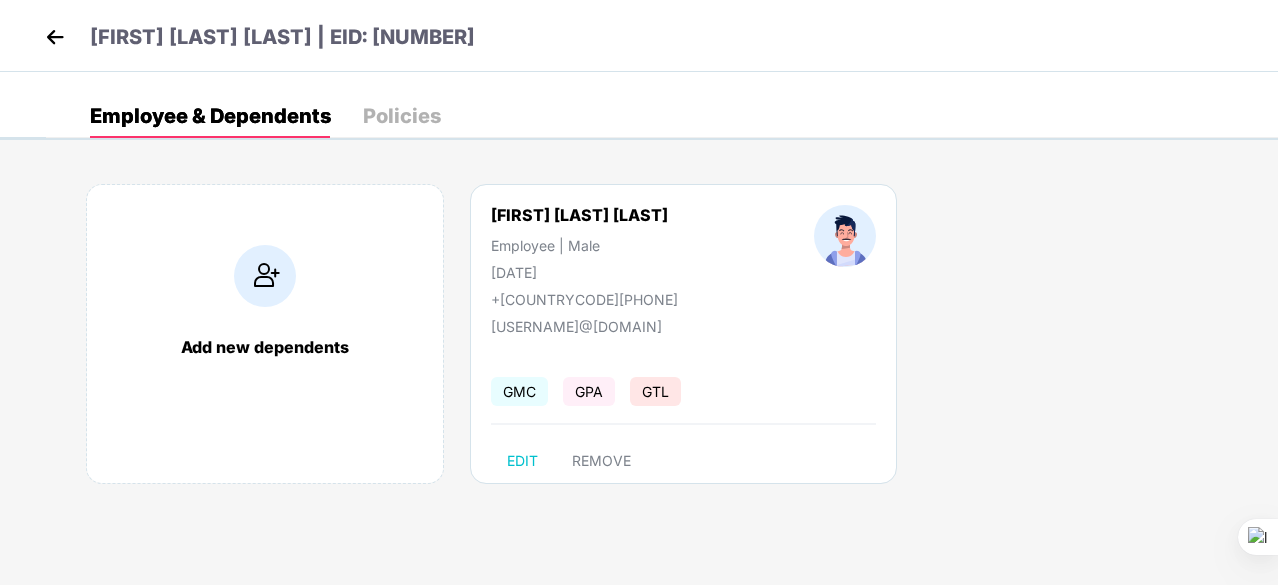 click at bounding box center [55, 37] 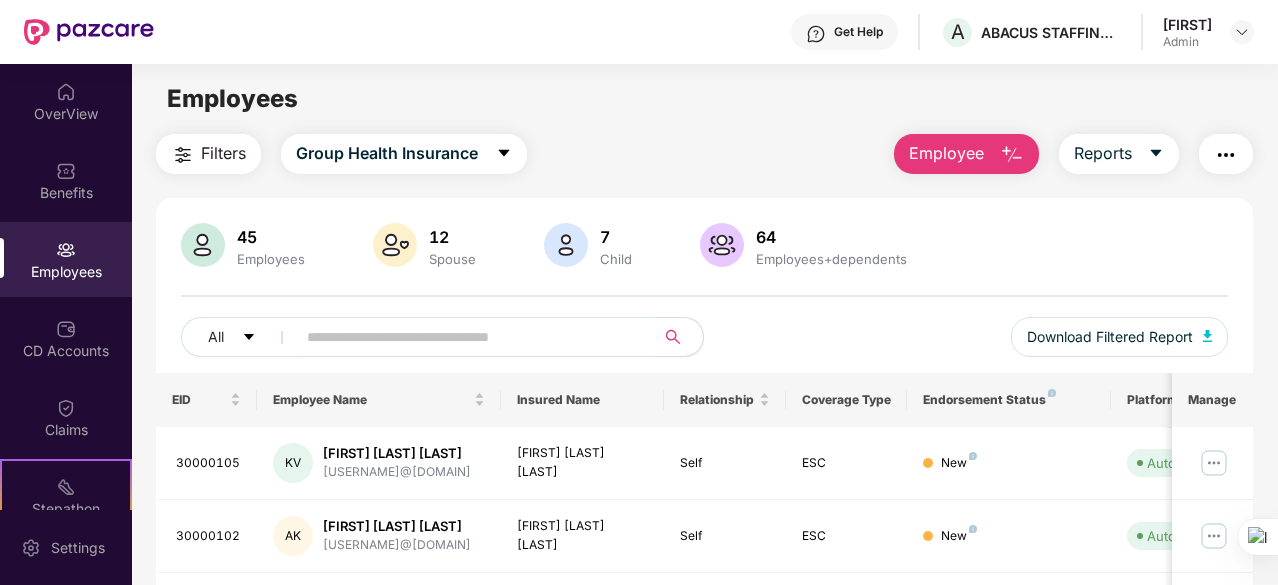 click at bounding box center [1012, 155] 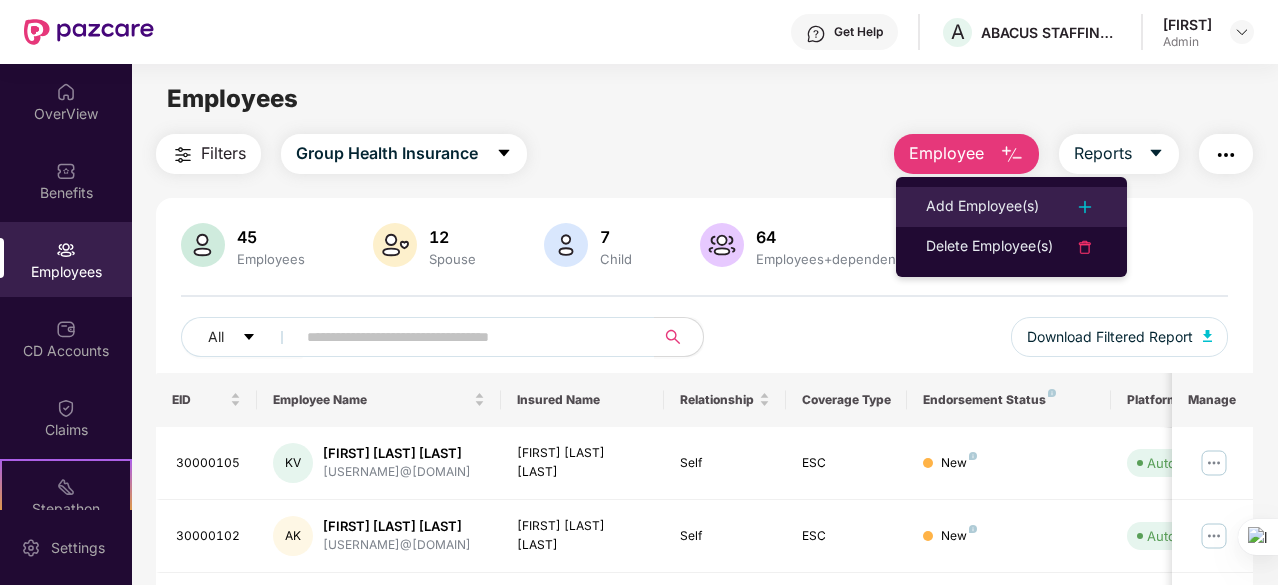 click on "Add Employee(s)" at bounding box center (982, 207) 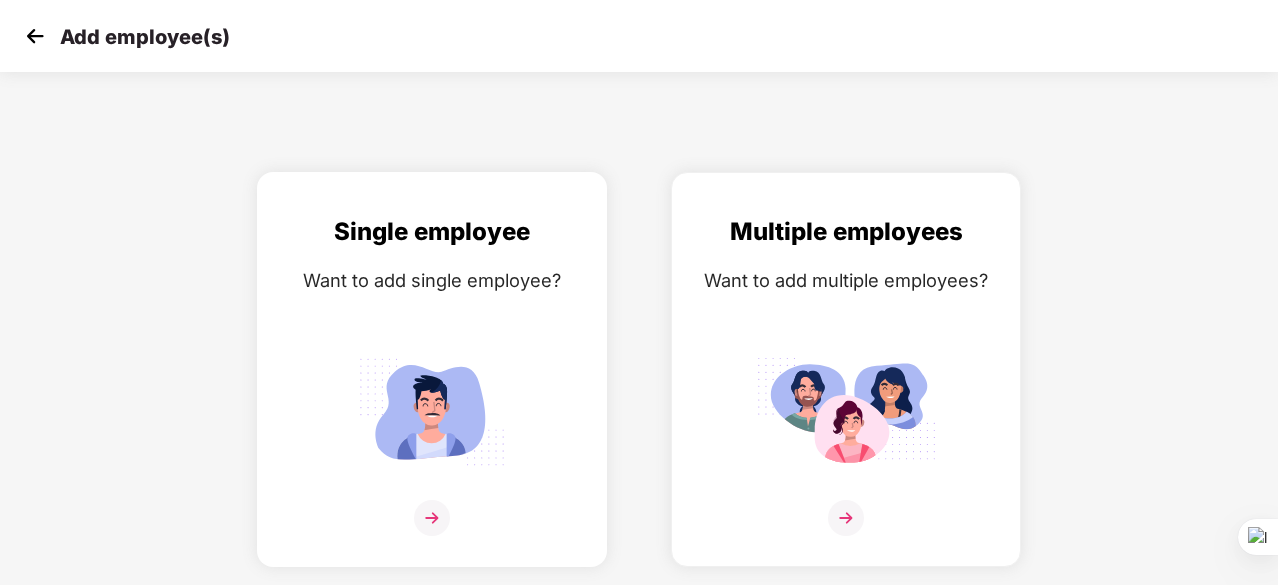 click at bounding box center (432, 518) 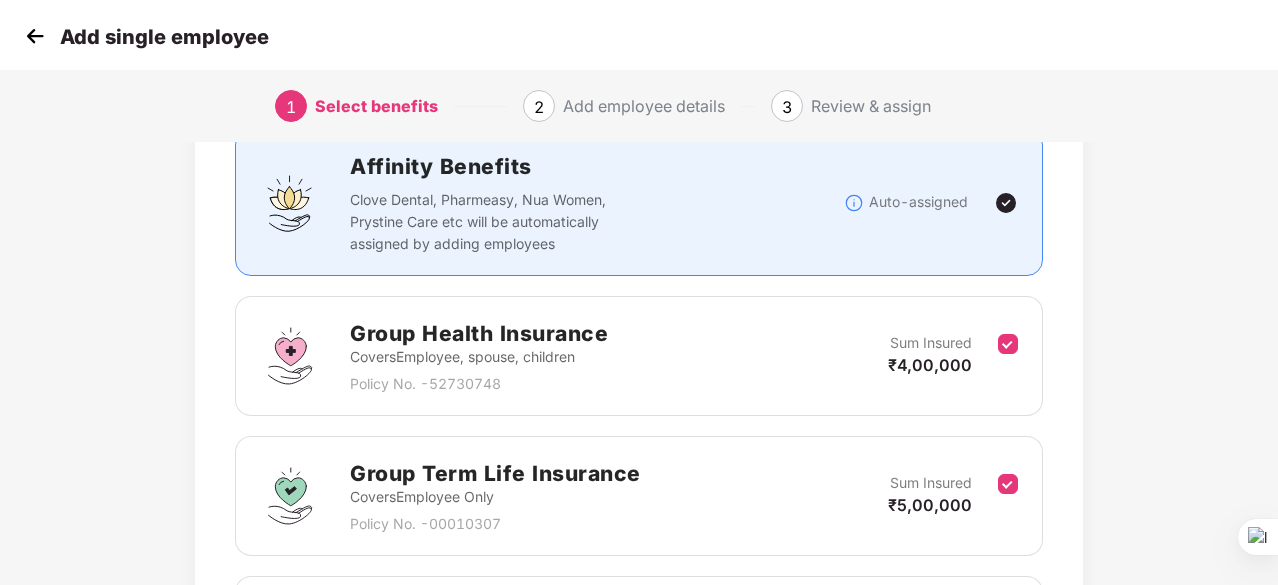 scroll, scrollTop: 431, scrollLeft: 0, axis: vertical 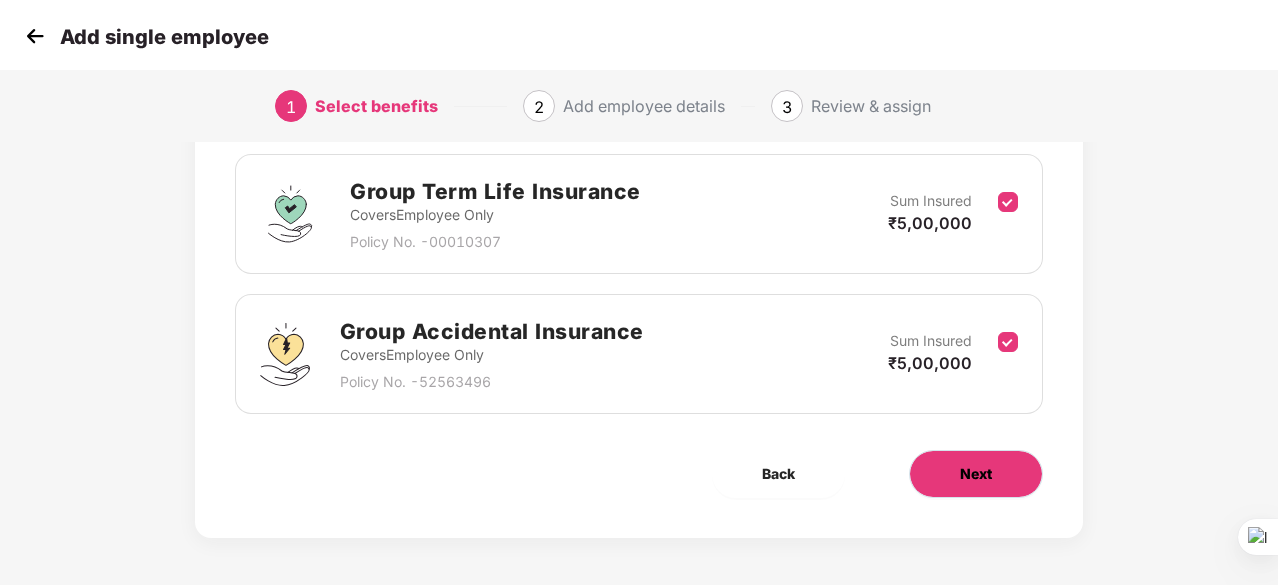 click on "Next" at bounding box center [976, 474] 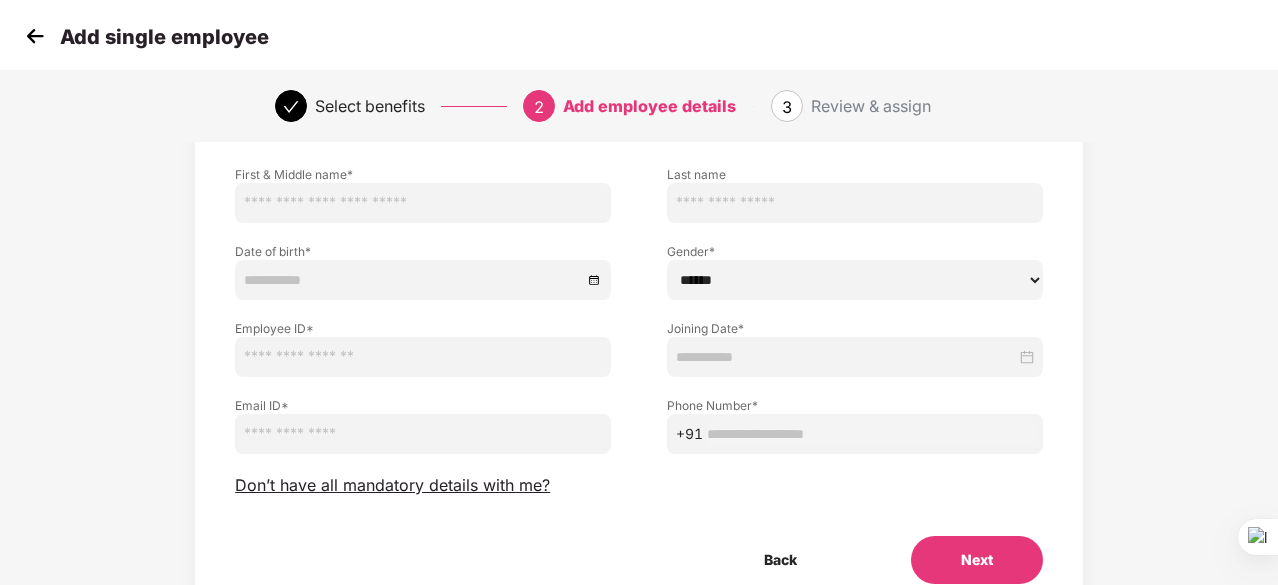 scroll, scrollTop: 100, scrollLeft: 0, axis: vertical 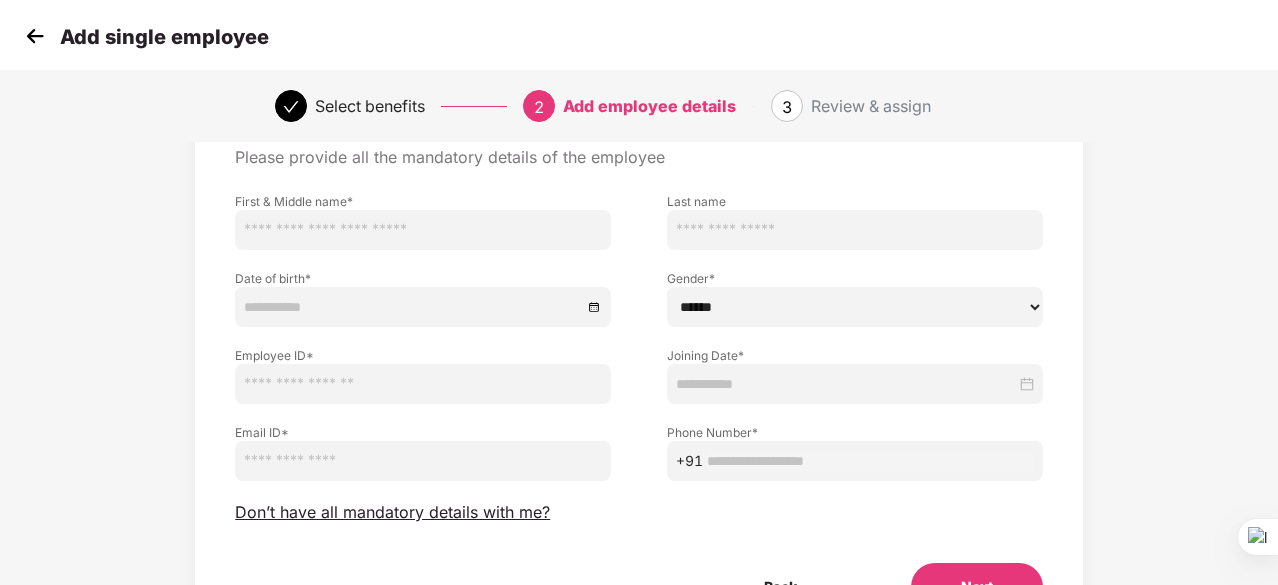 click at bounding box center (423, 230) 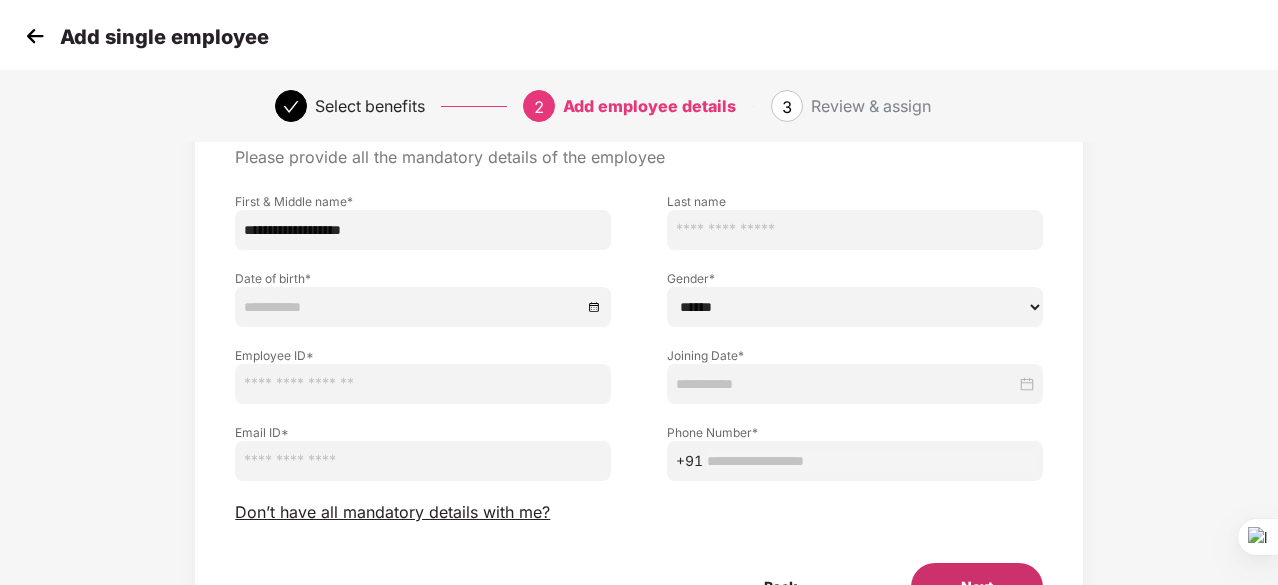 type on "**********" 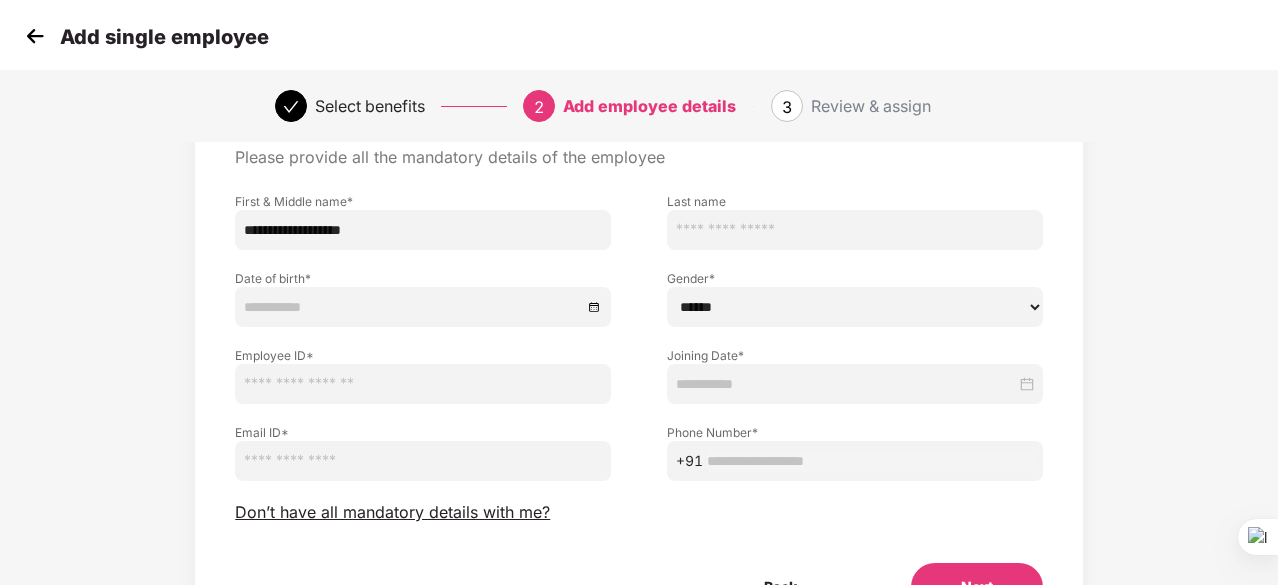 click at bounding box center [870, 461] 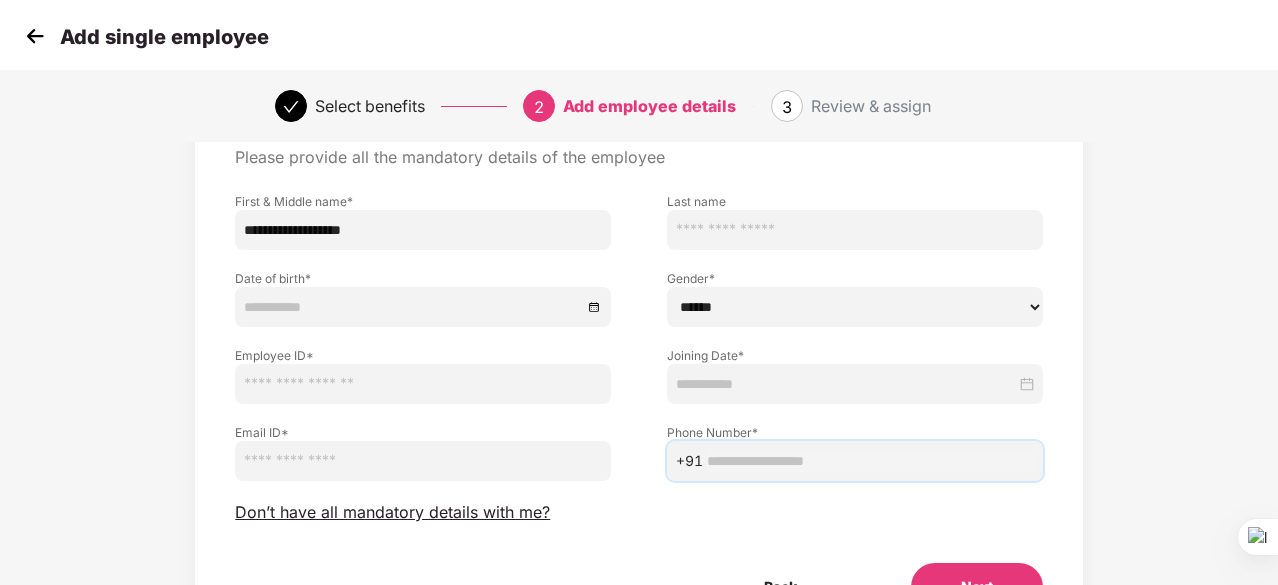 paste on "**********" 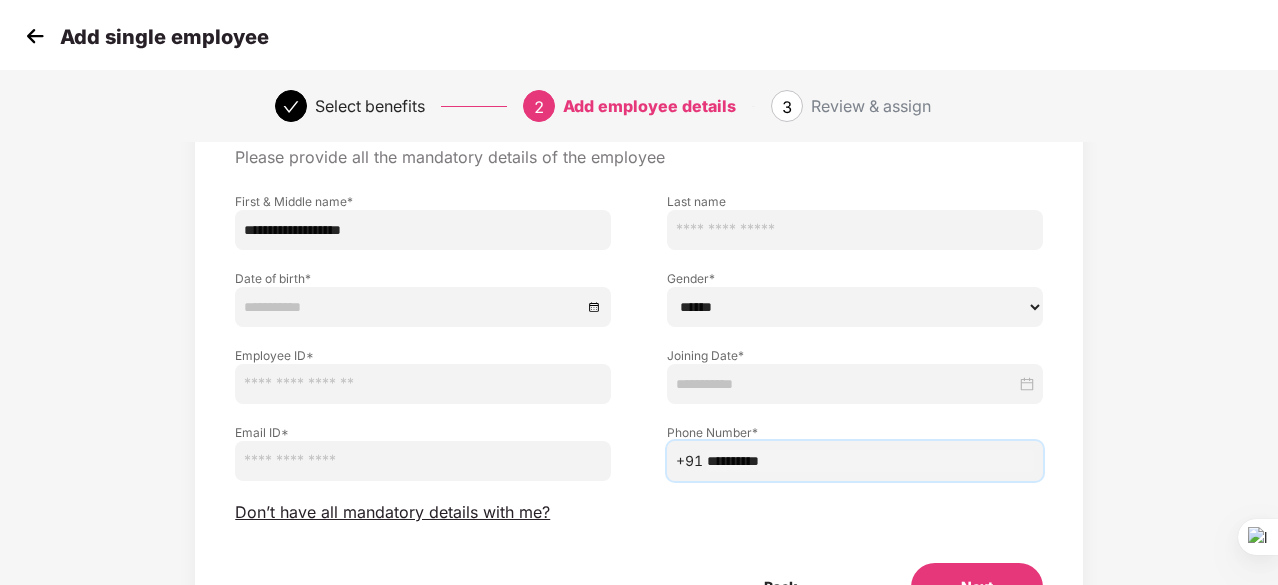 type on "**********" 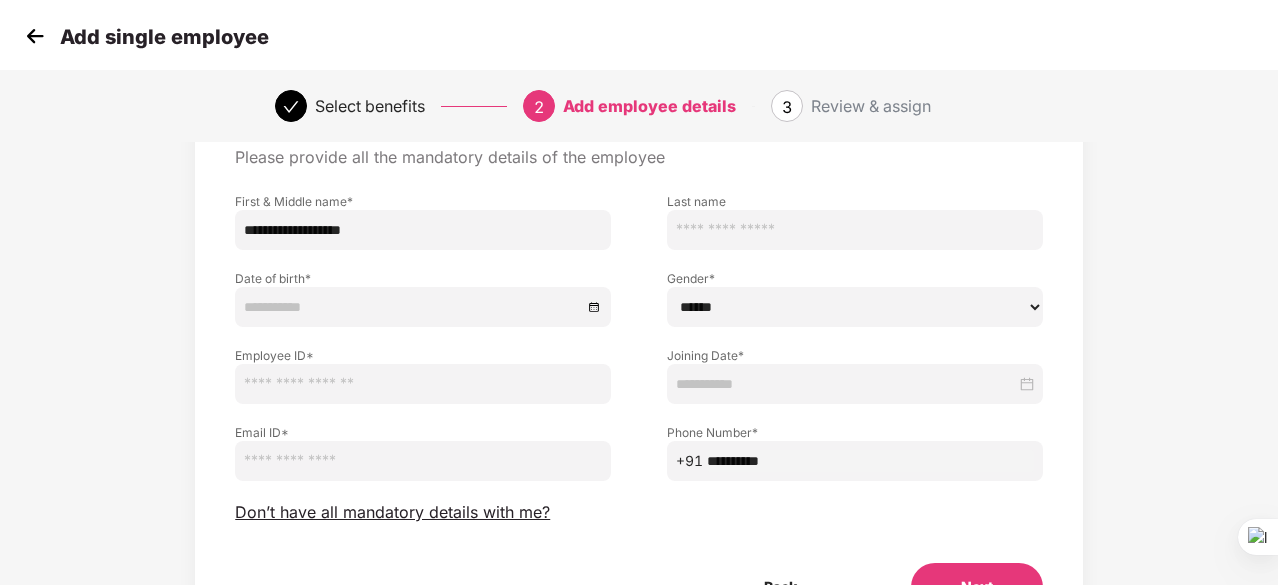 select on "****" 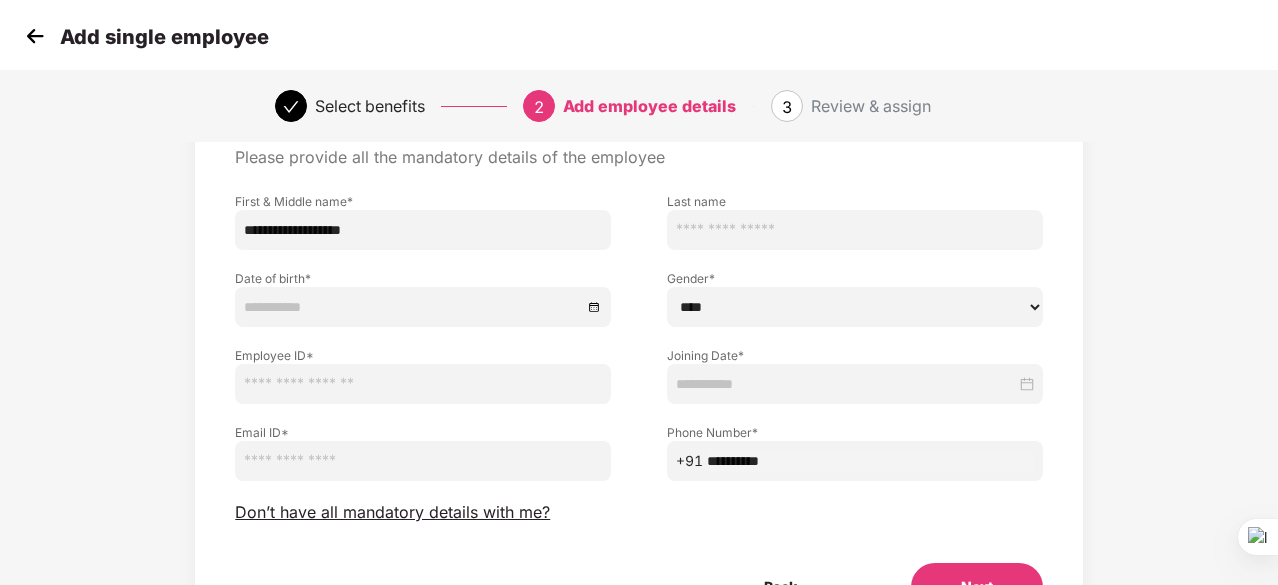 click on "****** **** ******" at bounding box center [855, 307] 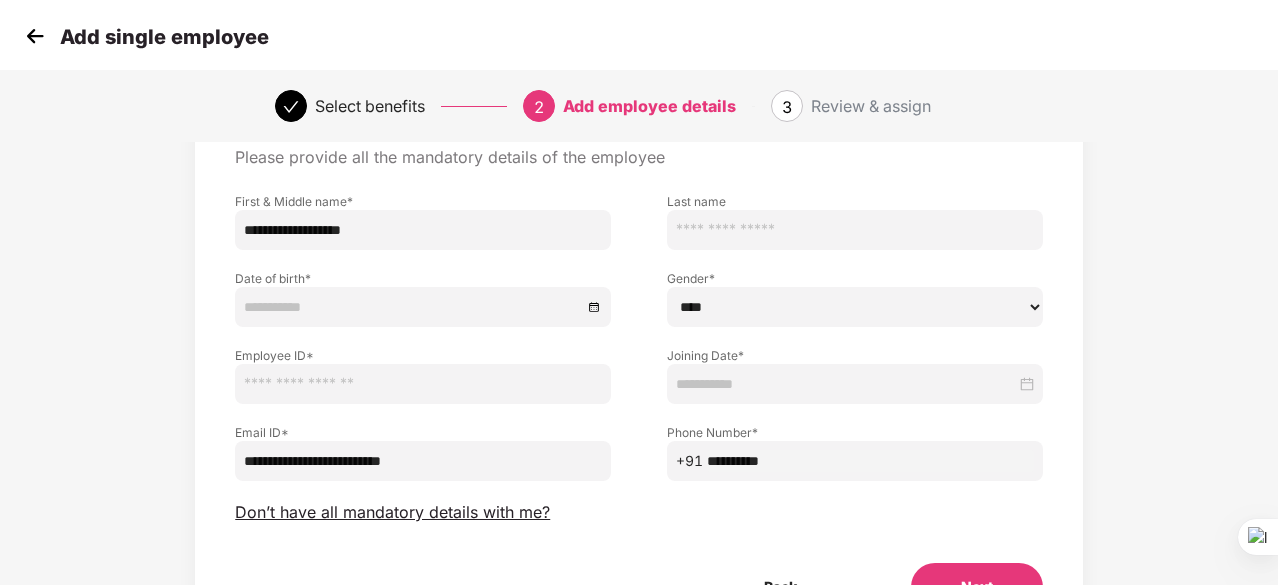 type on "**********" 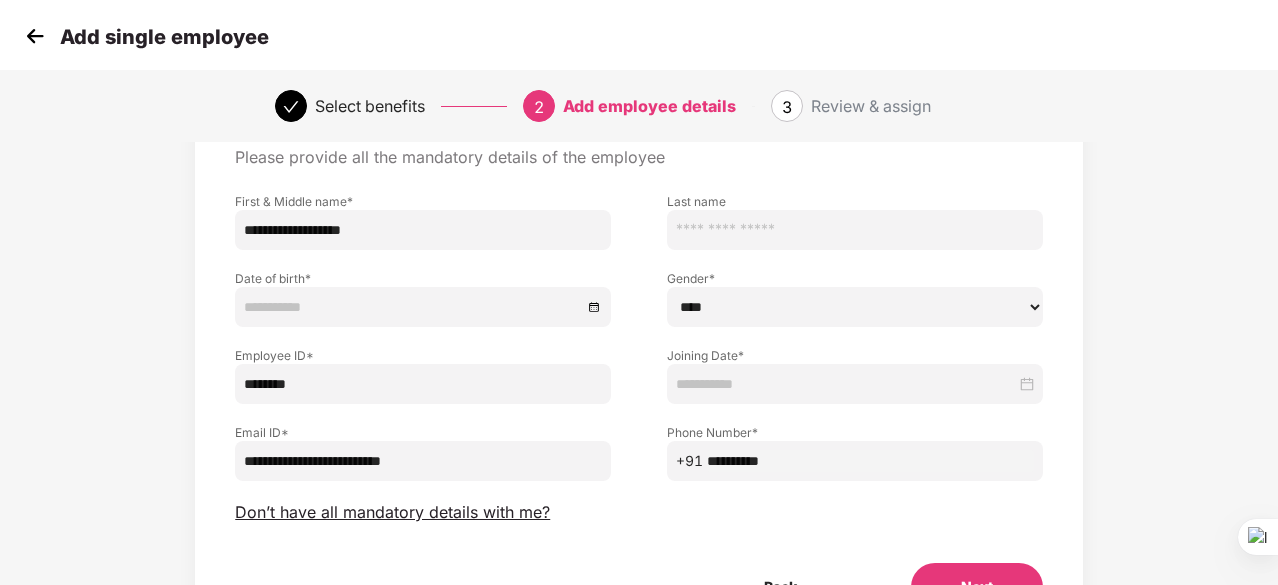 type on "********" 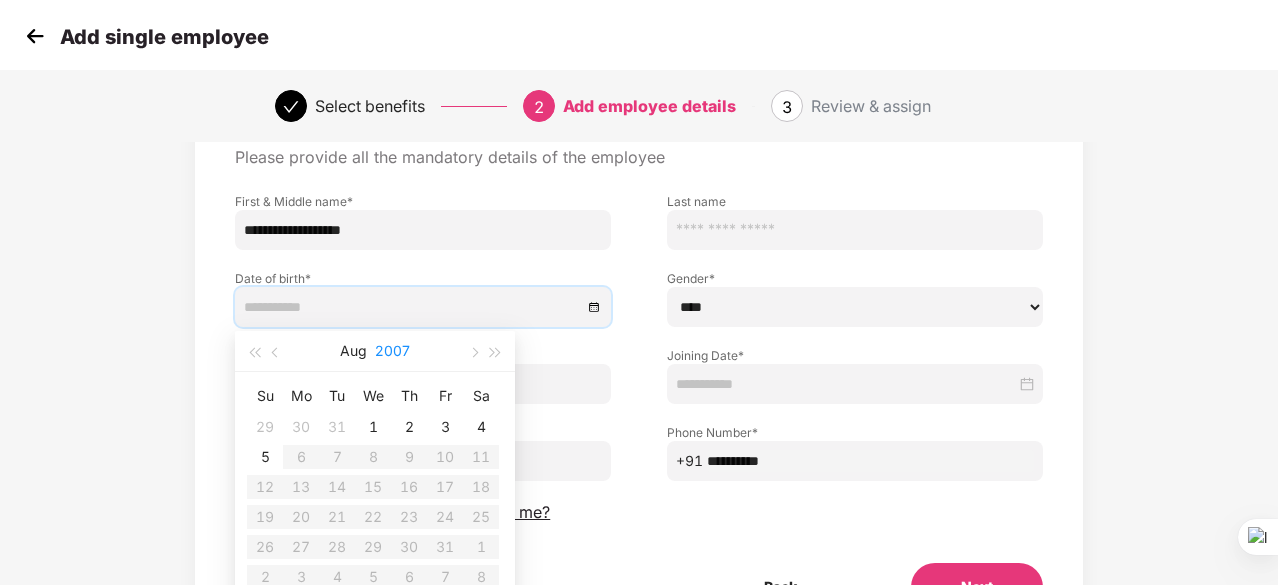 click on "2007" at bounding box center [392, 351] 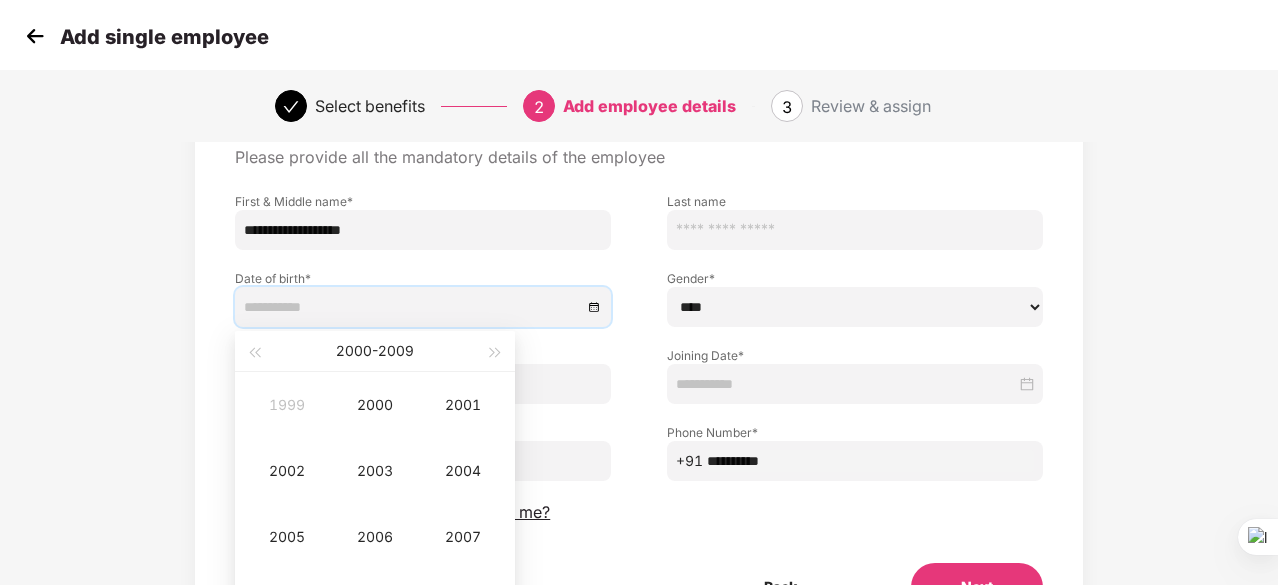 click on "2000 - 2009" at bounding box center [375, 351] 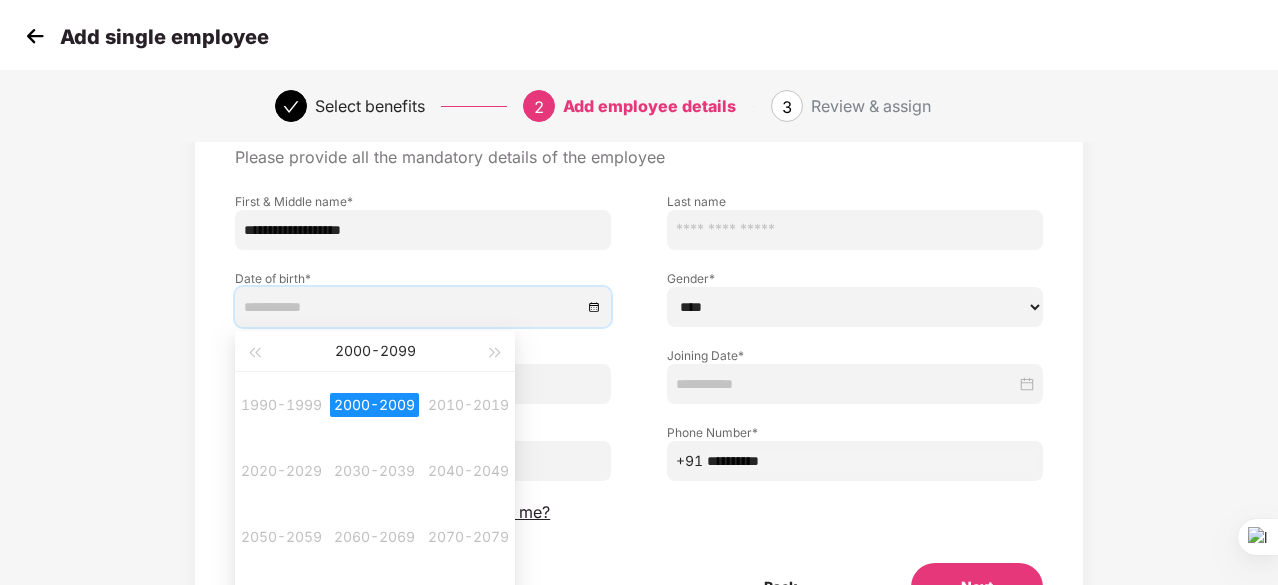type on "**********" 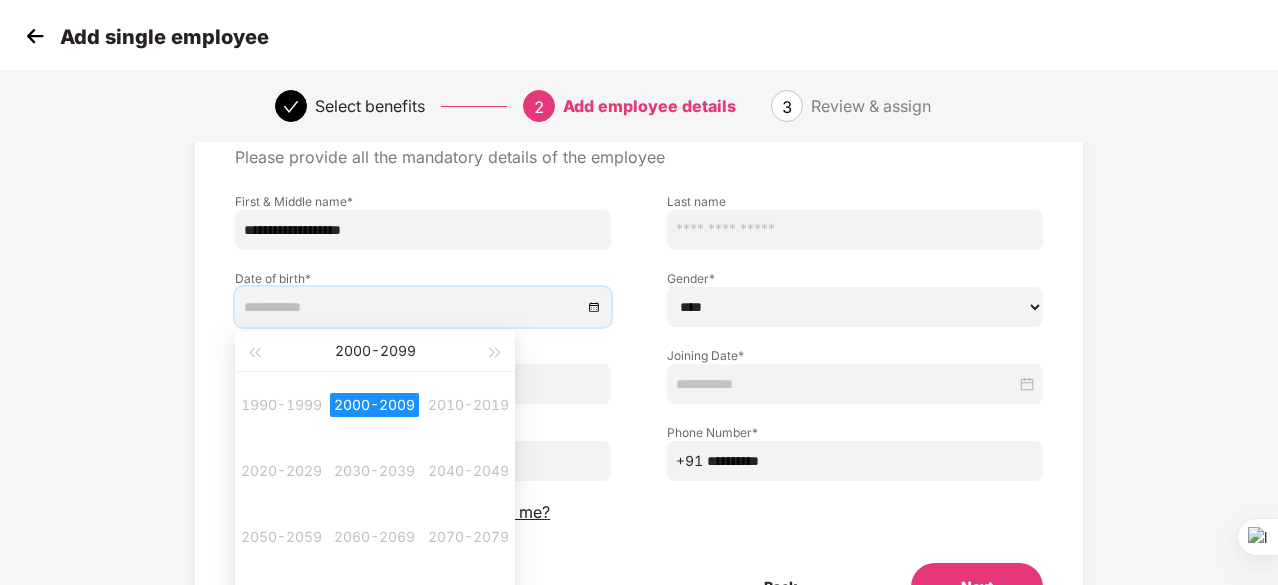 click on "2000-2009" at bounding box center (374, 405) 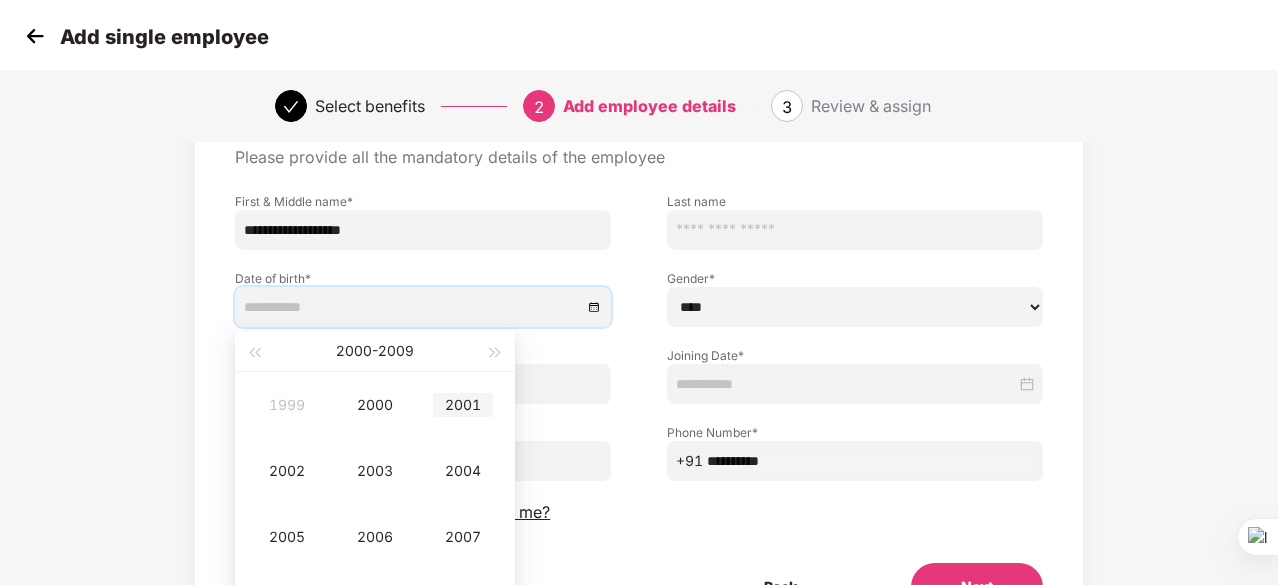type on "**********" 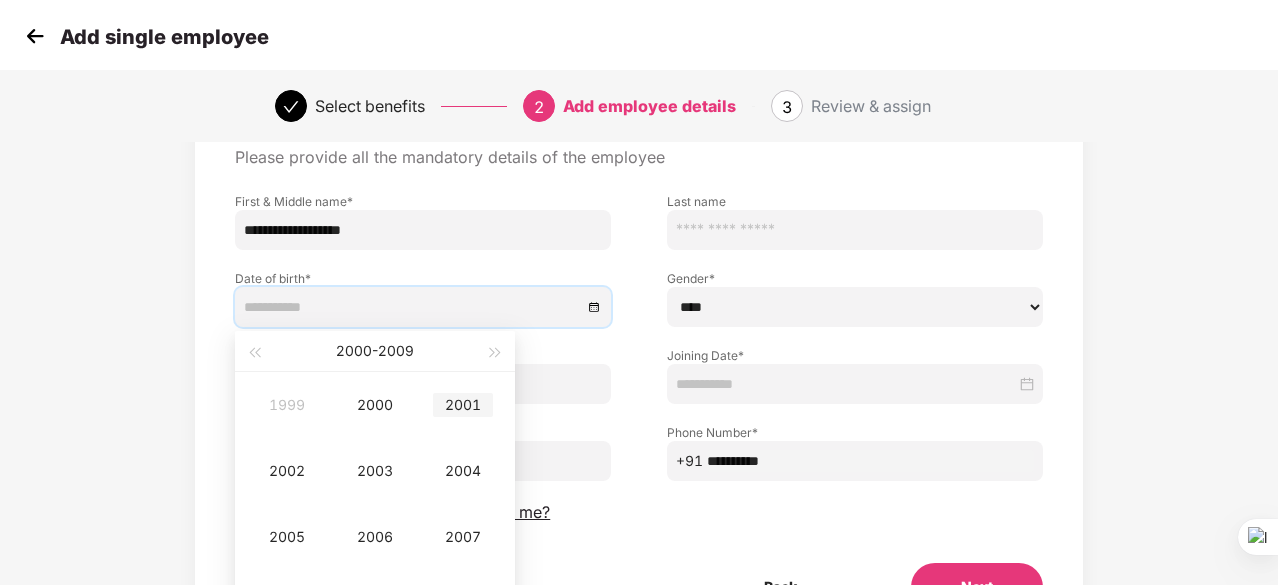 click on "2001" at bounding box center (463, 405) 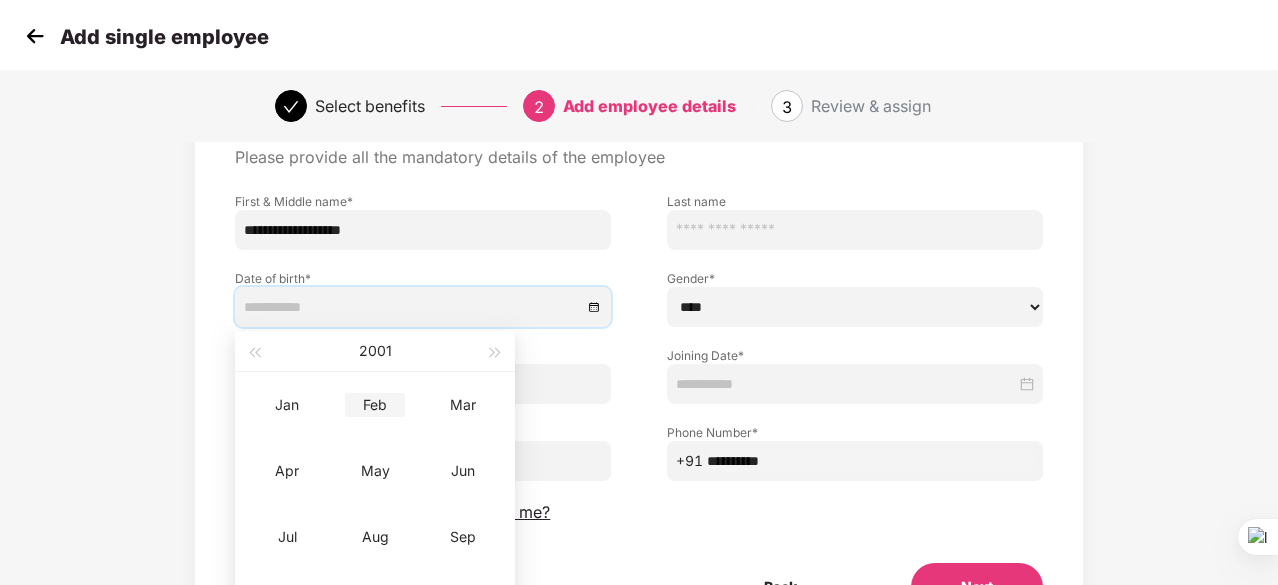 type on "**********" 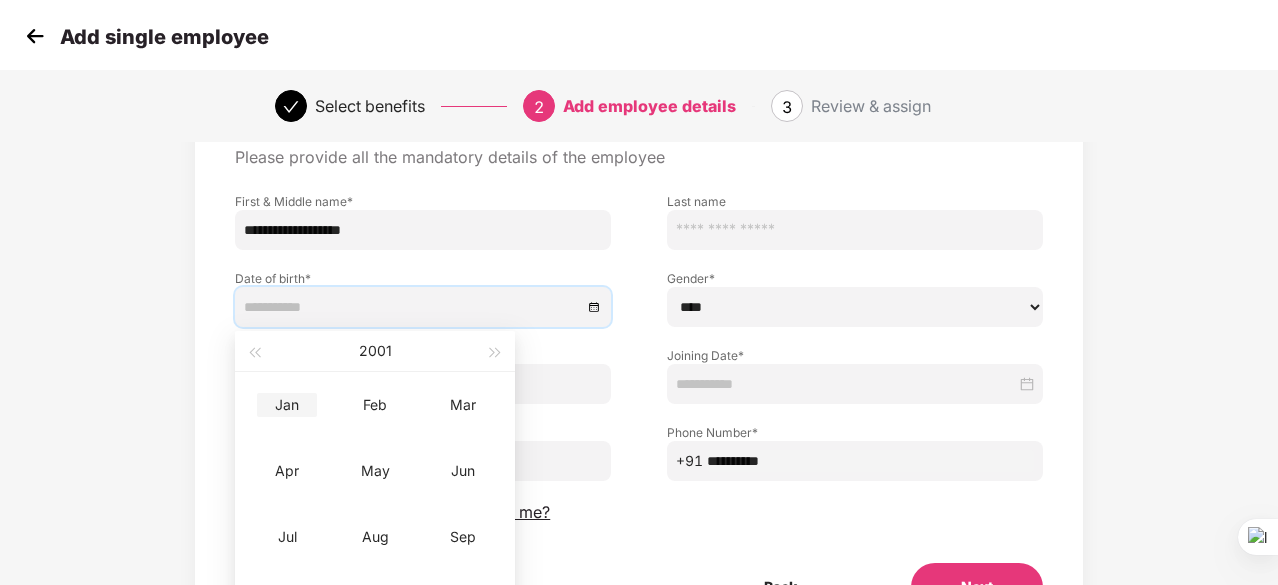 type on "**********" 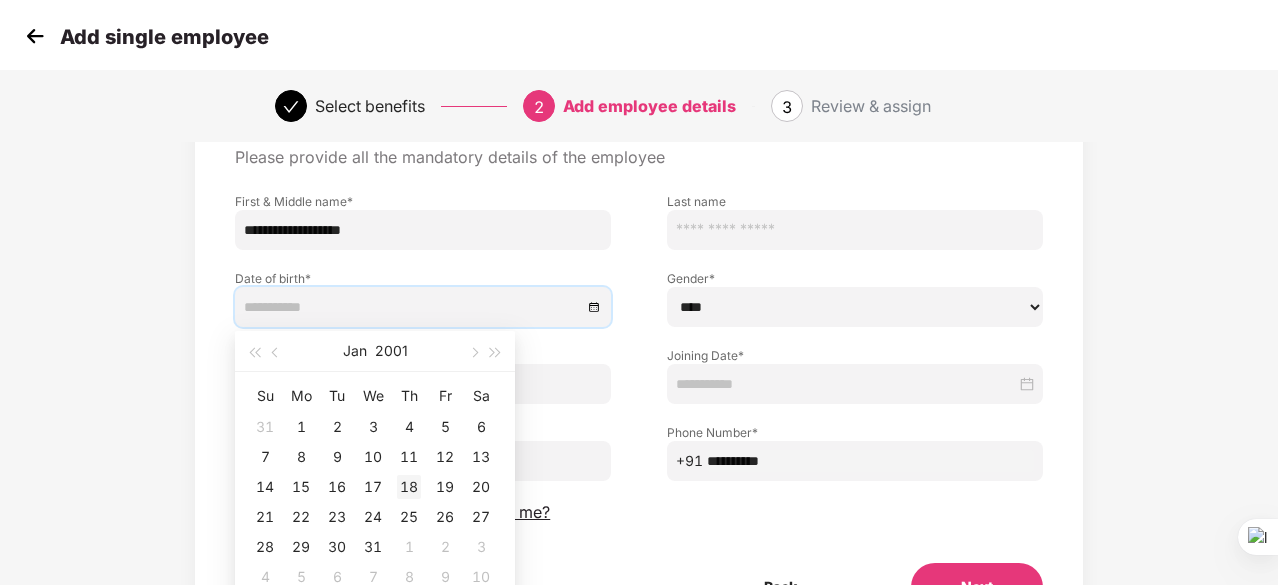 type on "**********" 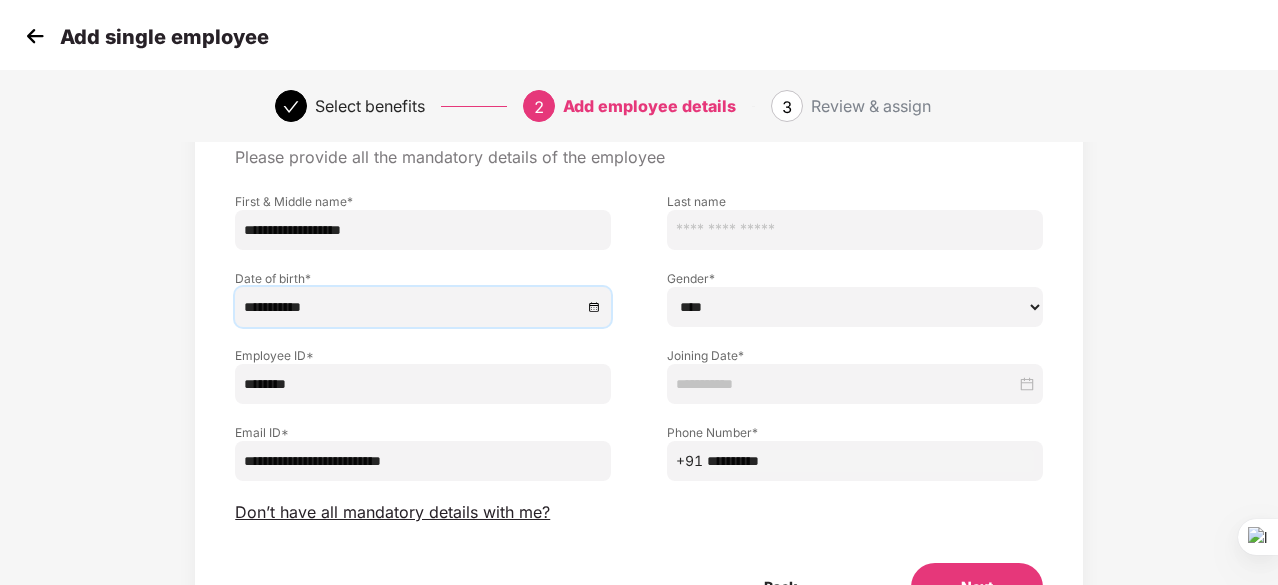 scroll, scrollTop: 200, scrollLeft: 0, axis: vertical 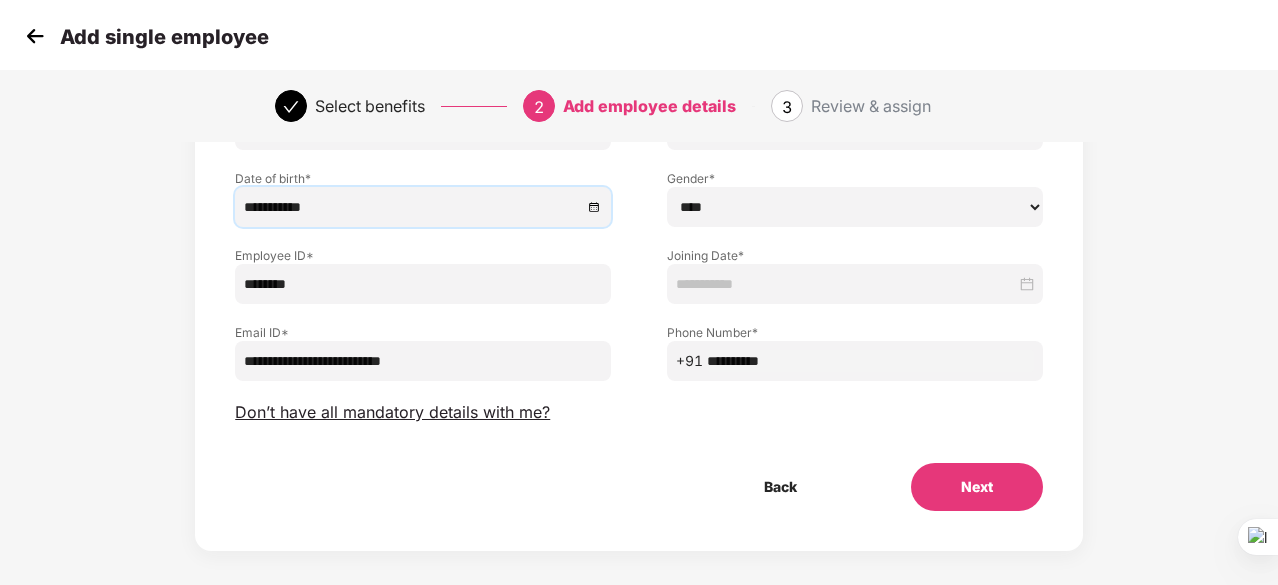 click at bounding box center [846, 284] 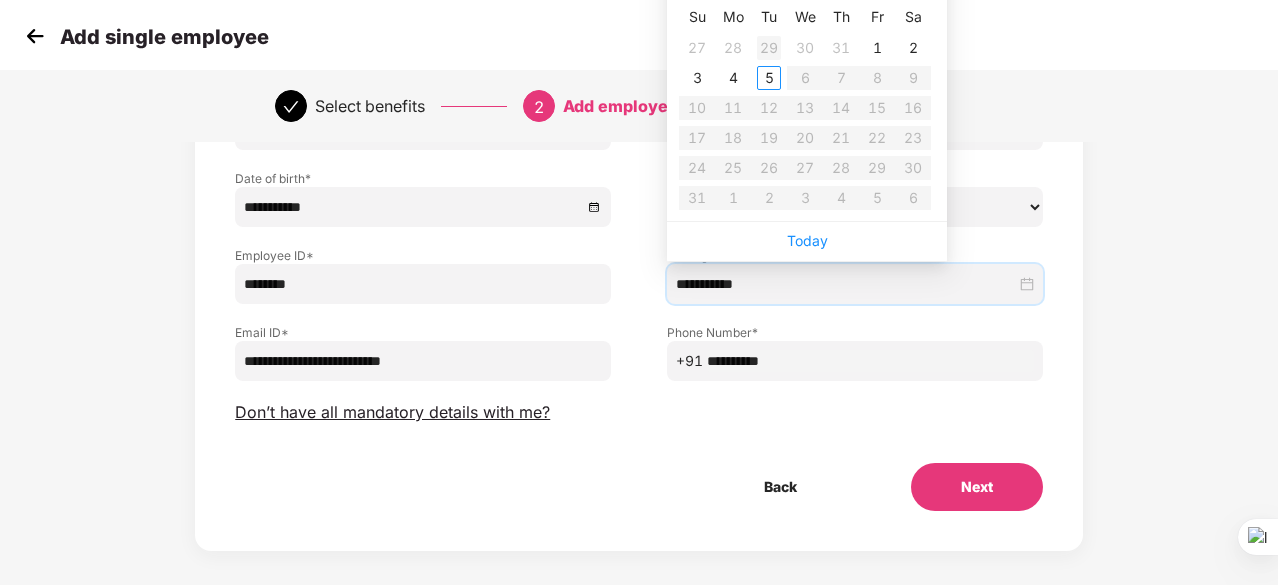 type on "**********" 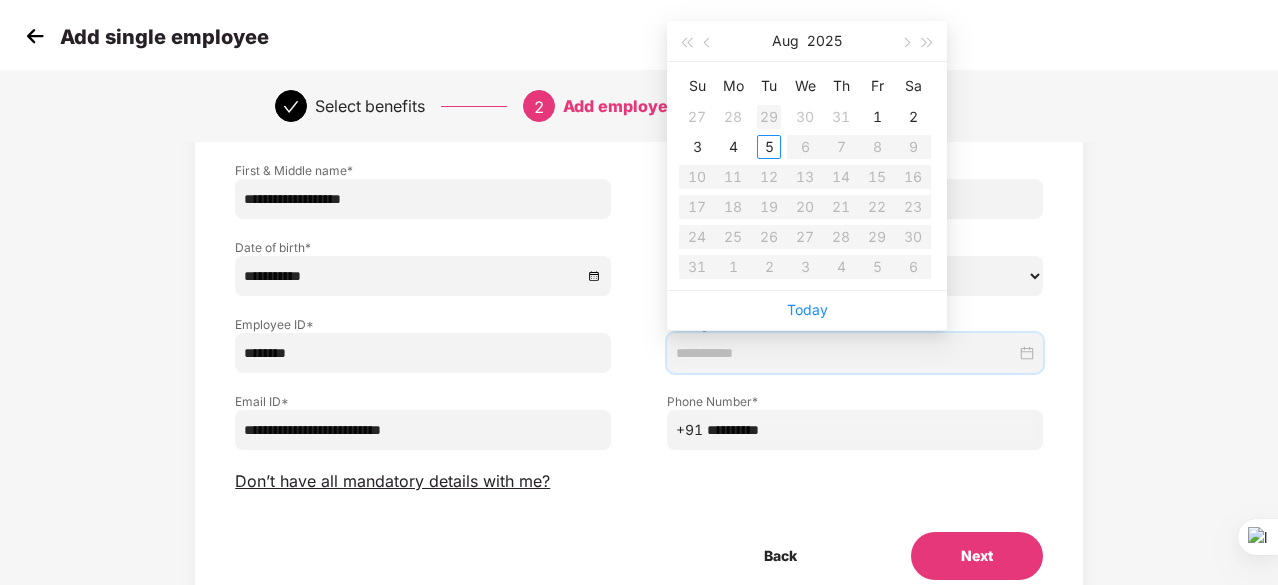 scroll, scrollTop: 100, scrollLeft: 0, axis: vertical 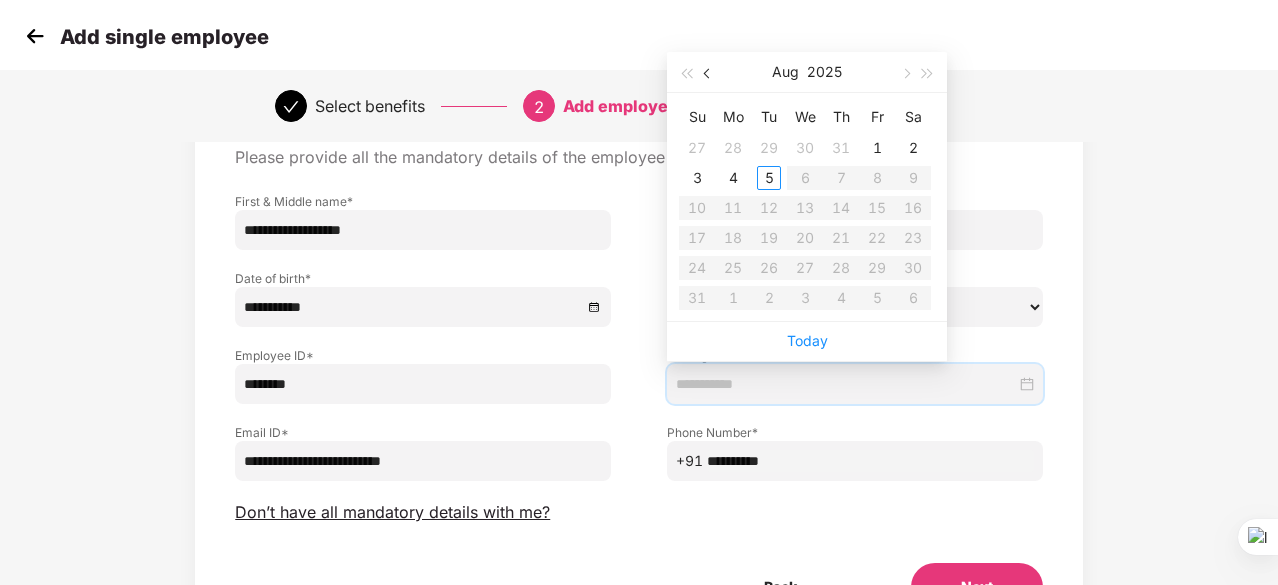 click at bounding box center (708, 72) 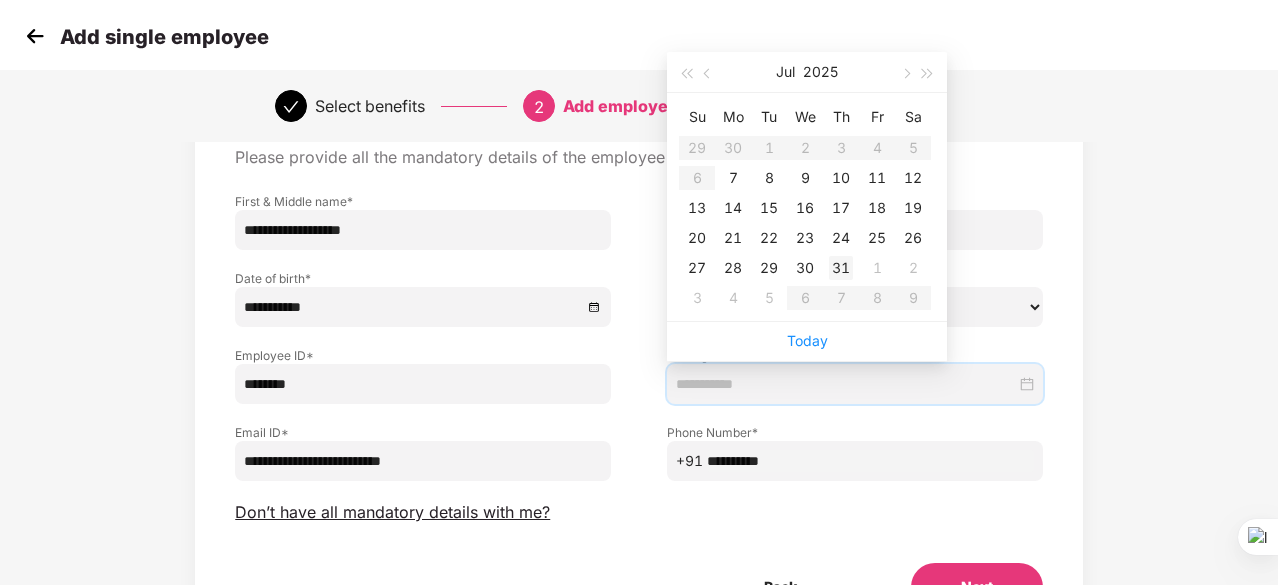 type on "**********" 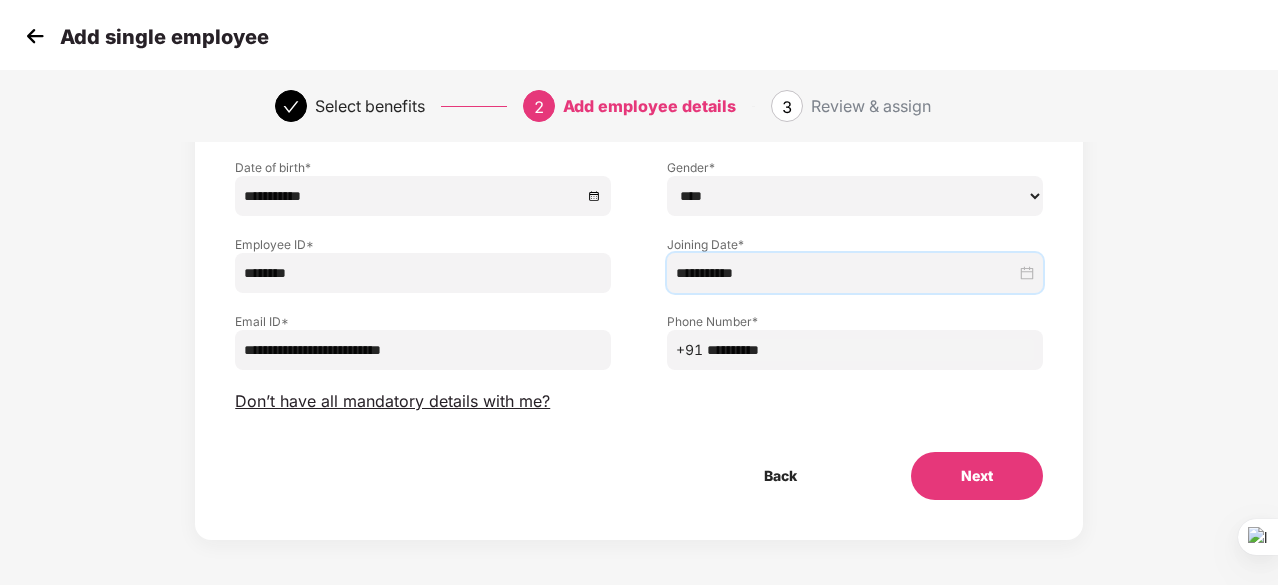 scroll, scrollTop: 216, scrollLeft: 0, axis: vertical 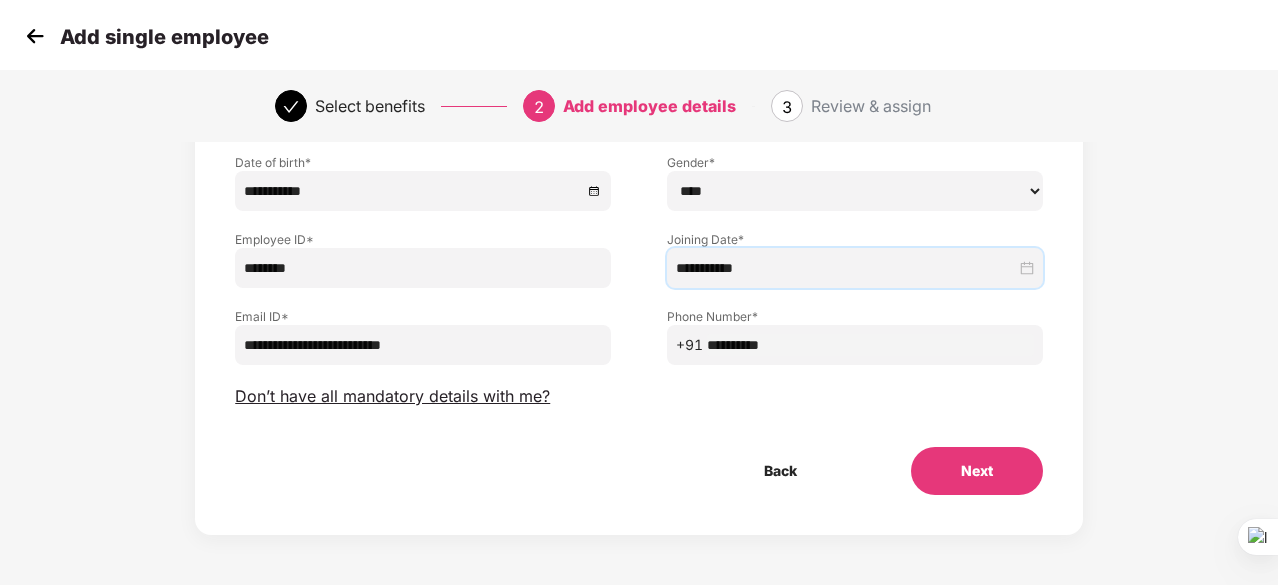 click on "Next" at bounding box center (977, 471) 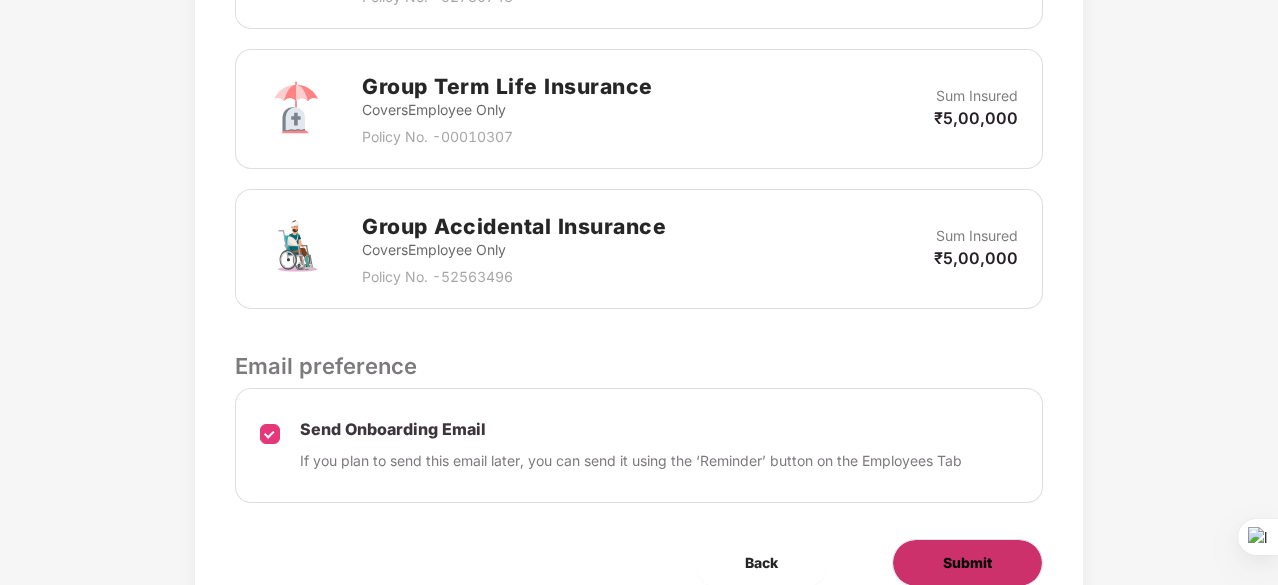 scroll, scrollTop: 866, scrollLeft: 0, axis: vertical 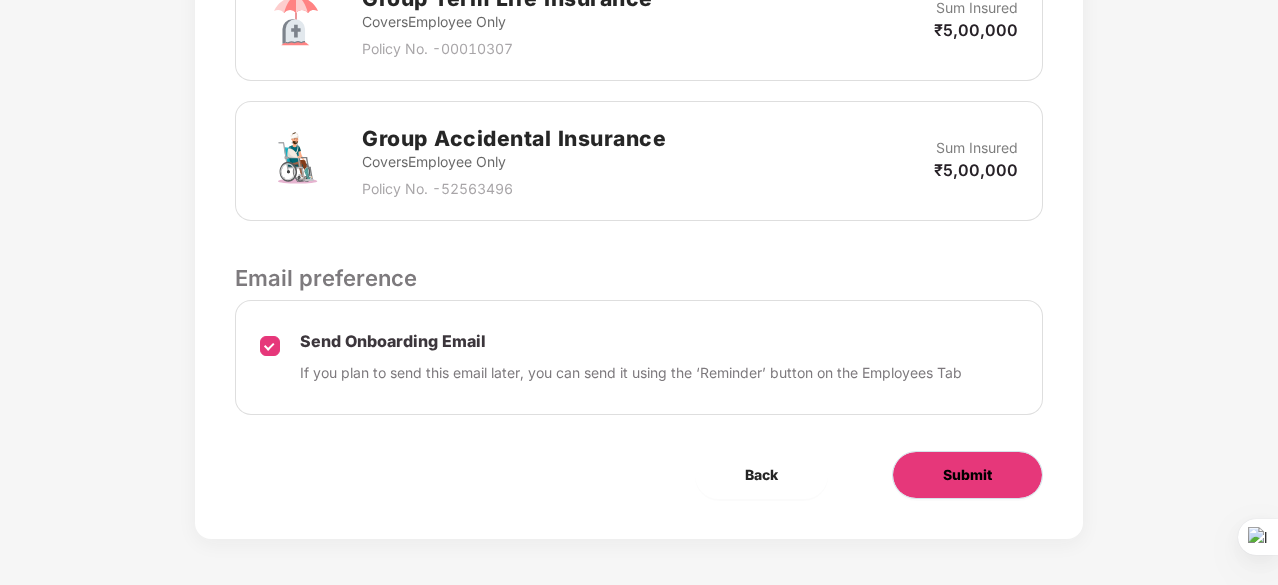 click on "Submit" at bounding box center (967, 475) 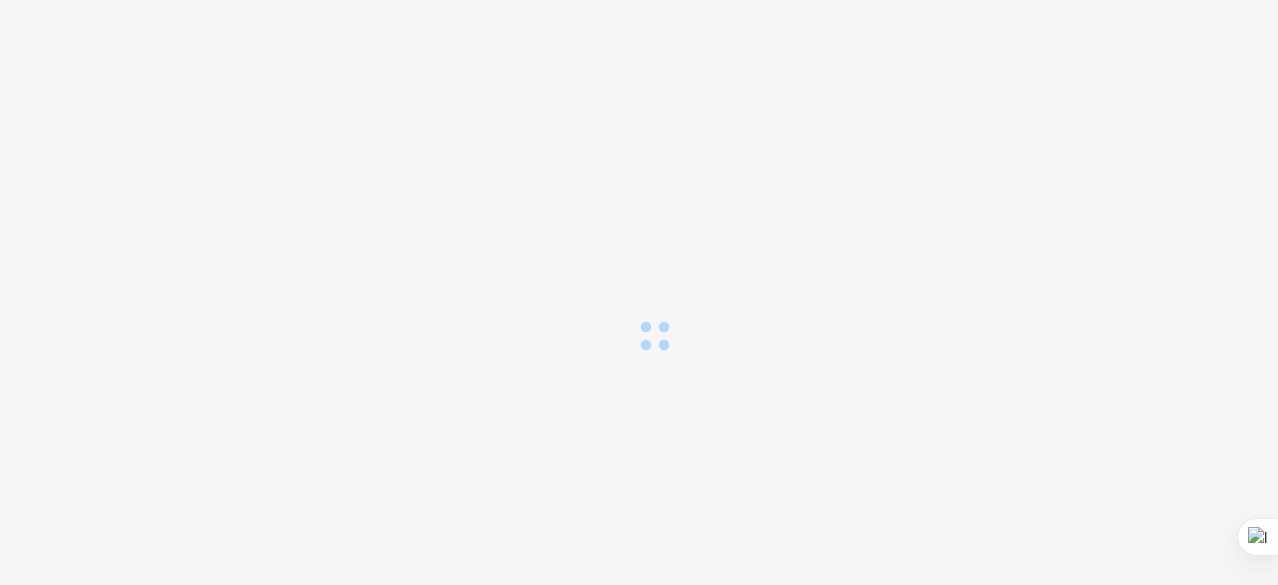 scroll, scrollTop: 0, scrollLeft: 0, axis: both 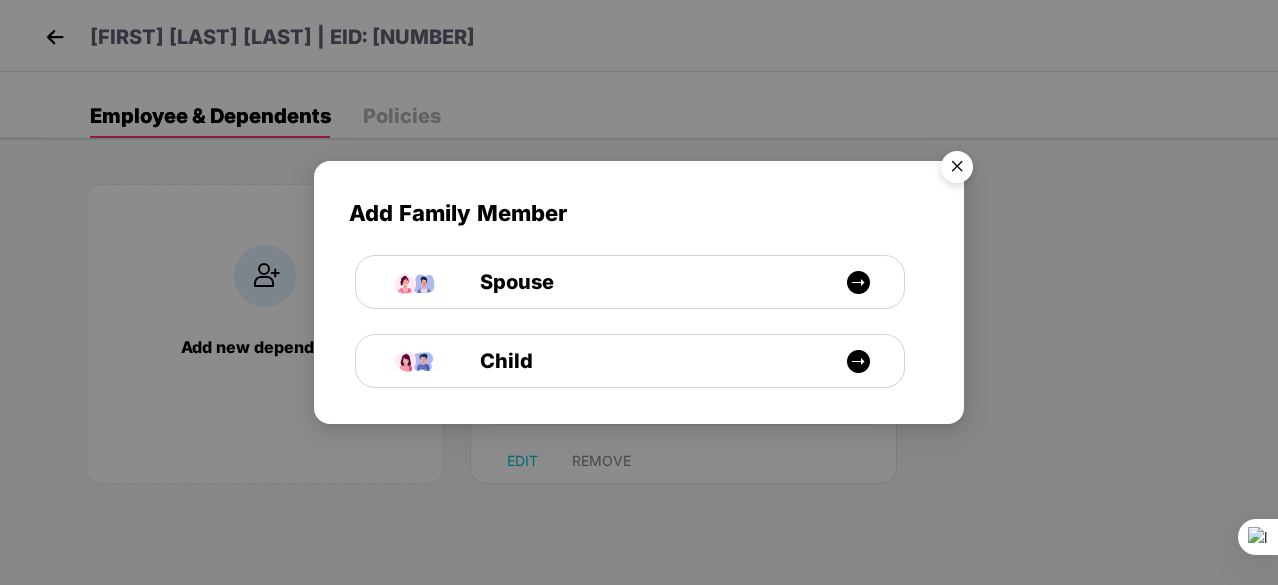 click at bounding box center [957, 170] 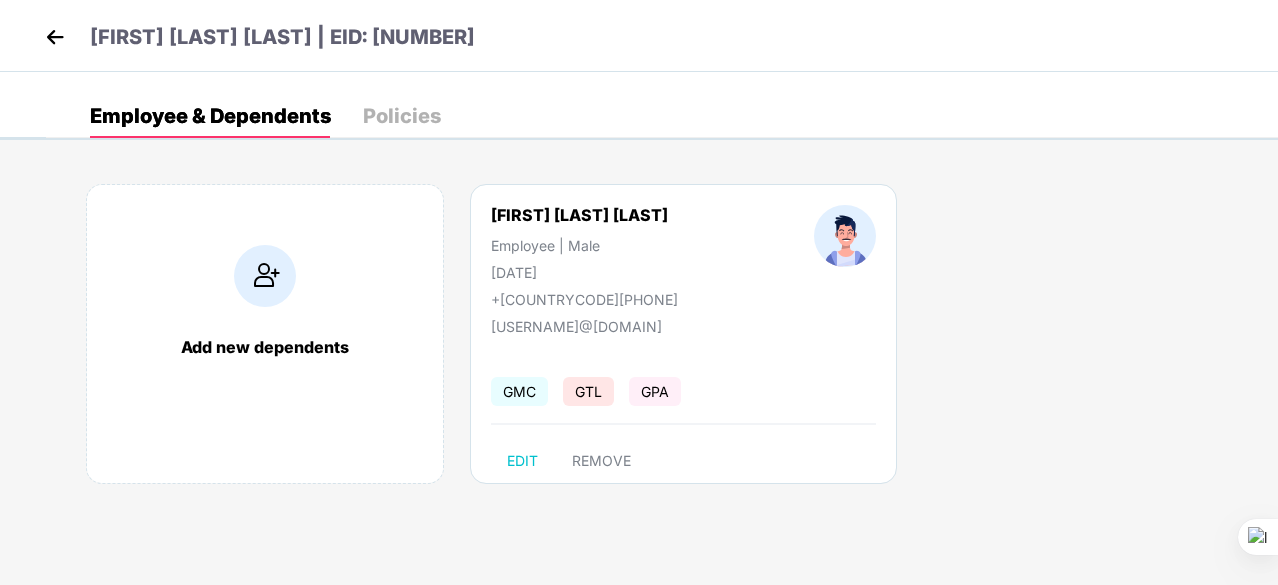 click at bounding box center (55, 37) 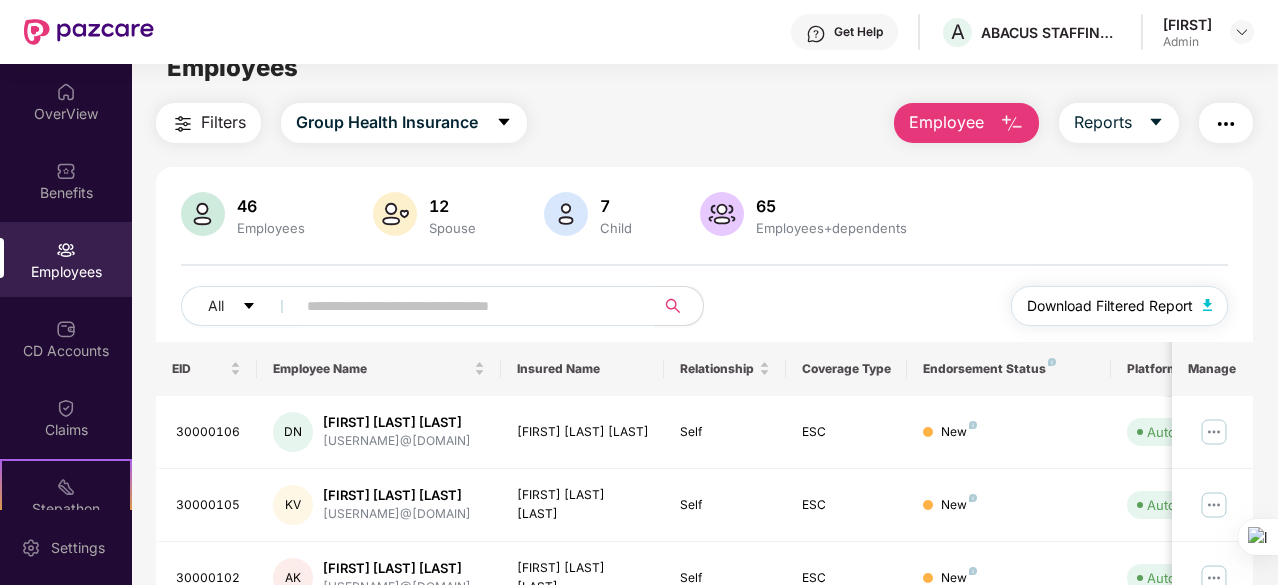 scroll, scrollTop: 0, scrollLeft: 0, axis: both 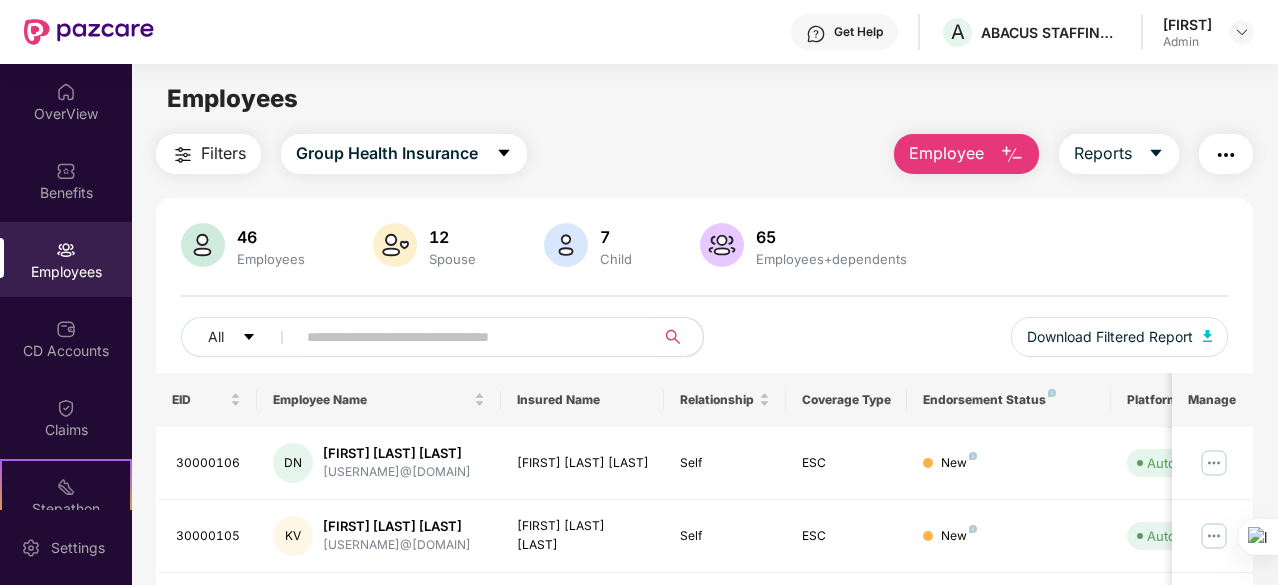 click at bounding box center (1012, 155) 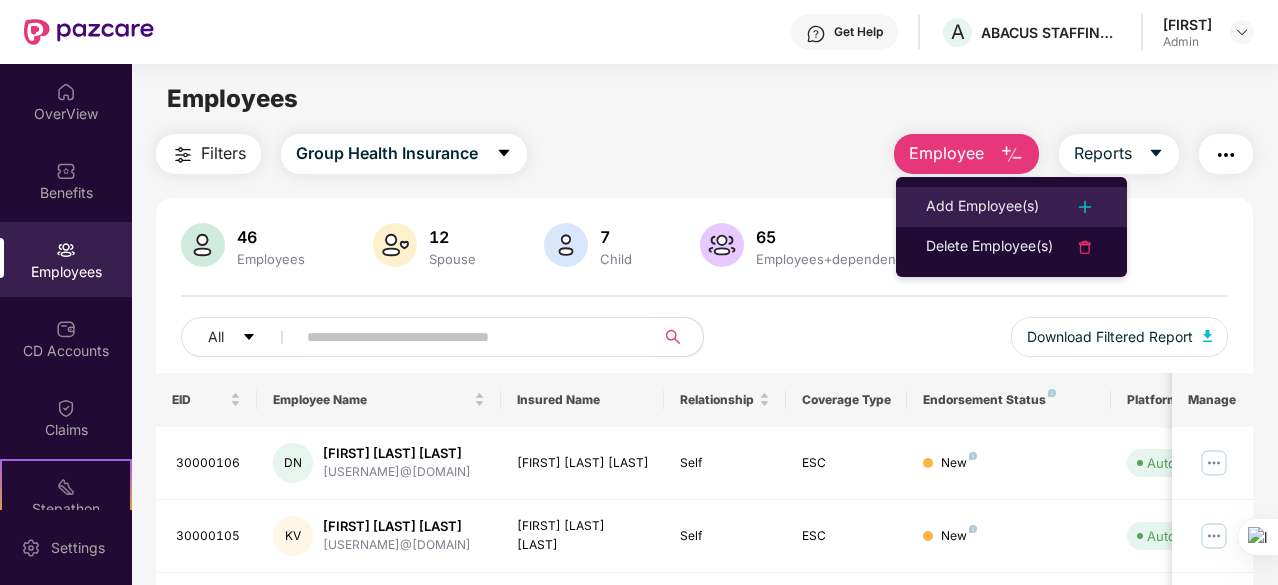 click on "Add Employee(s)" at bounding box center [982, 207] 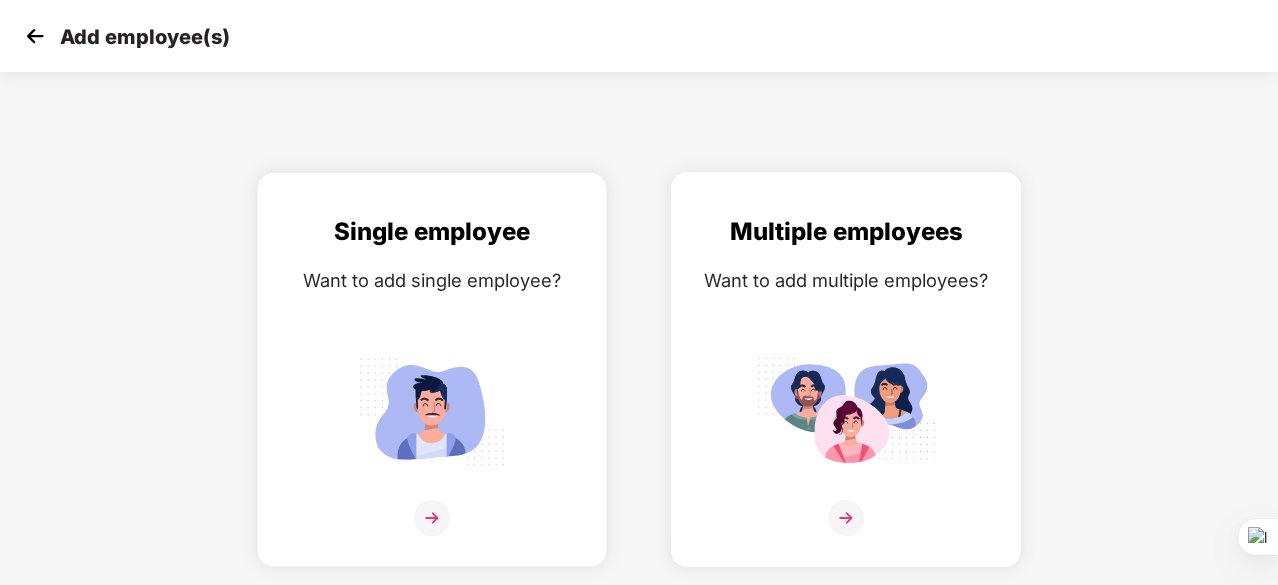 click at bounding box center [846, 518] 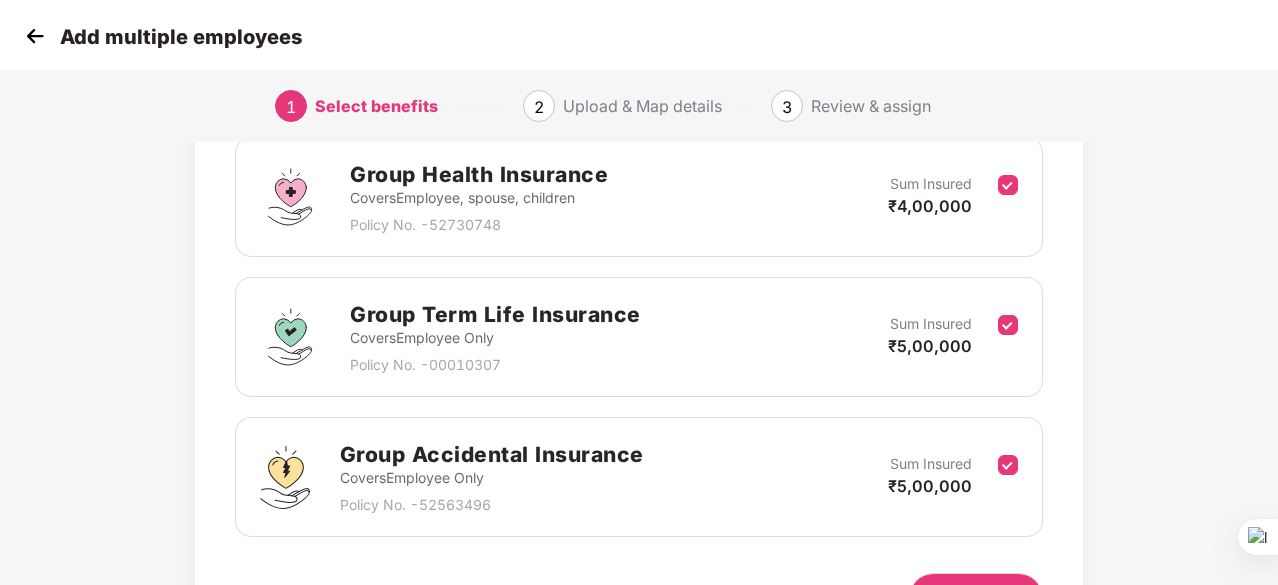 scroll, scrollTop: 431, scrollLeft: 0, axis: vertical 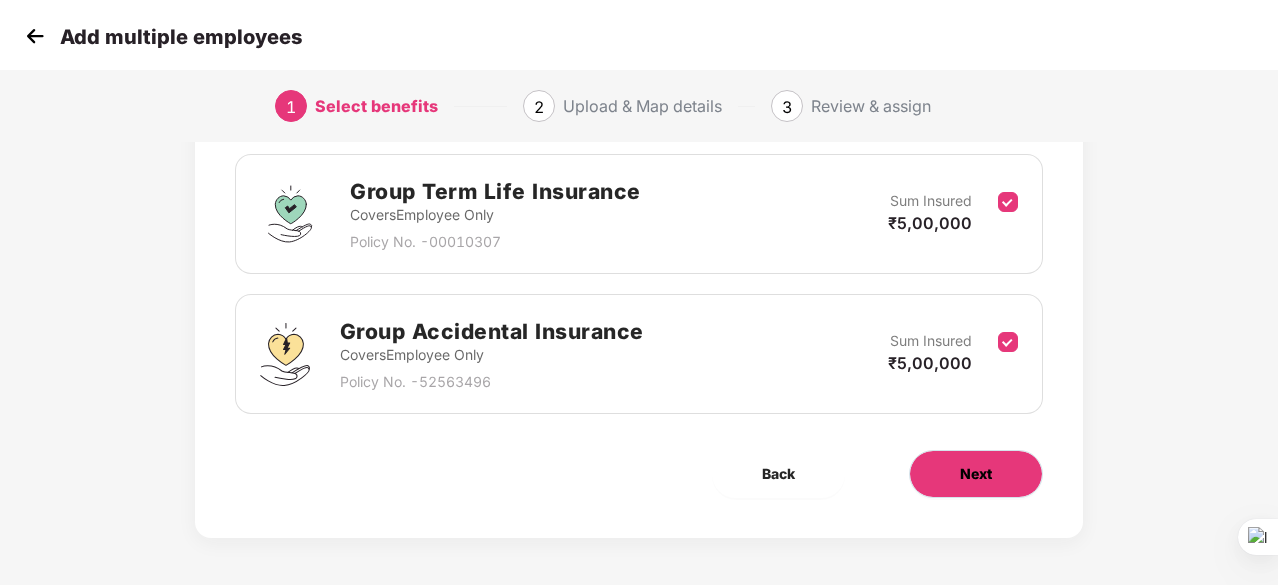 click on "Next" at bounding box center [976, 474] 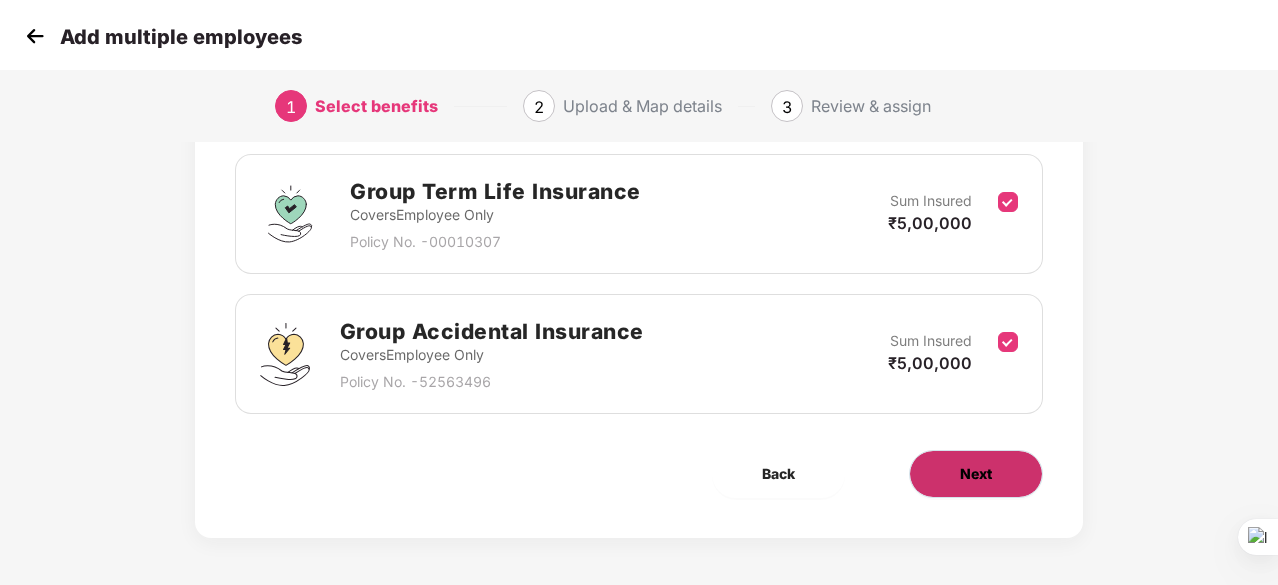 scroll, scrollTop: 0, scrollLeft: 0, axis: both 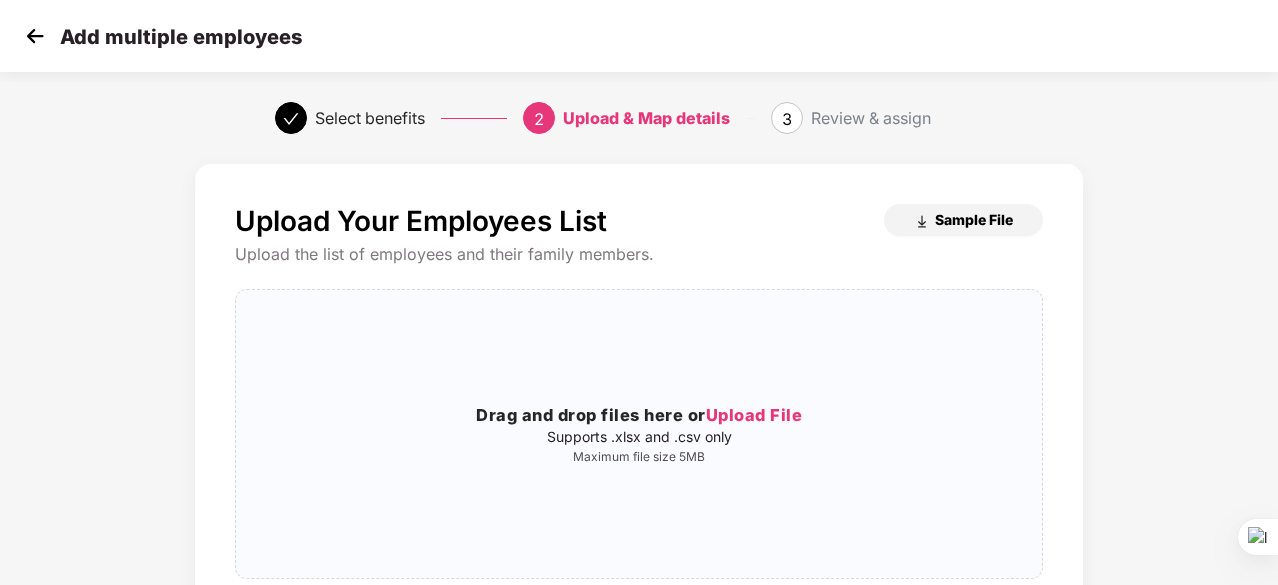click on "Sample File" at bounding box center [974, 219] 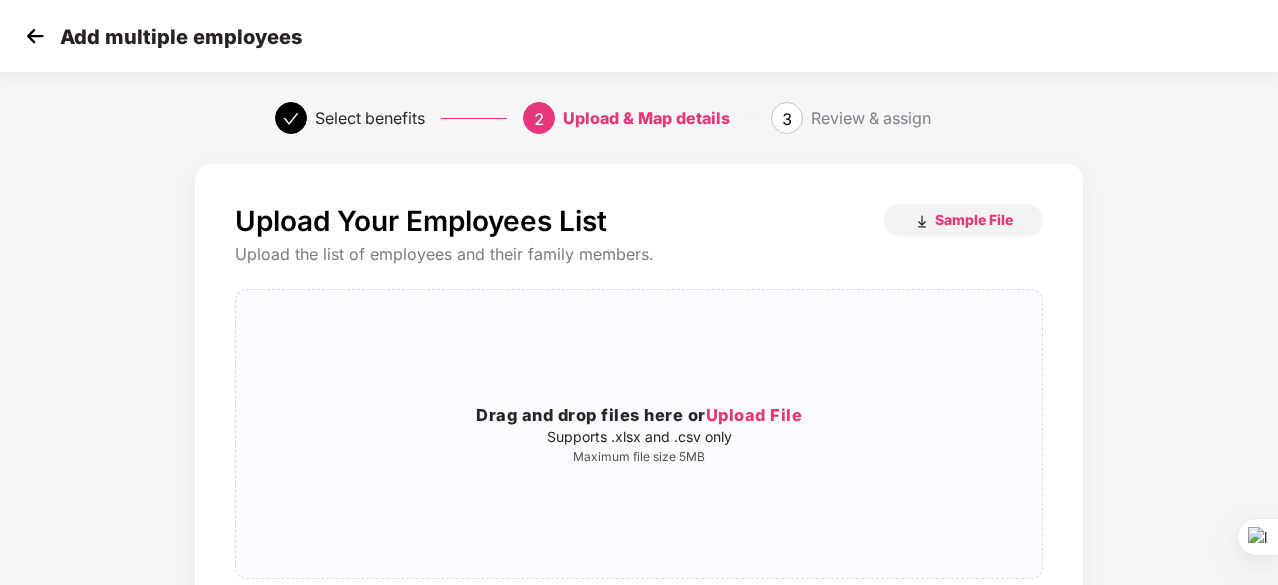 click at bounding box center (35, 36) 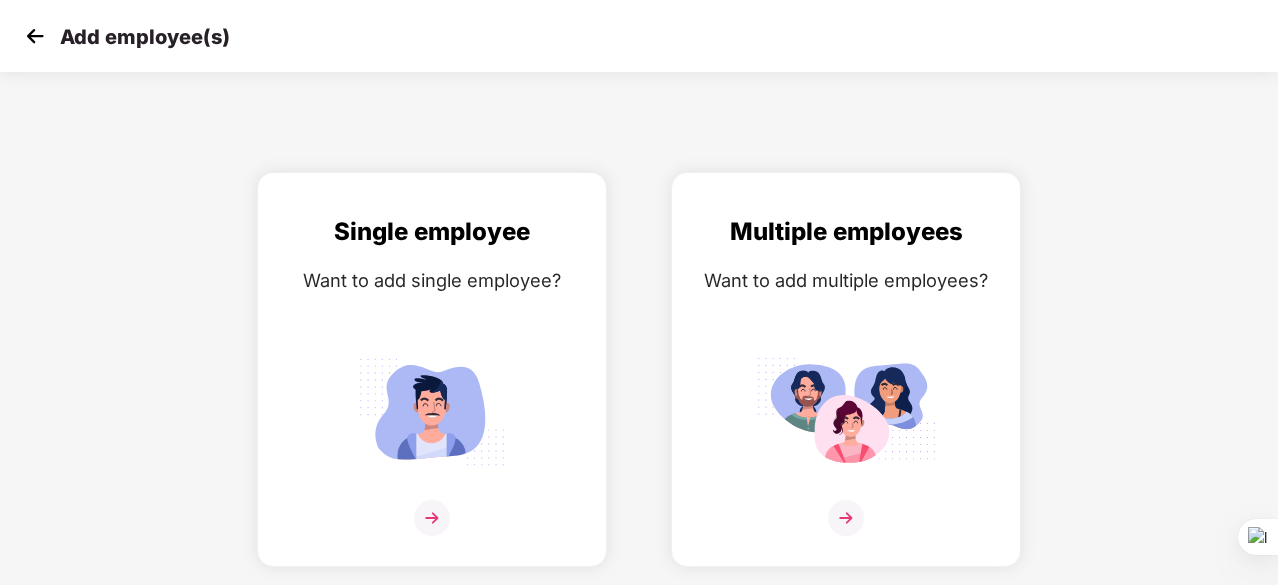 click at bounding box center [35, 36] 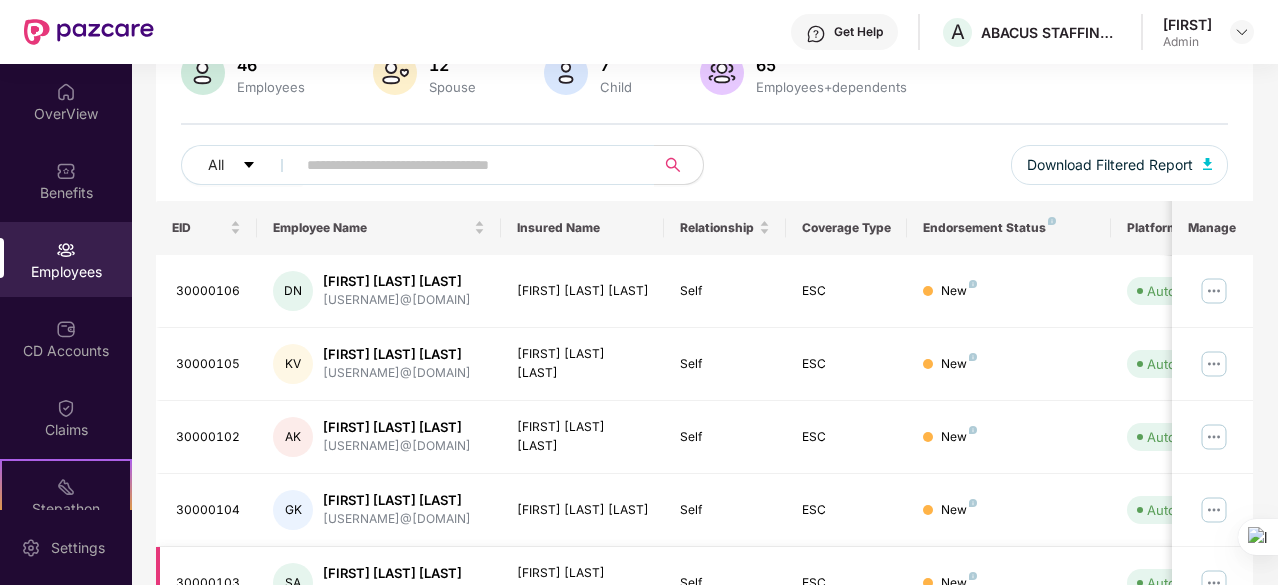 scroll, scrollTop: 73, scrollLeft: 0, axis: vertical 